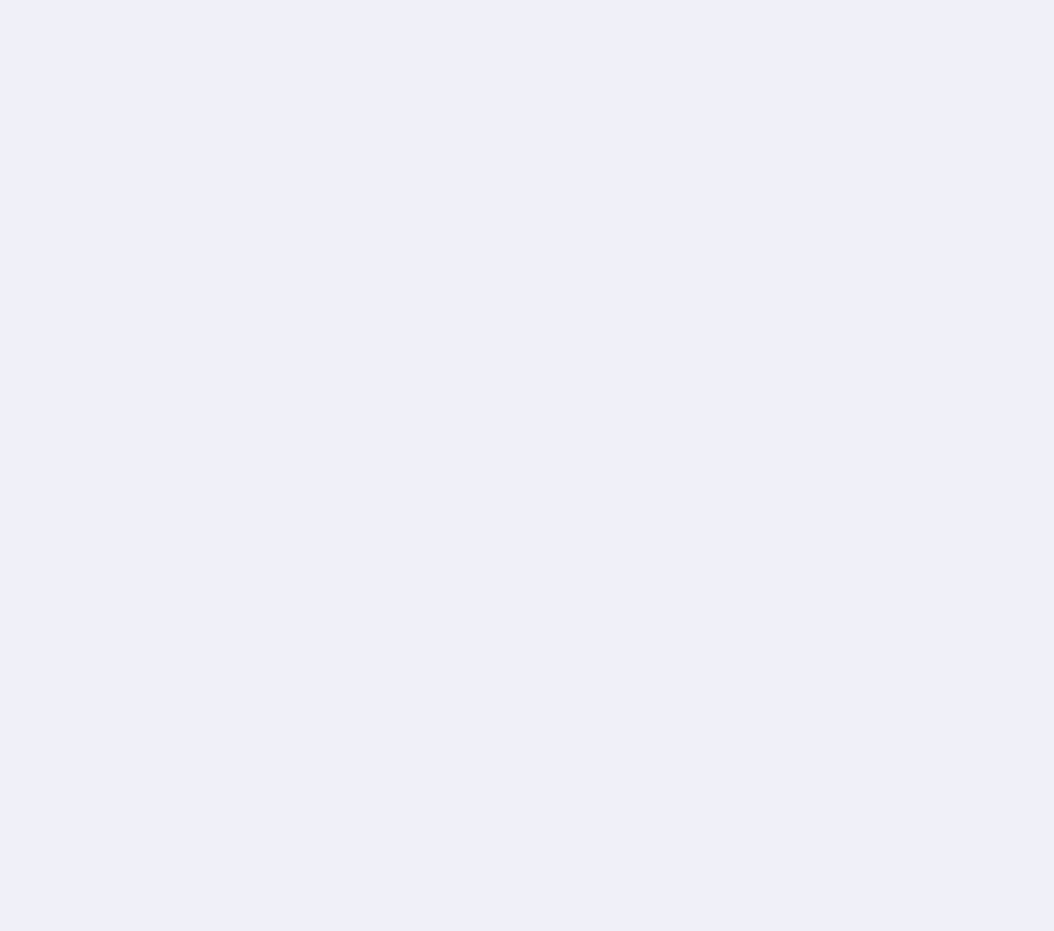scroll, scrollTop: 0, scrollLeft: 0, axis: both 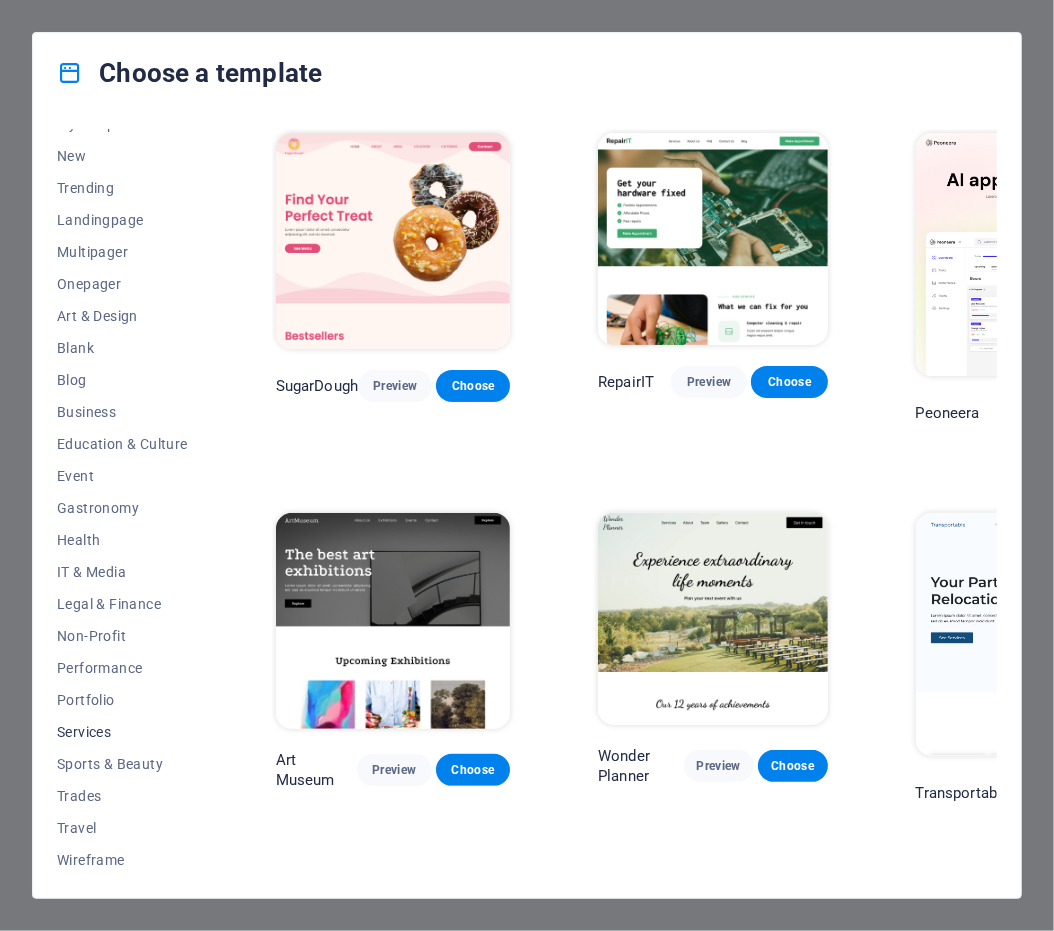 click on "Services" at bounding box center (122, 732) 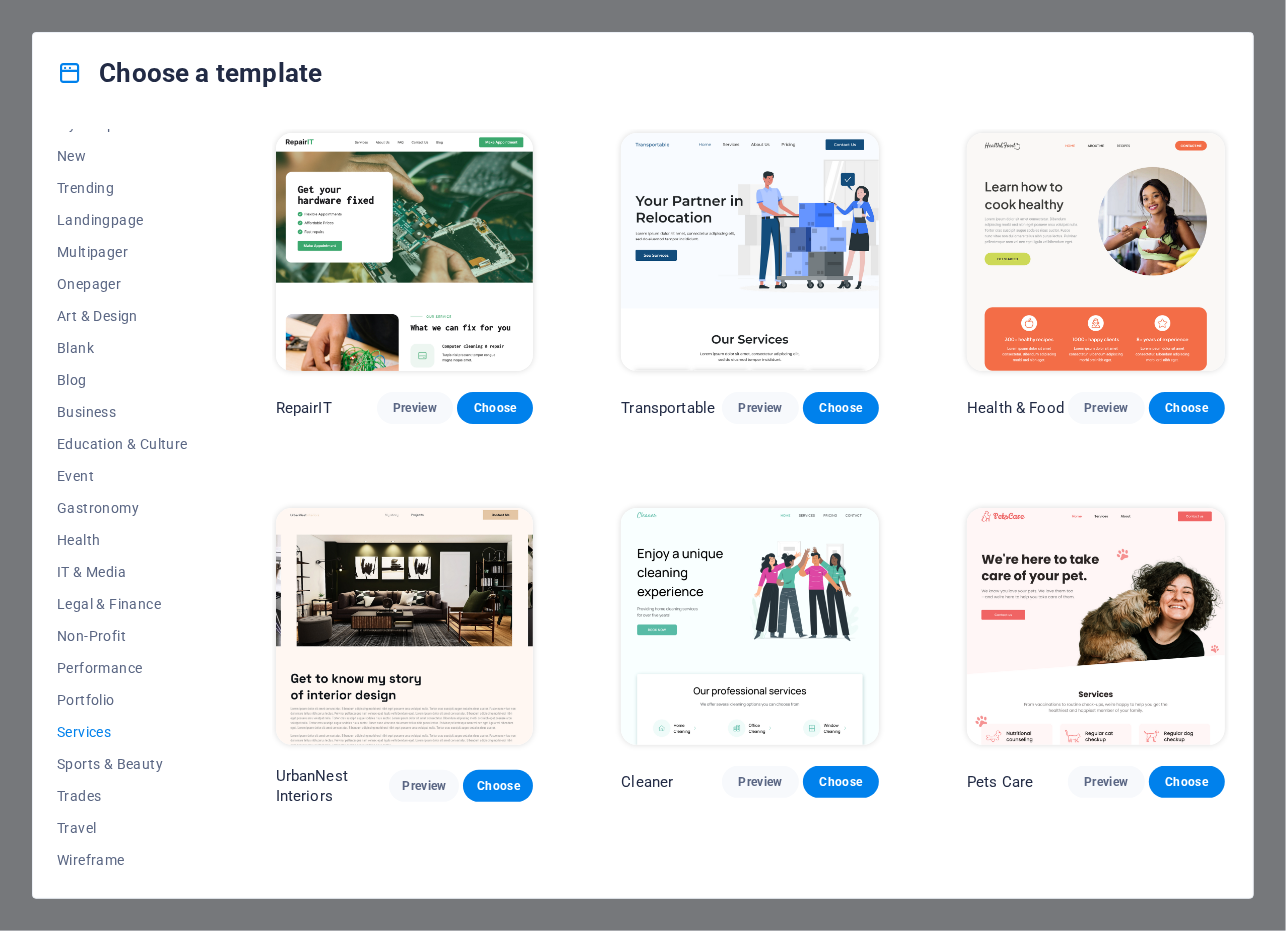 drag, startPoint x: 1285, startPoint y: 570, endPoint x: 1284, endPoint y: 475, distance: 95.005264 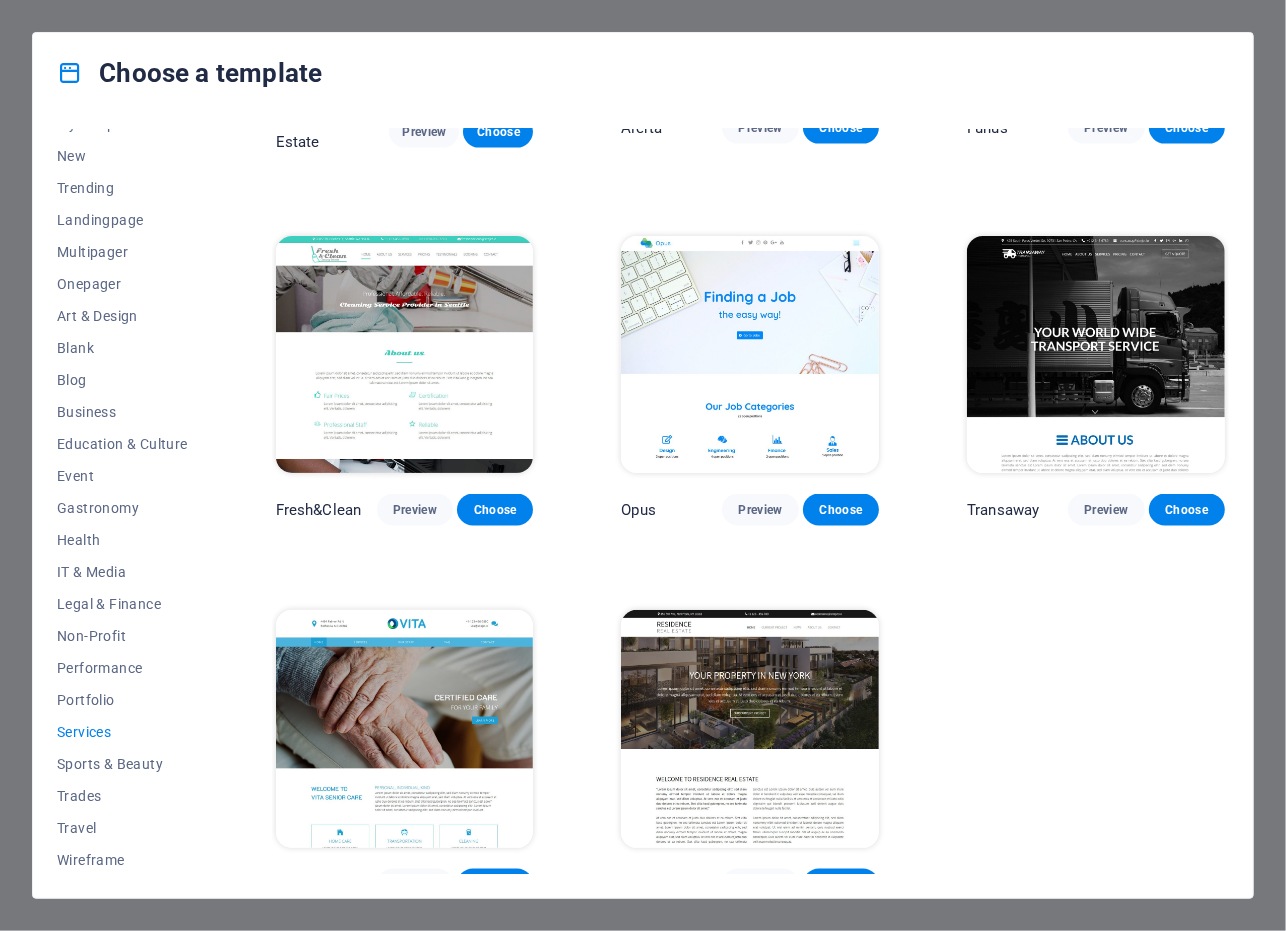 scroll, scrollTop: 1797, scrollLeft: 0, axis: vertical 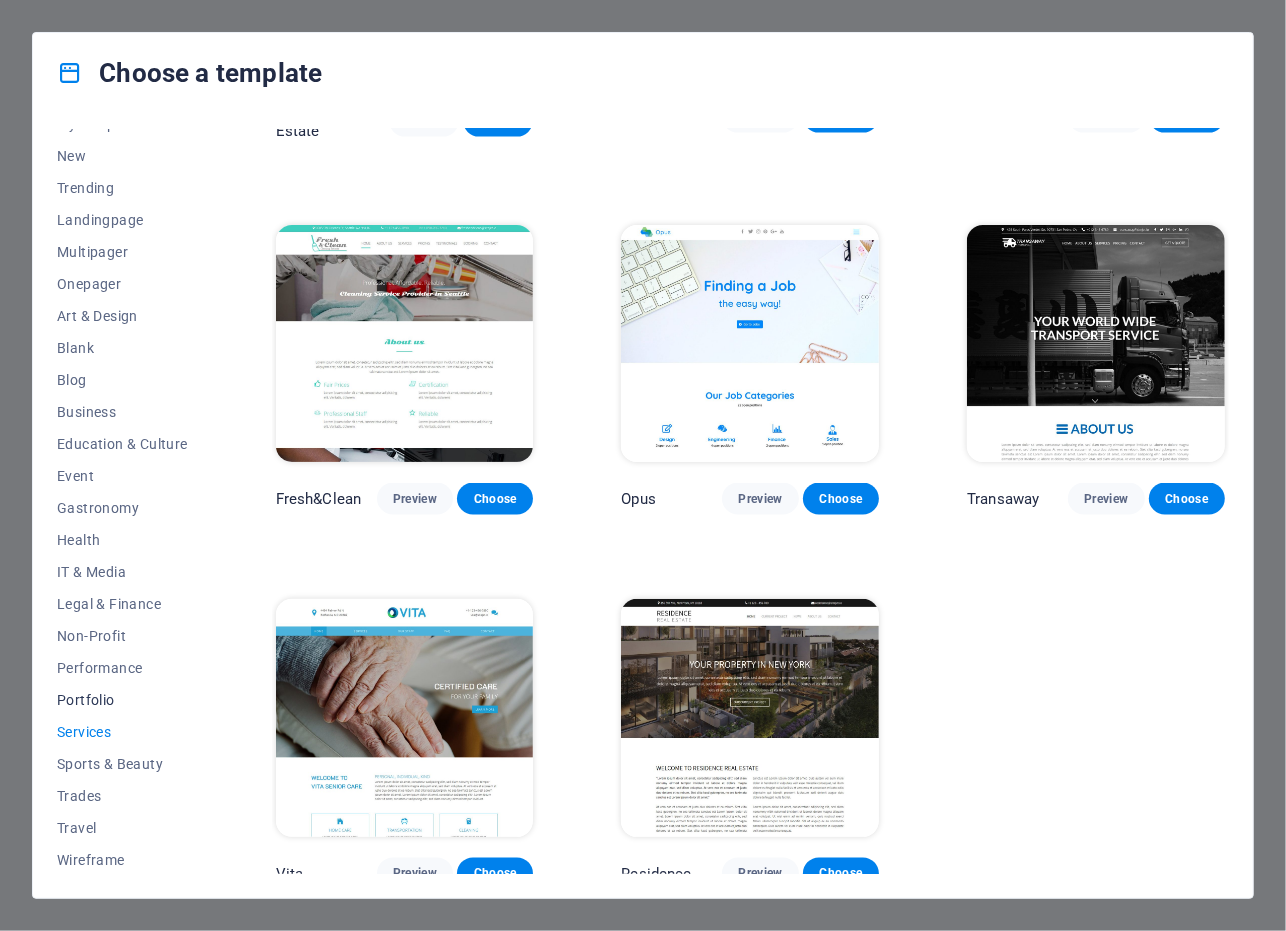 click on "Portfolio" at bounding box center (122, 700) 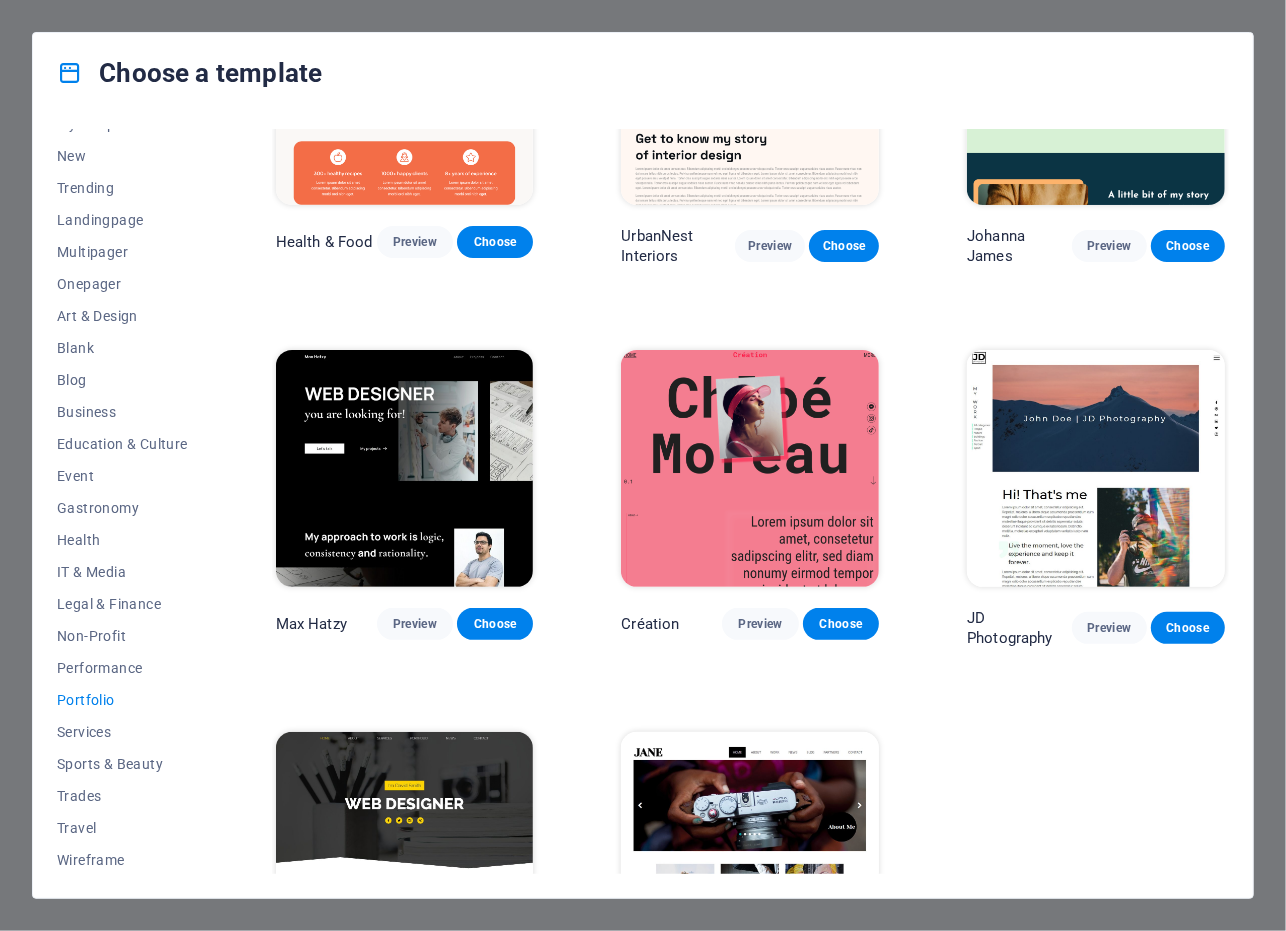 scroll, scrollTop: 0, scrollLeft: 0, axis: both 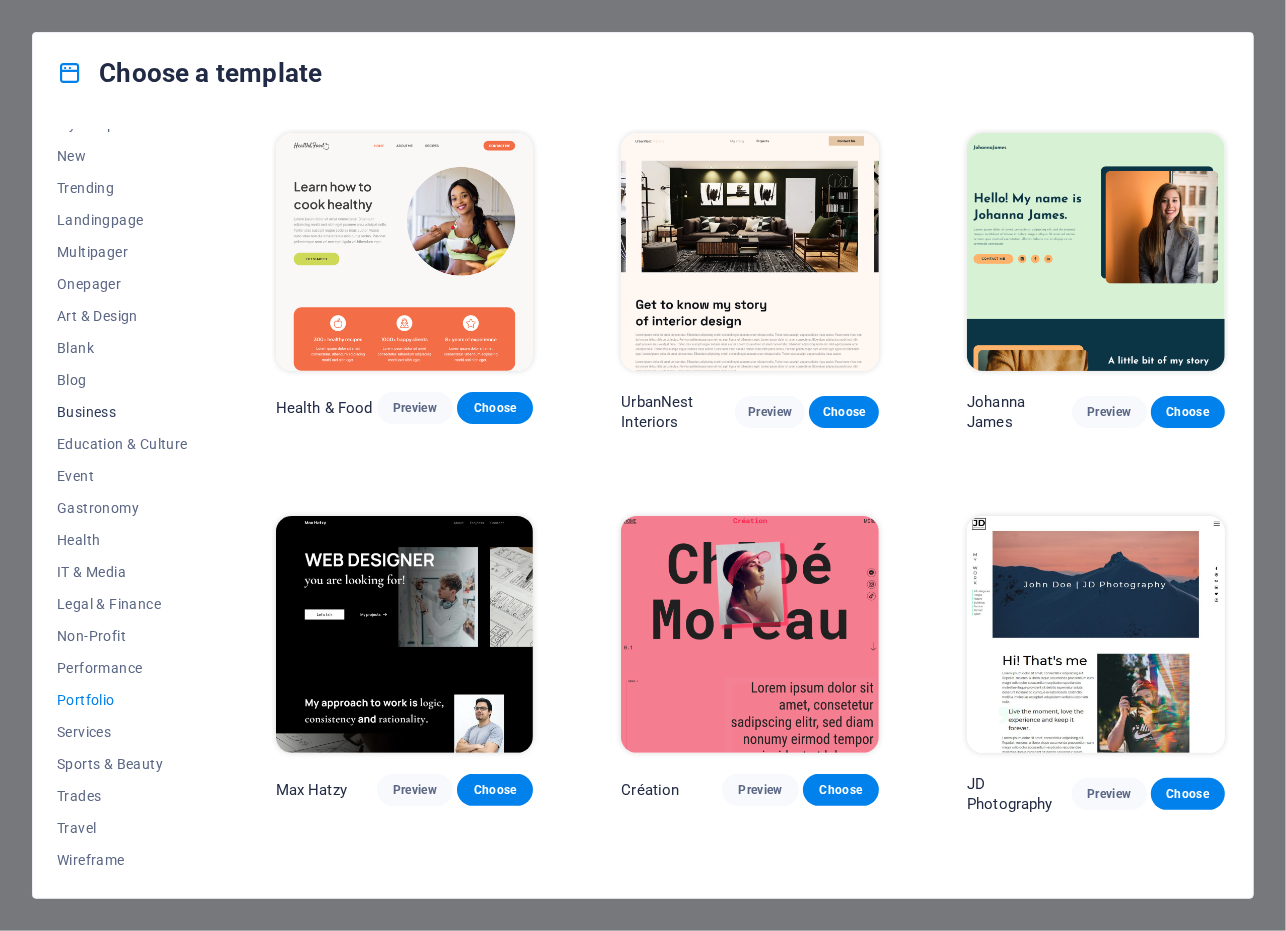 click on "Business" at bounding box center [122, 412] 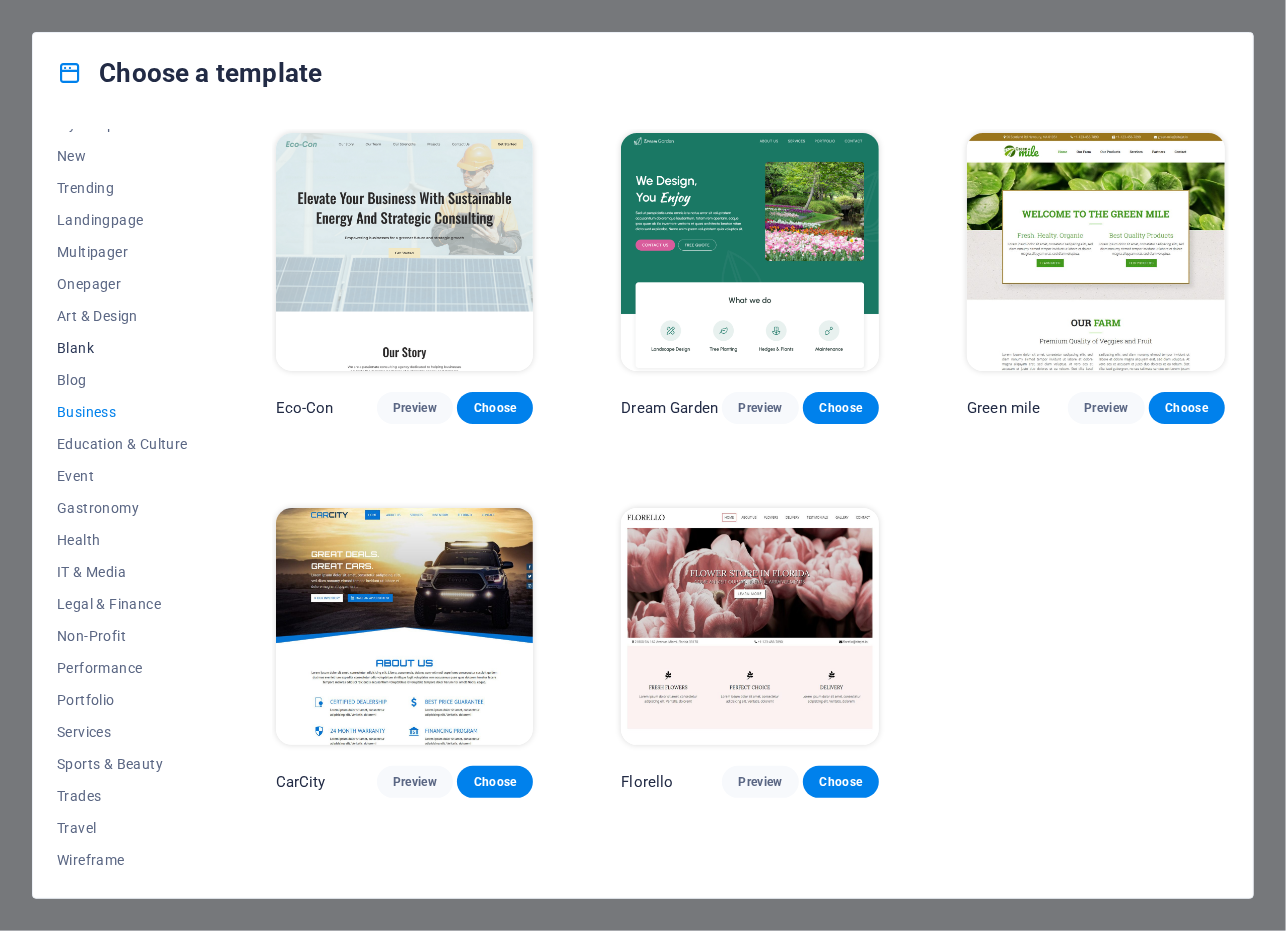 click on "Blank" at bounding box center [122, 348] 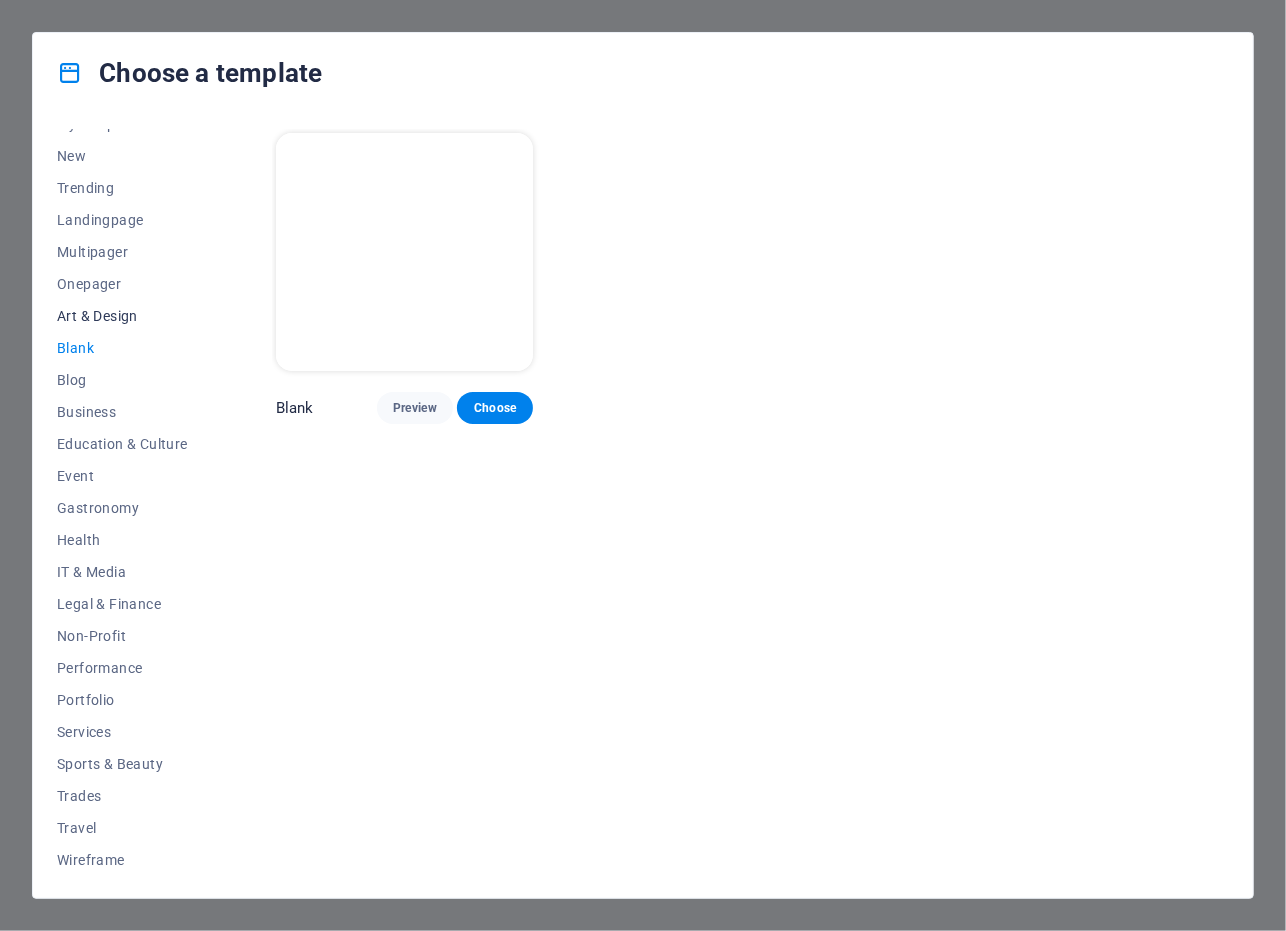 click on "Art & Design" at bounding box center [122, 316] 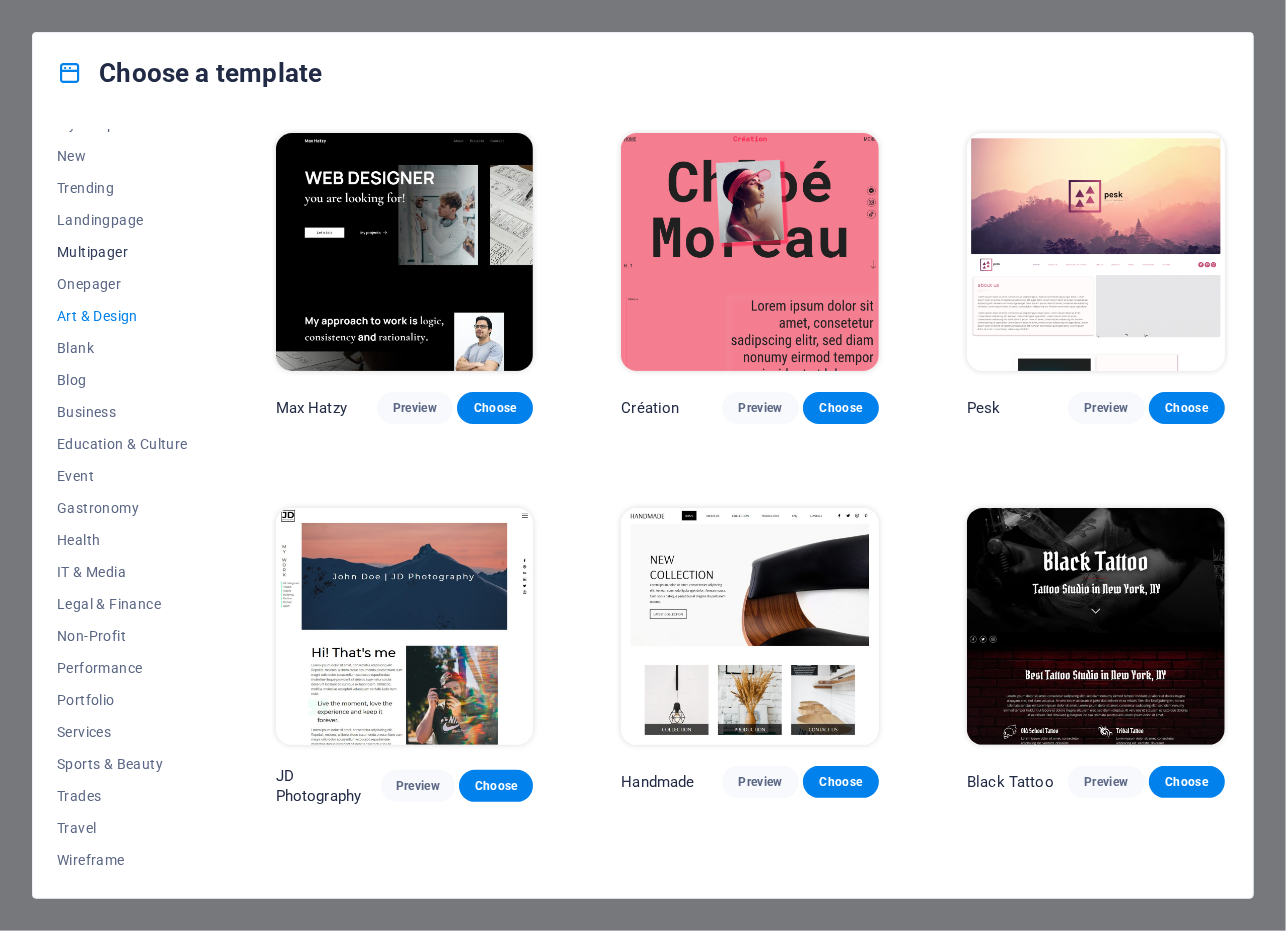 click on "Multipager" at bounding box center [122, 252] 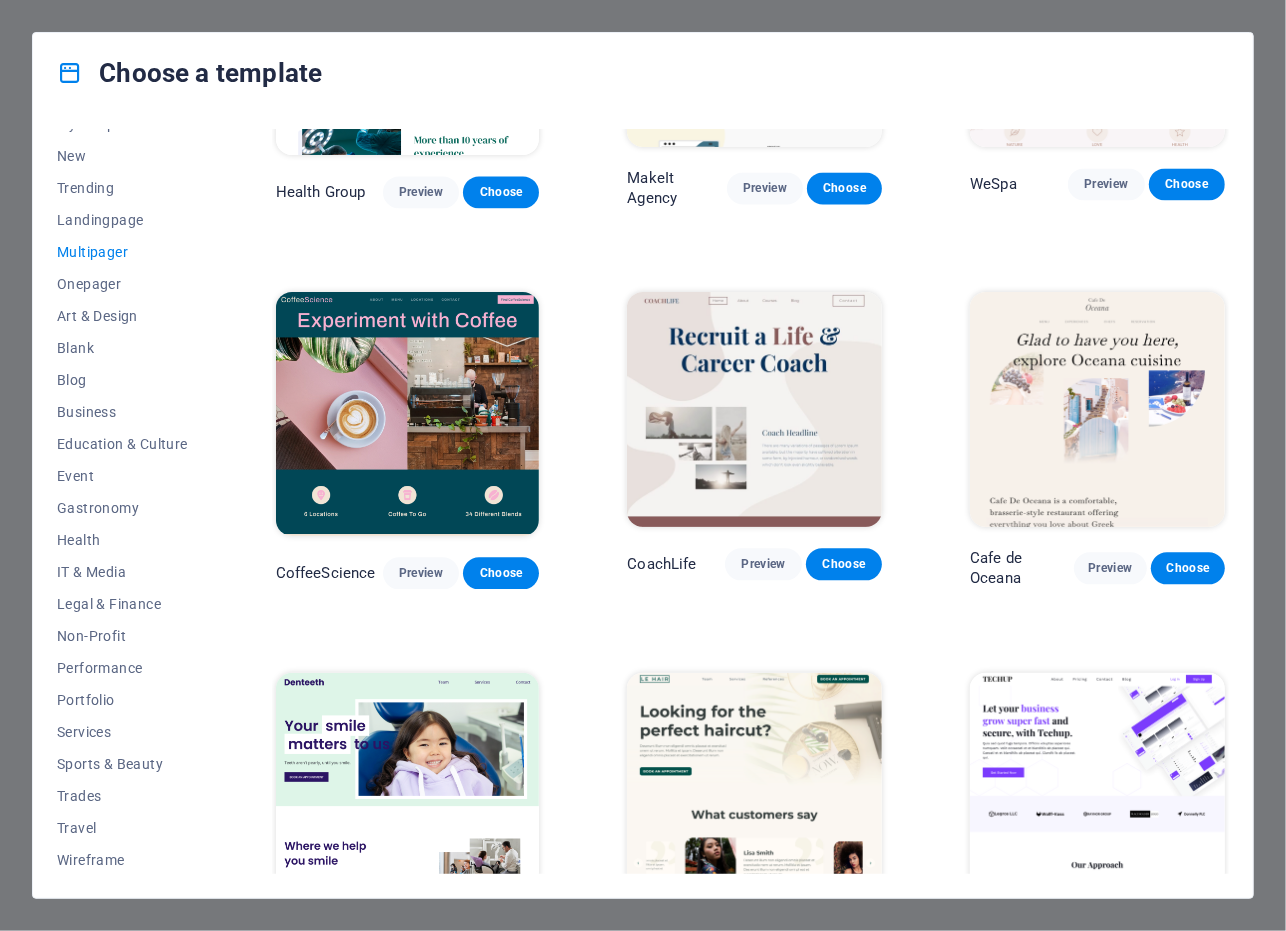 scroll, scrollTop: 2500, scrollLeft: 0, axis: vertical 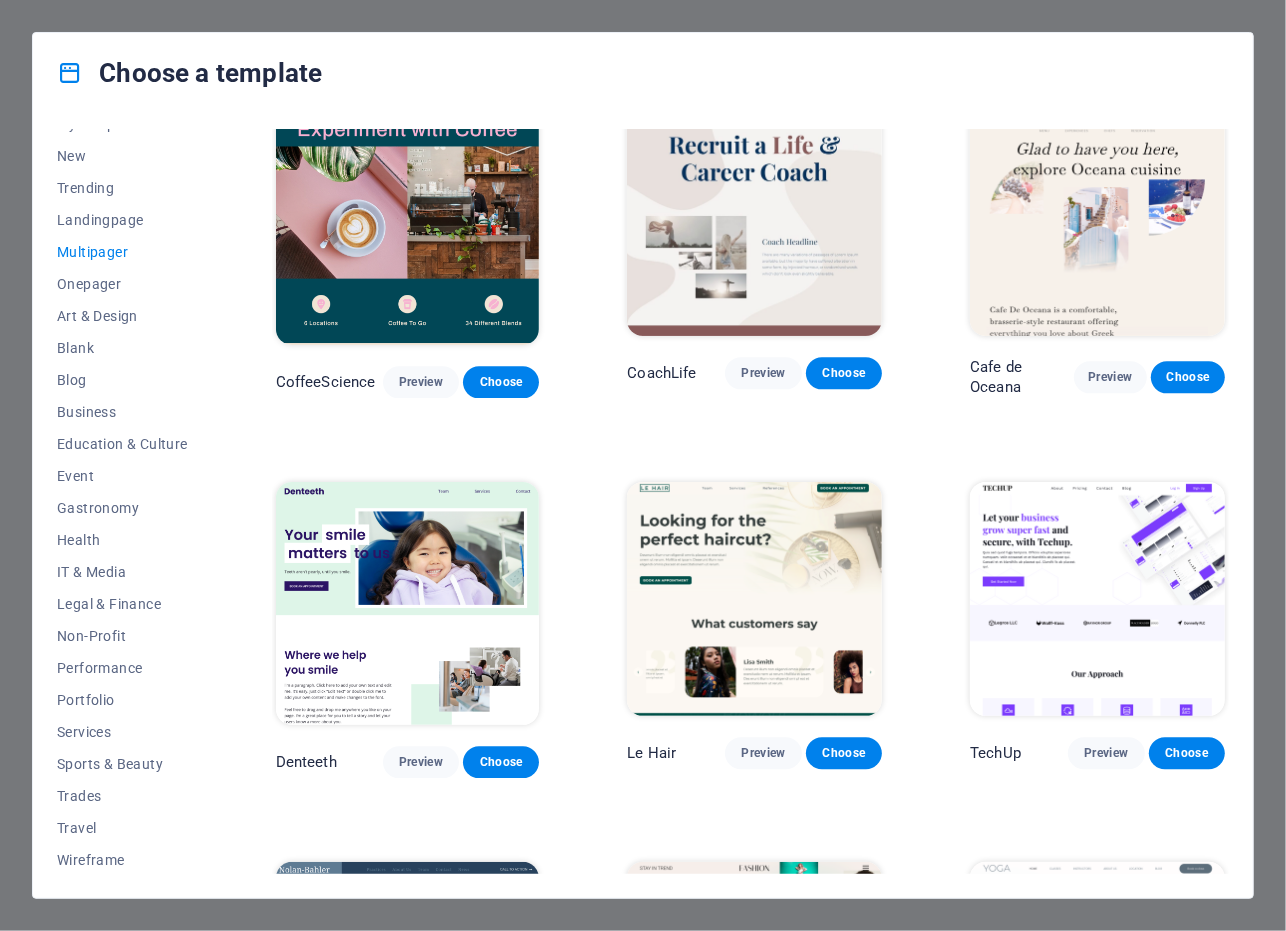 drag, startPoint x: 559, startPoint y: 386, endPoint x: 595, endPoint y: 331, distance: 65.734314 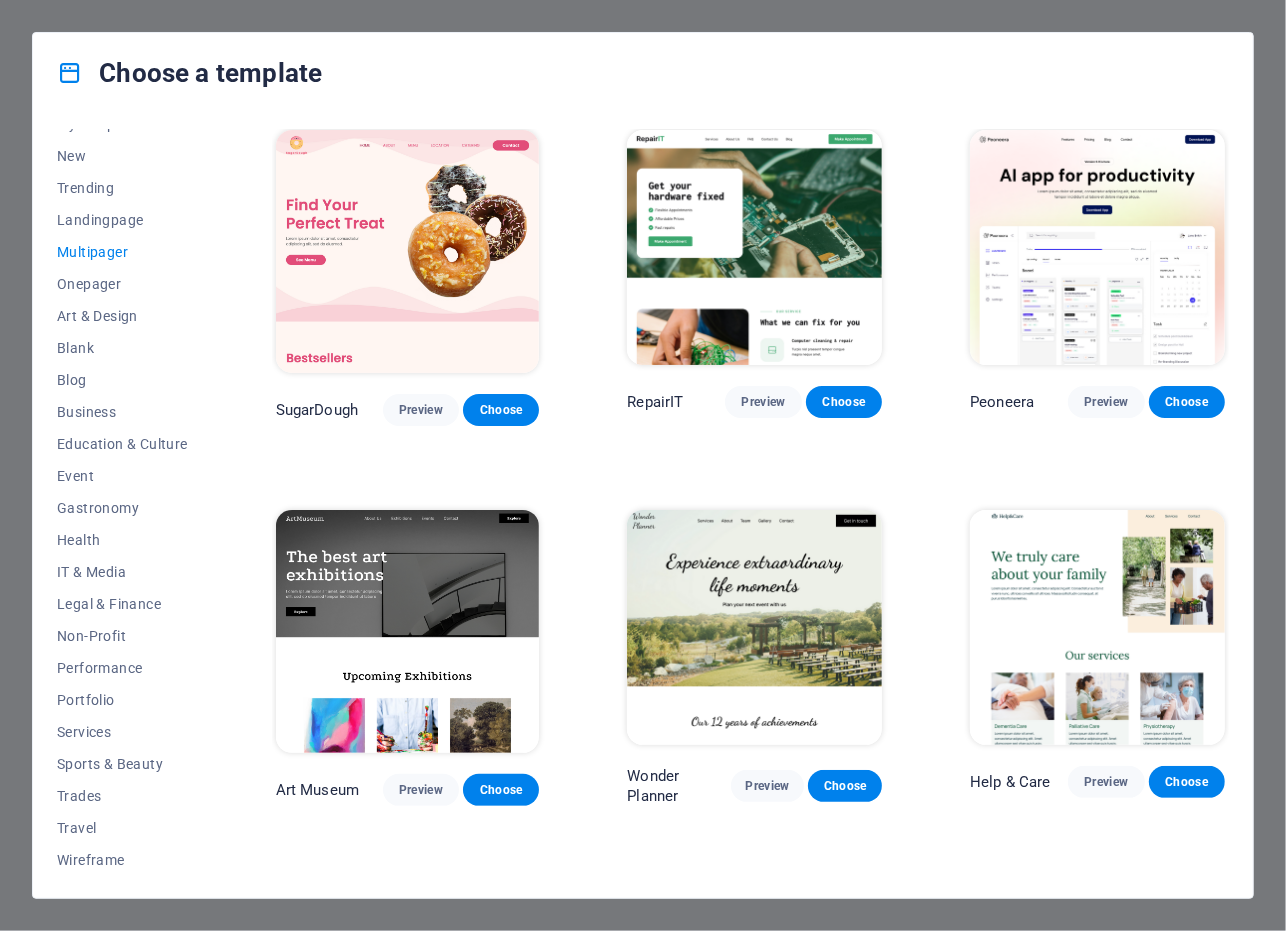scroll, scrollTop: 0, scrollLeft: 0, axis: both 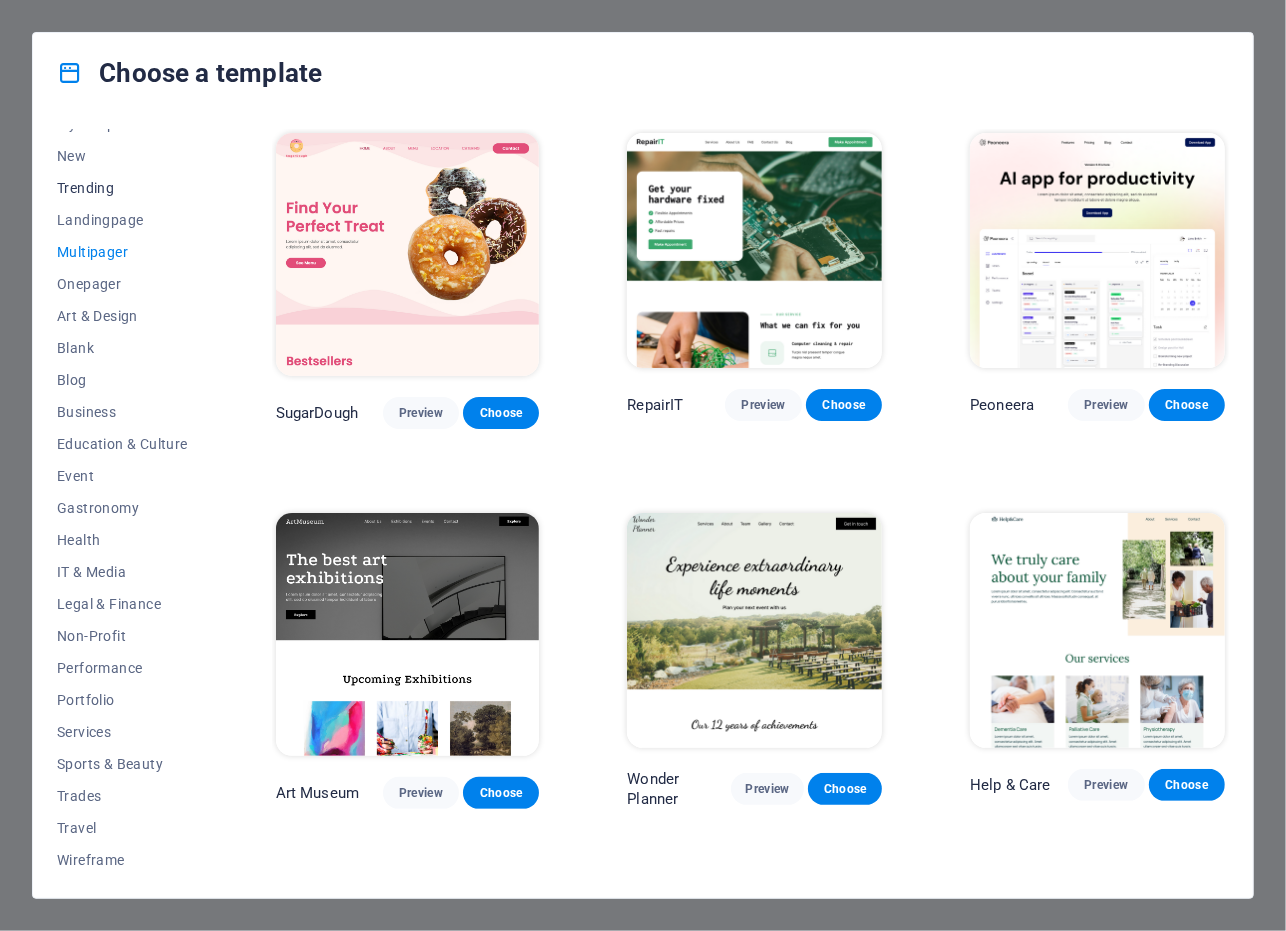 click on "Trending" at bounding box center [122, 188] 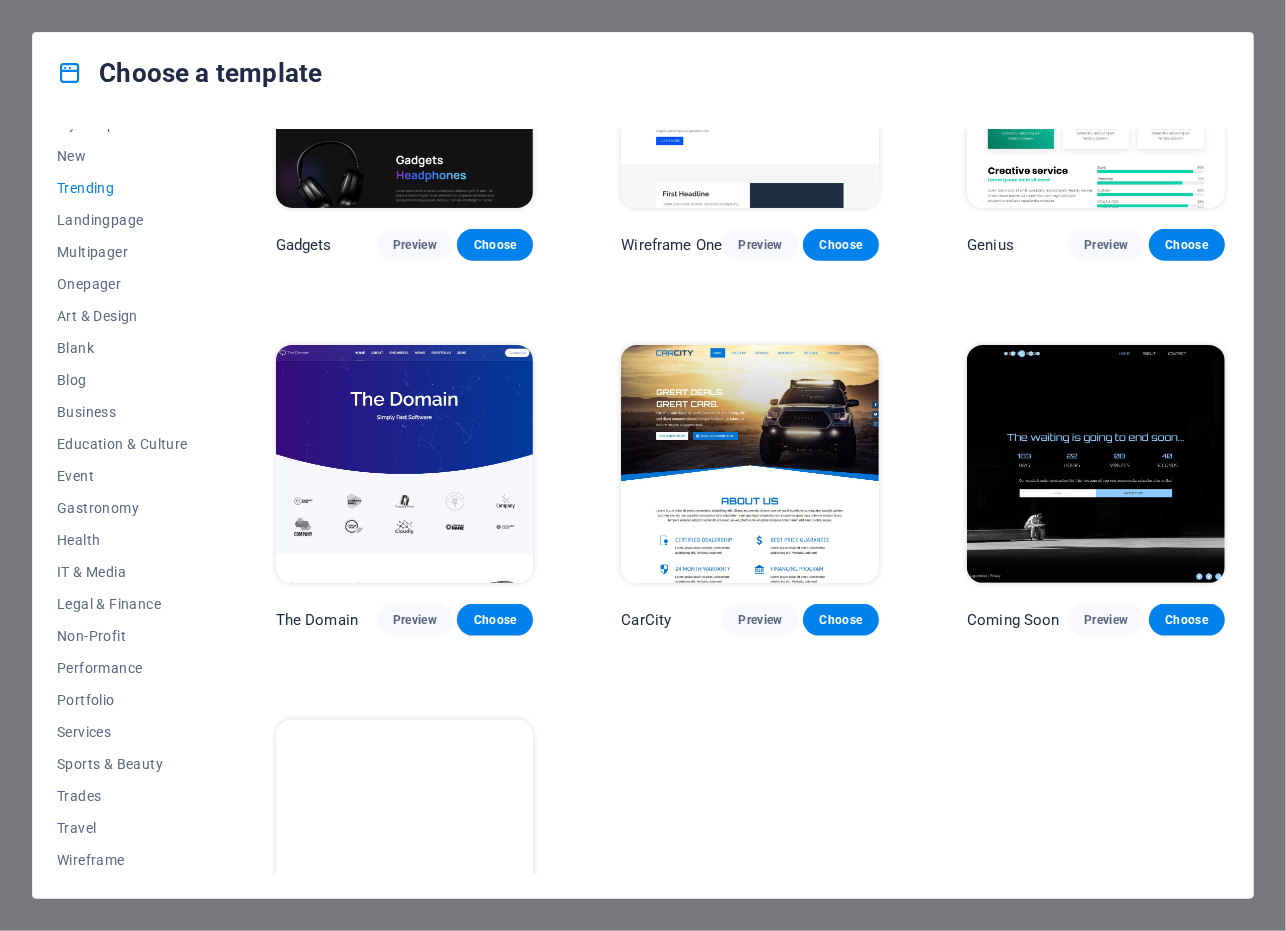 scroll, scrollTop: 1300, scrollLeft: 0, axis: vertical 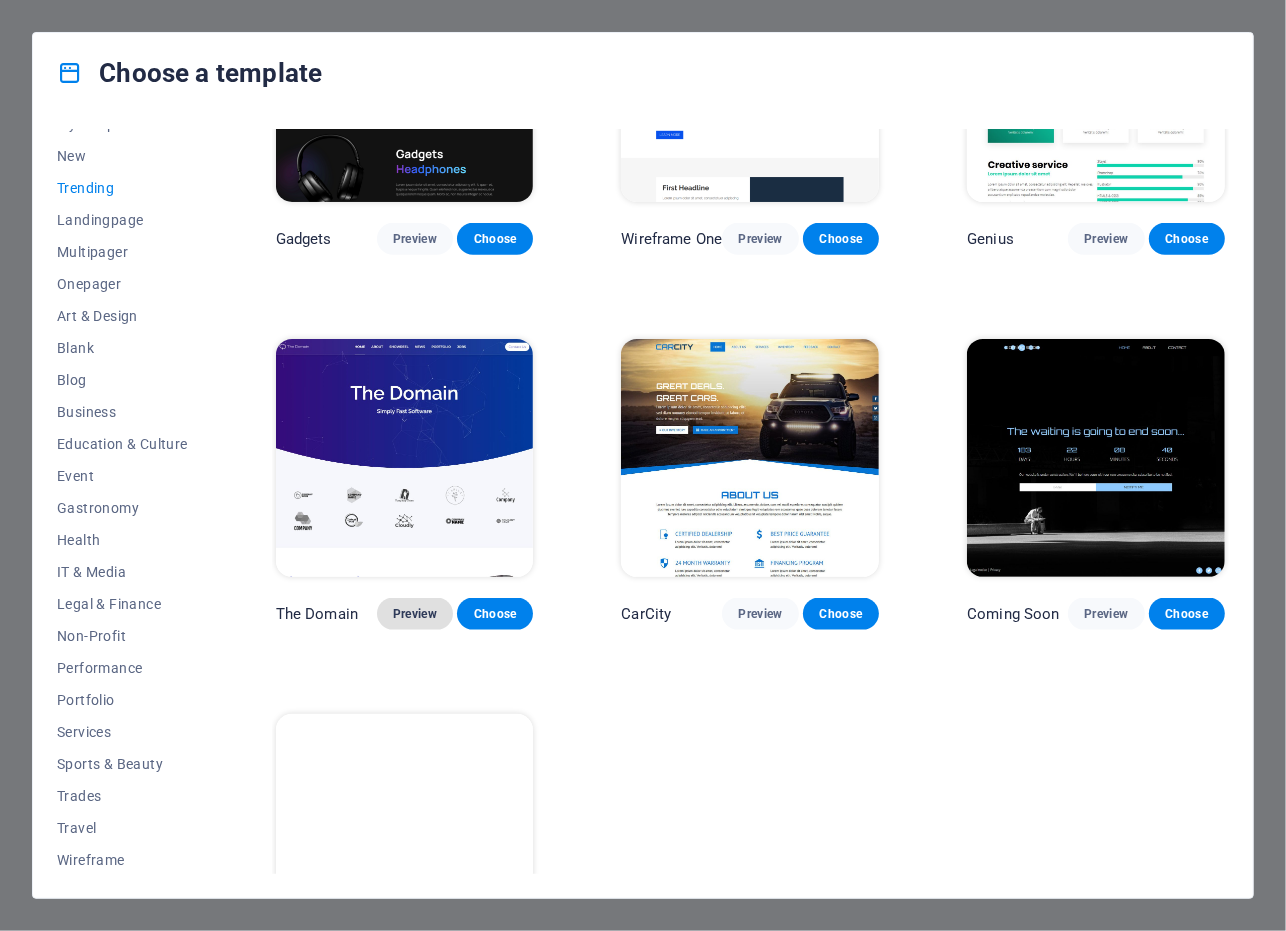 click on "Preview" at bounding box center (415, 614) 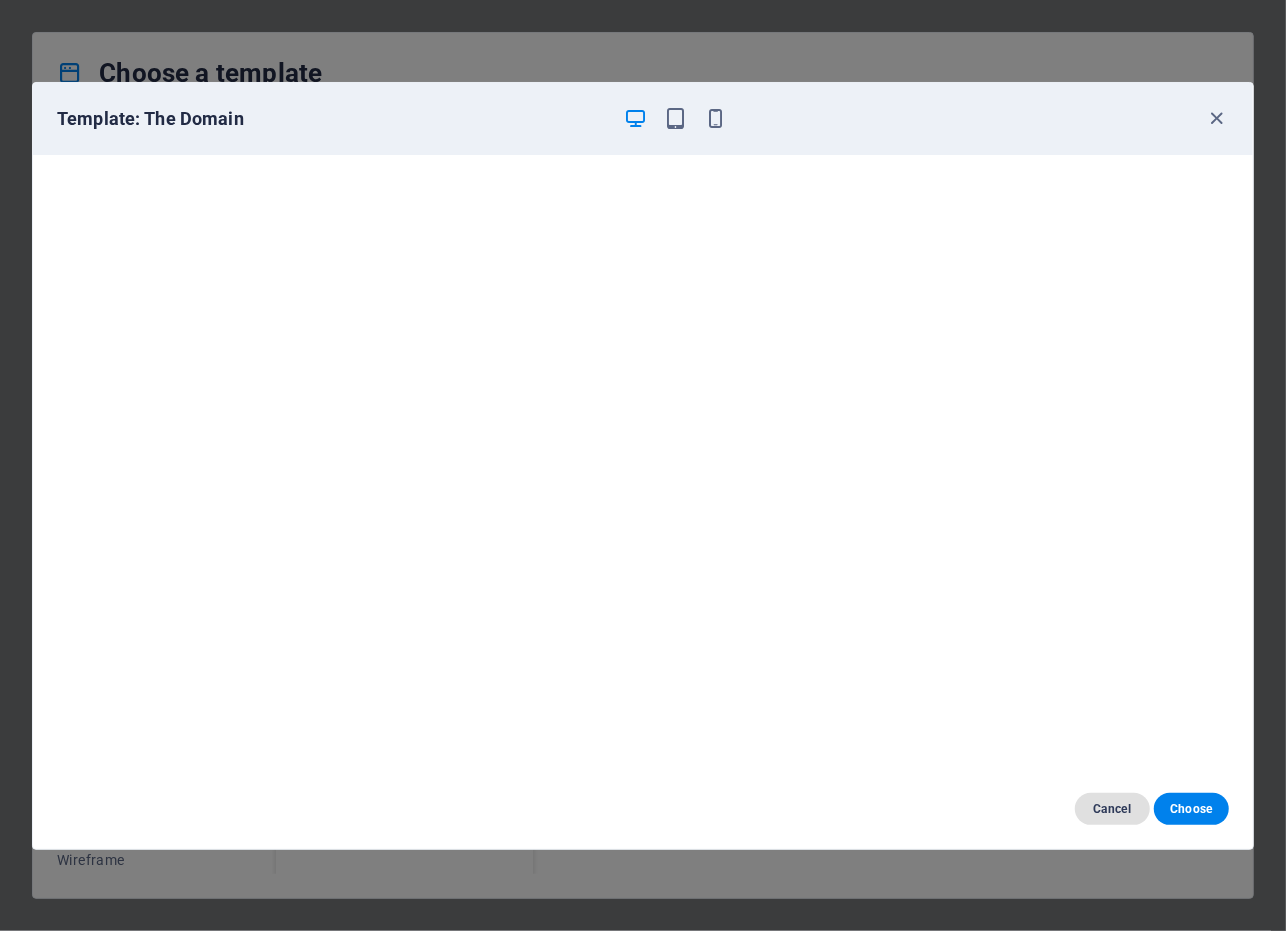 click on "Cancel" at bounding box center (1112, 809) 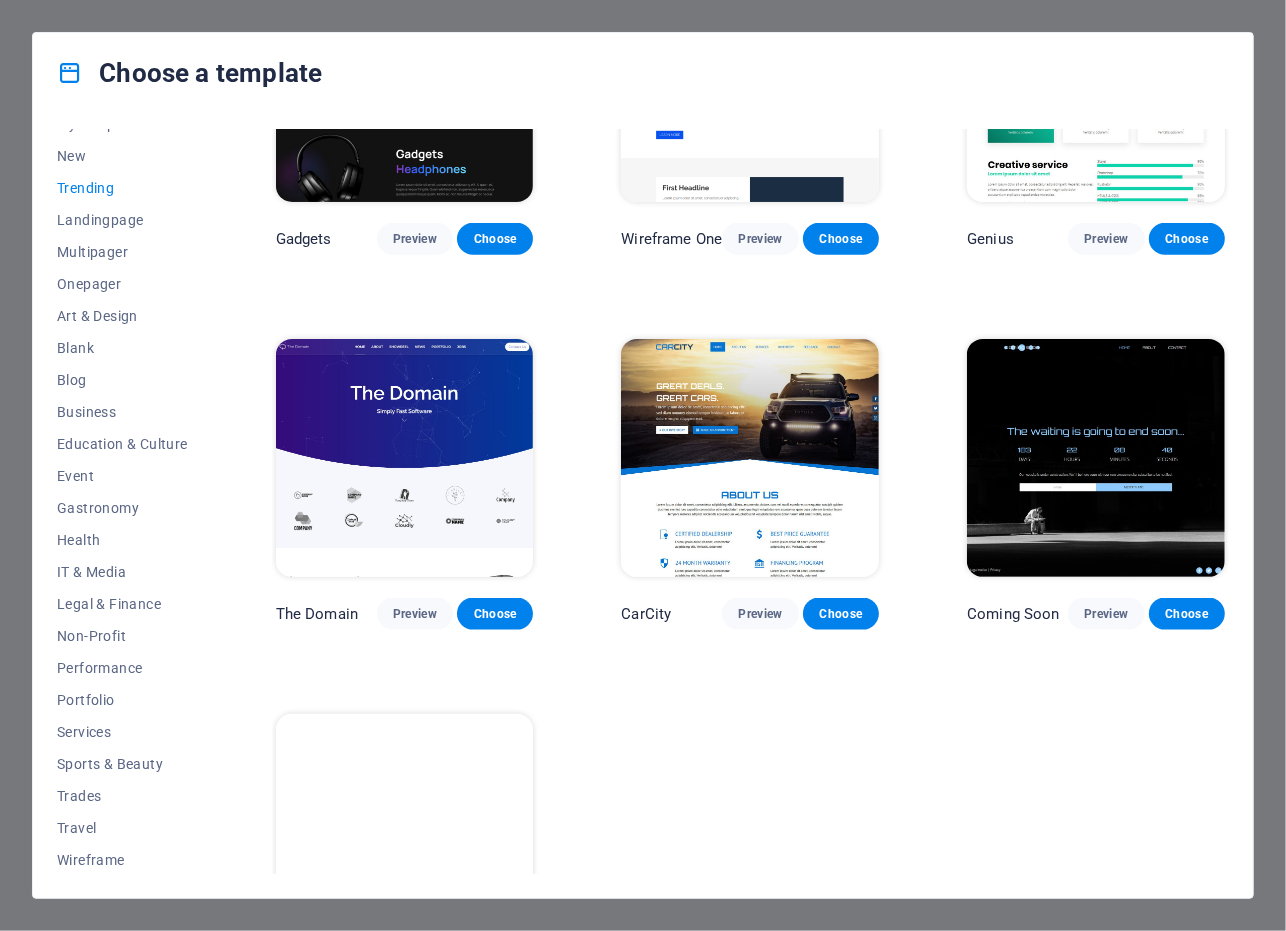 drag, startPoint x: 1110, startPoint y: 606, endPoint x: 1033, endPoint y: 732, distance: 147.66516 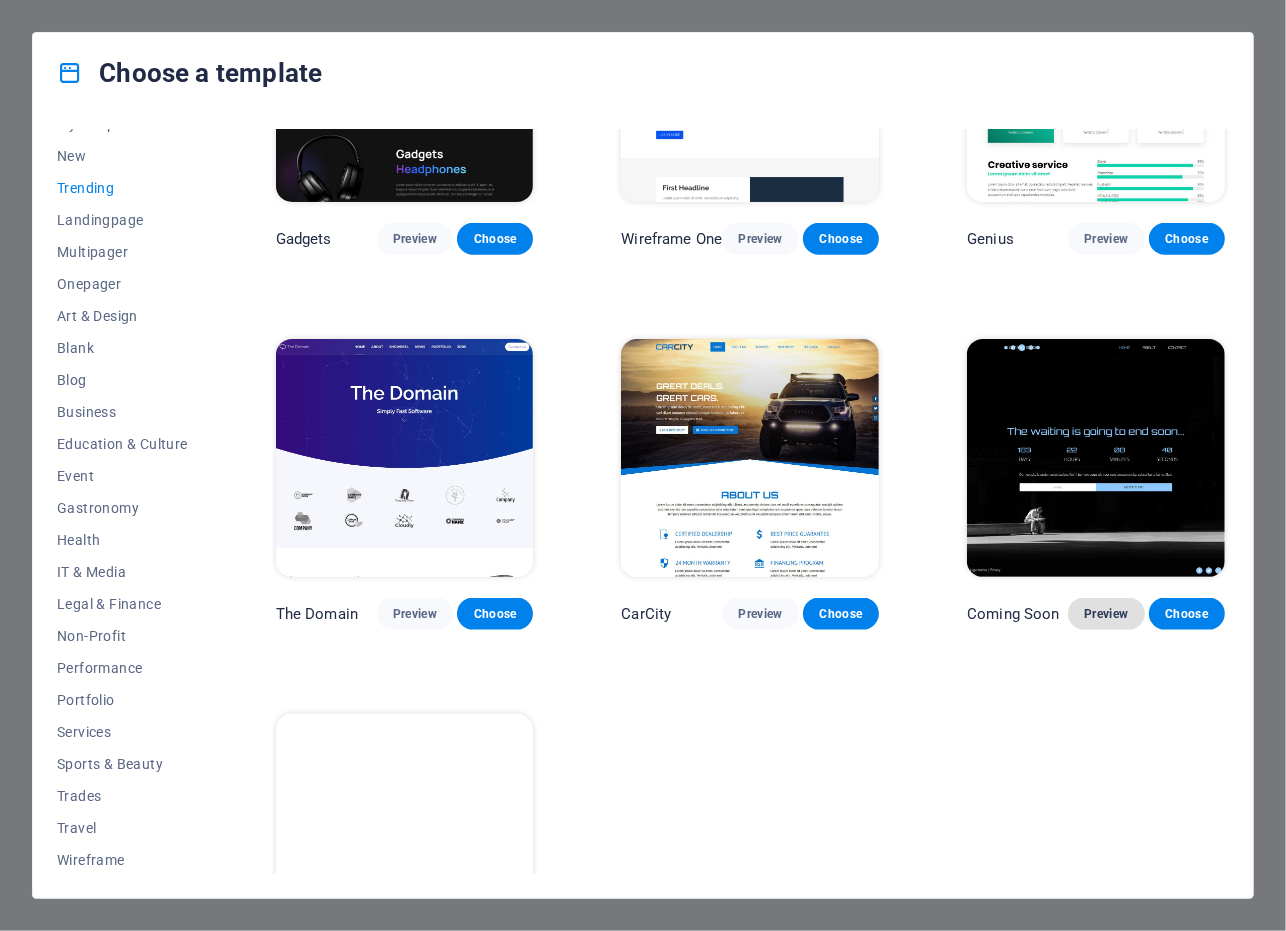 click on "Preview" at bounding box center [1106, 614] 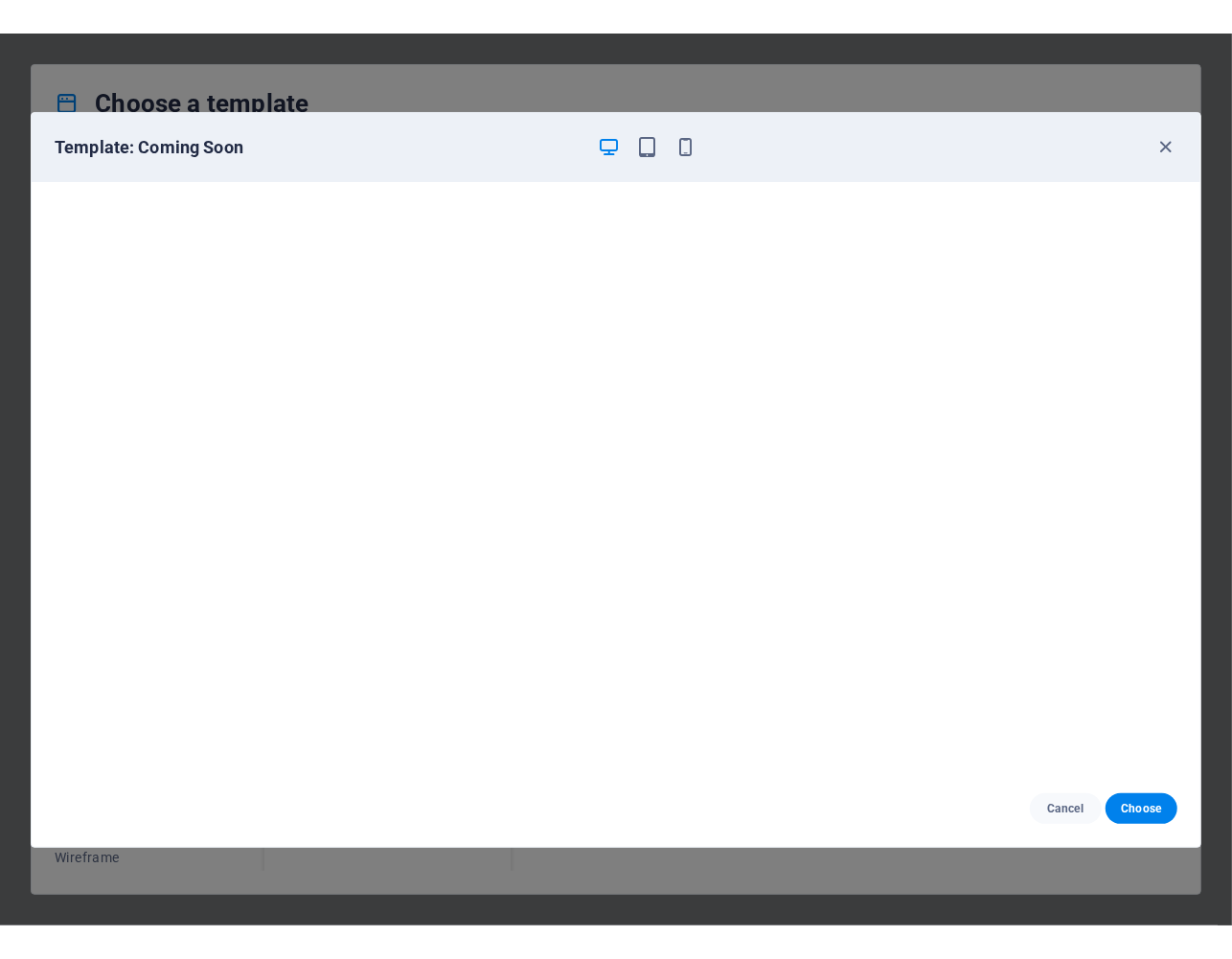 scroll, scrollTop: 0, scrollLeft: 0, axis: both 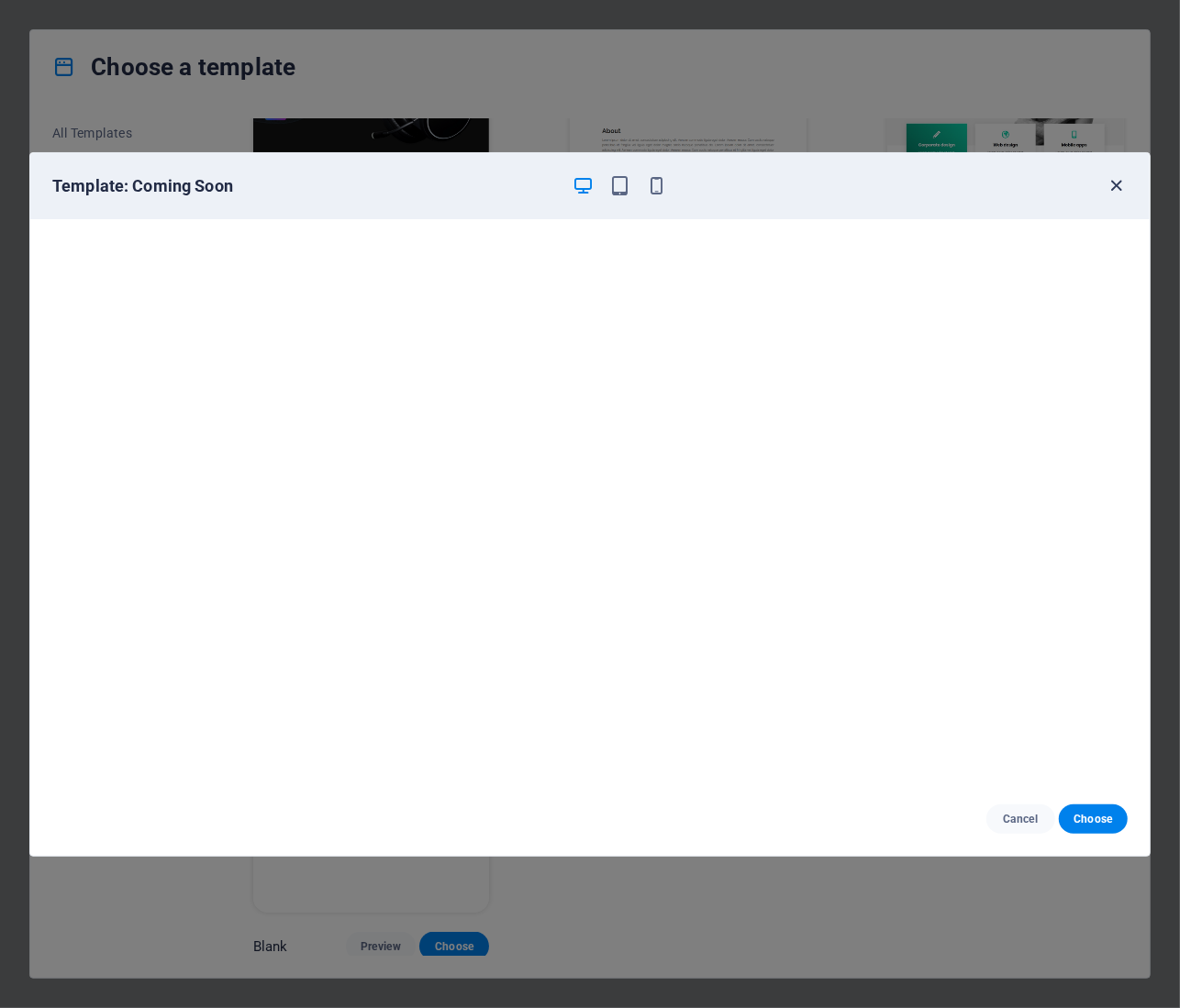 click at bounding box center (1117, 185) 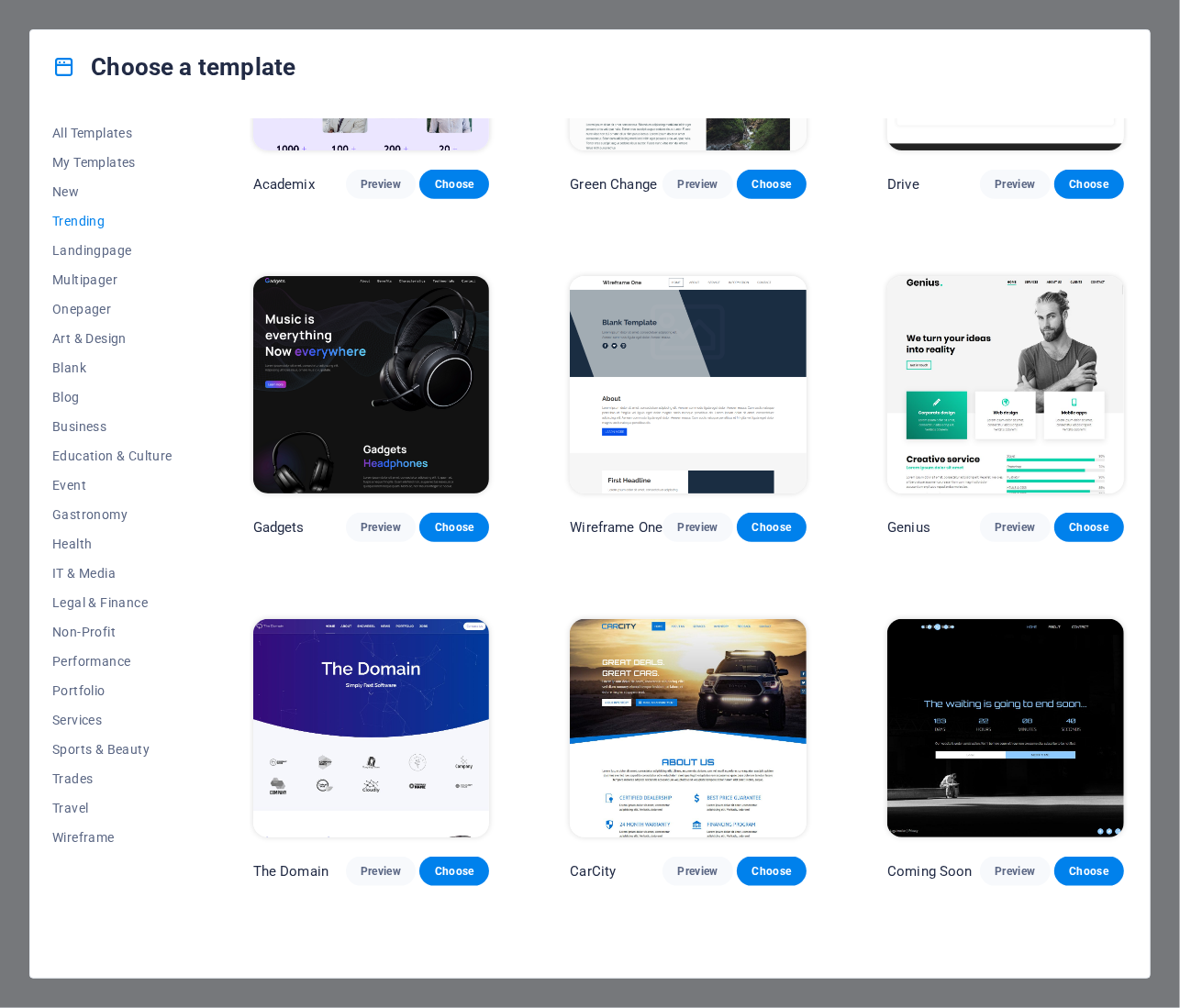 scroll, scrollTop: 785, scrollLeft: 0, axis: vertical 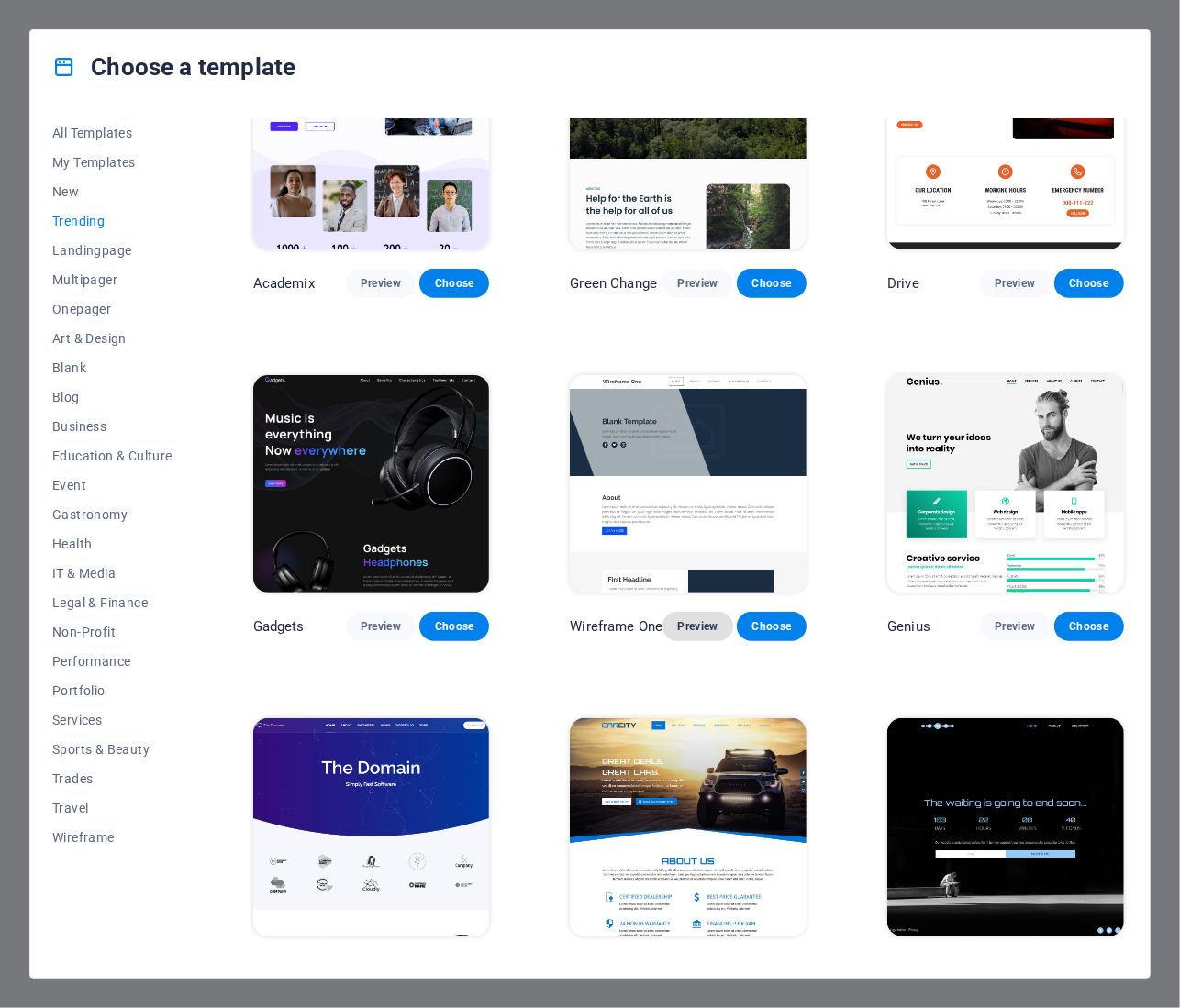 click on "Preview" at bounding box center [697, 626] 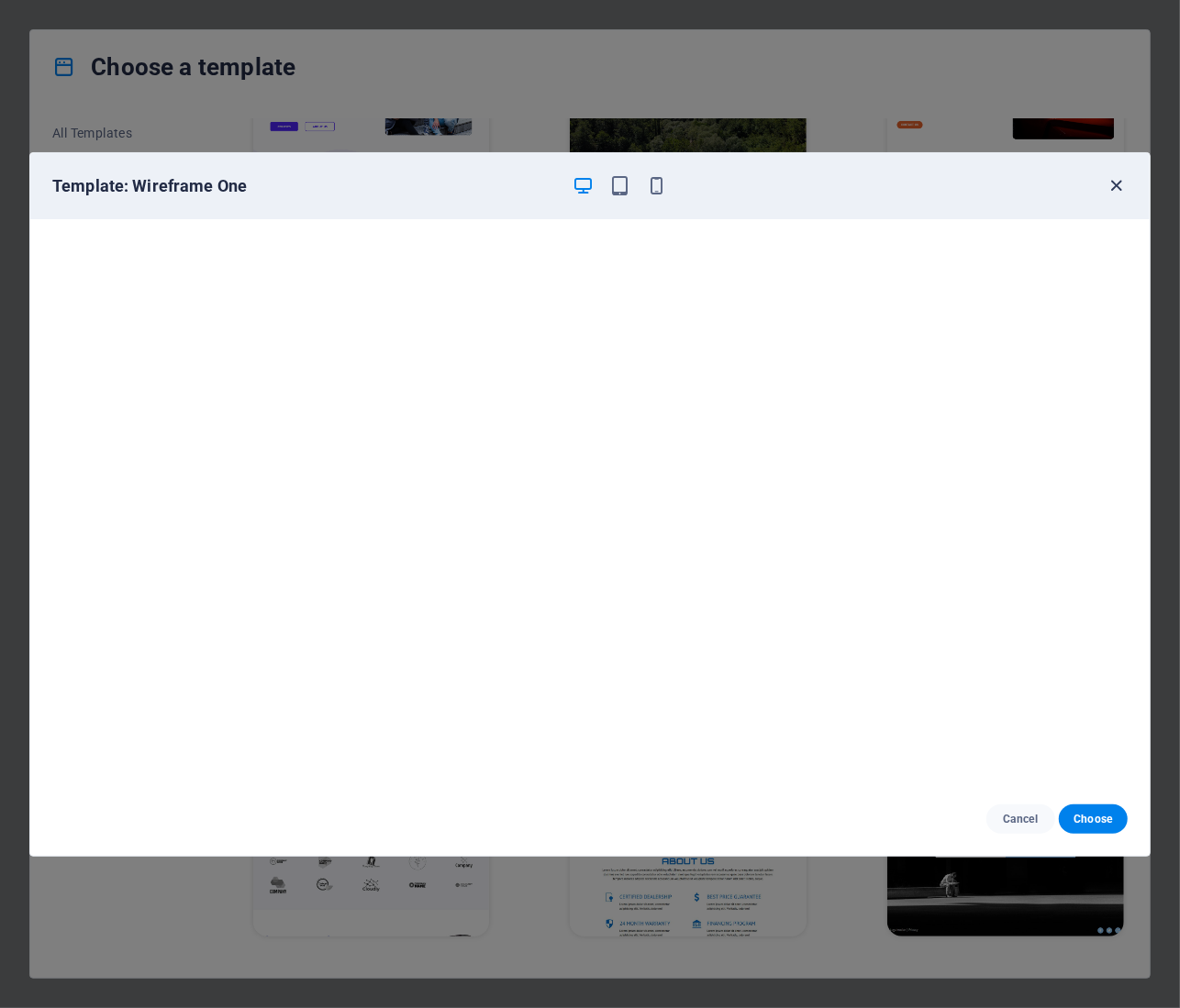 click at bounding box center [1117, 185] 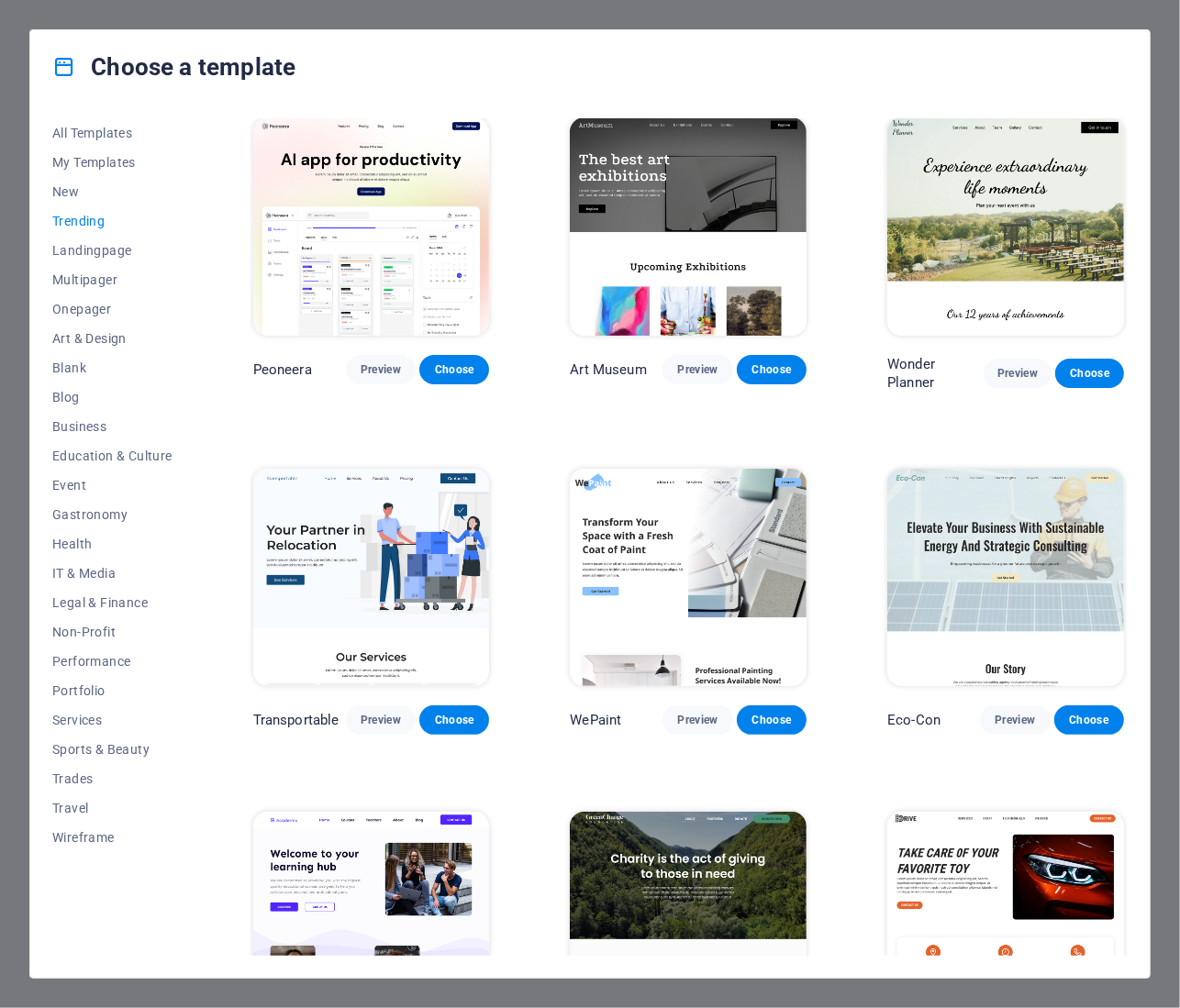 scroll, scrollTop: 0, scrollLeft: 0, axis: both 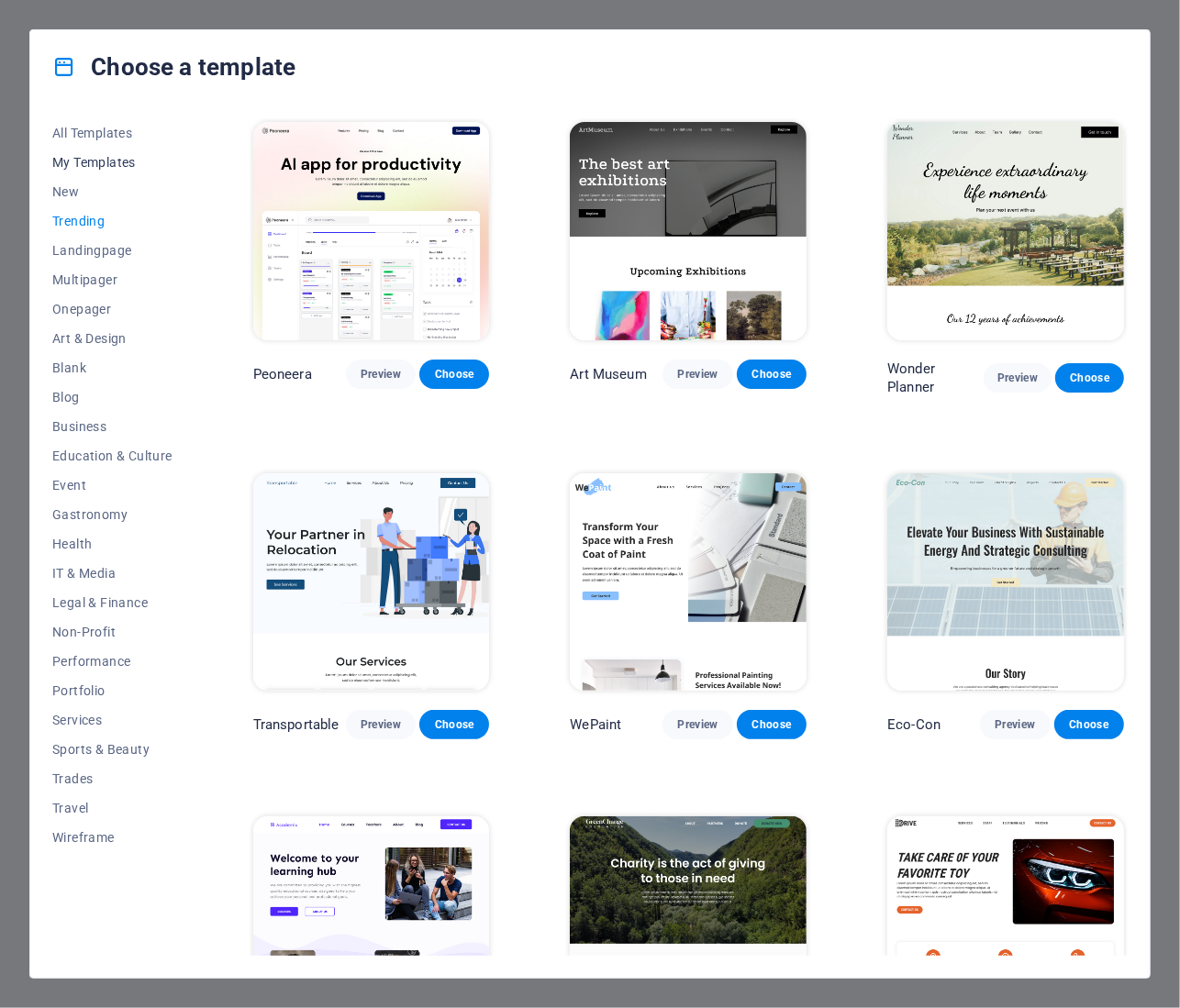 click on "My Templates" at bounding box center [112, 162] 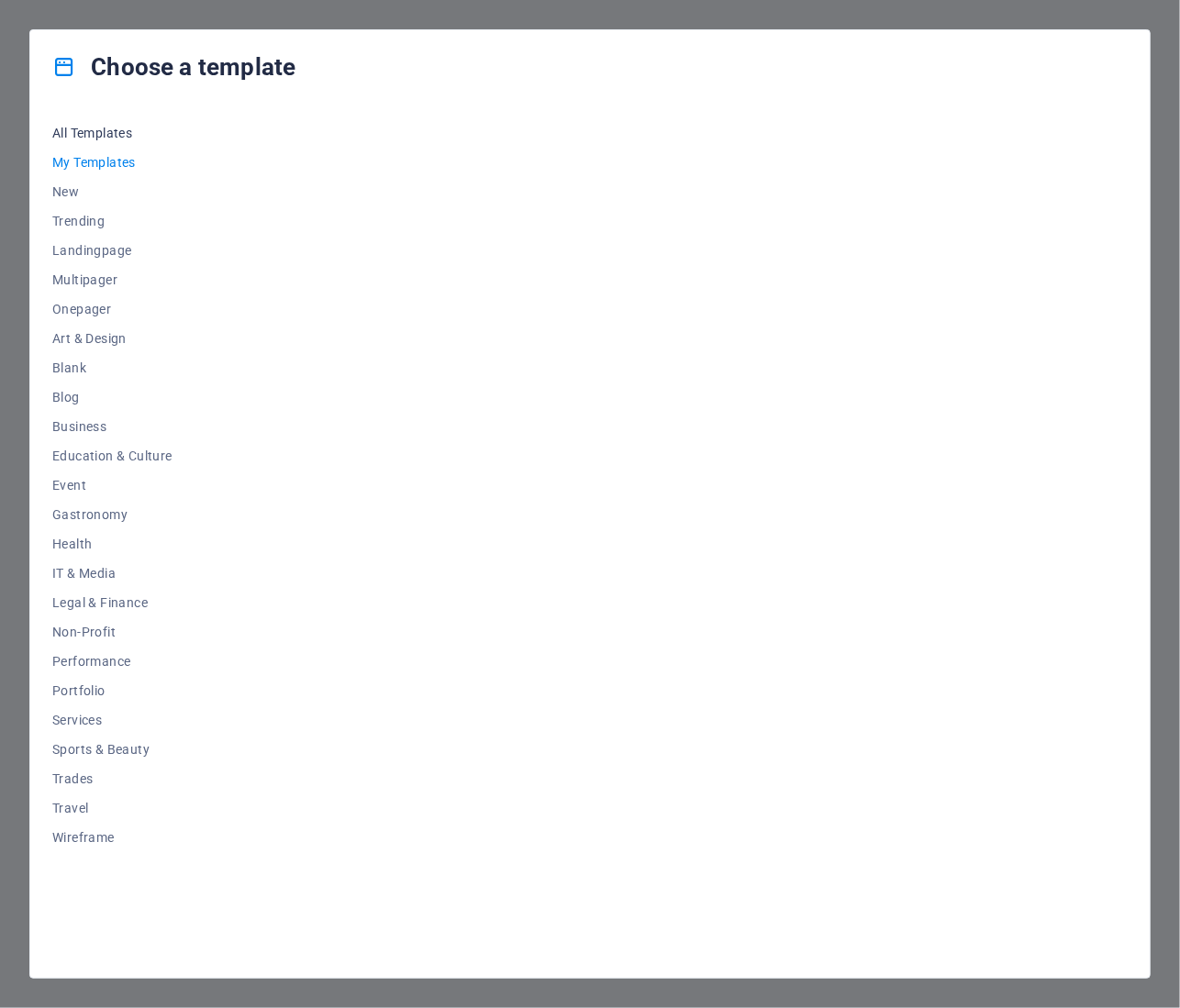click on "All Templates" at bounding box center (112, 133) 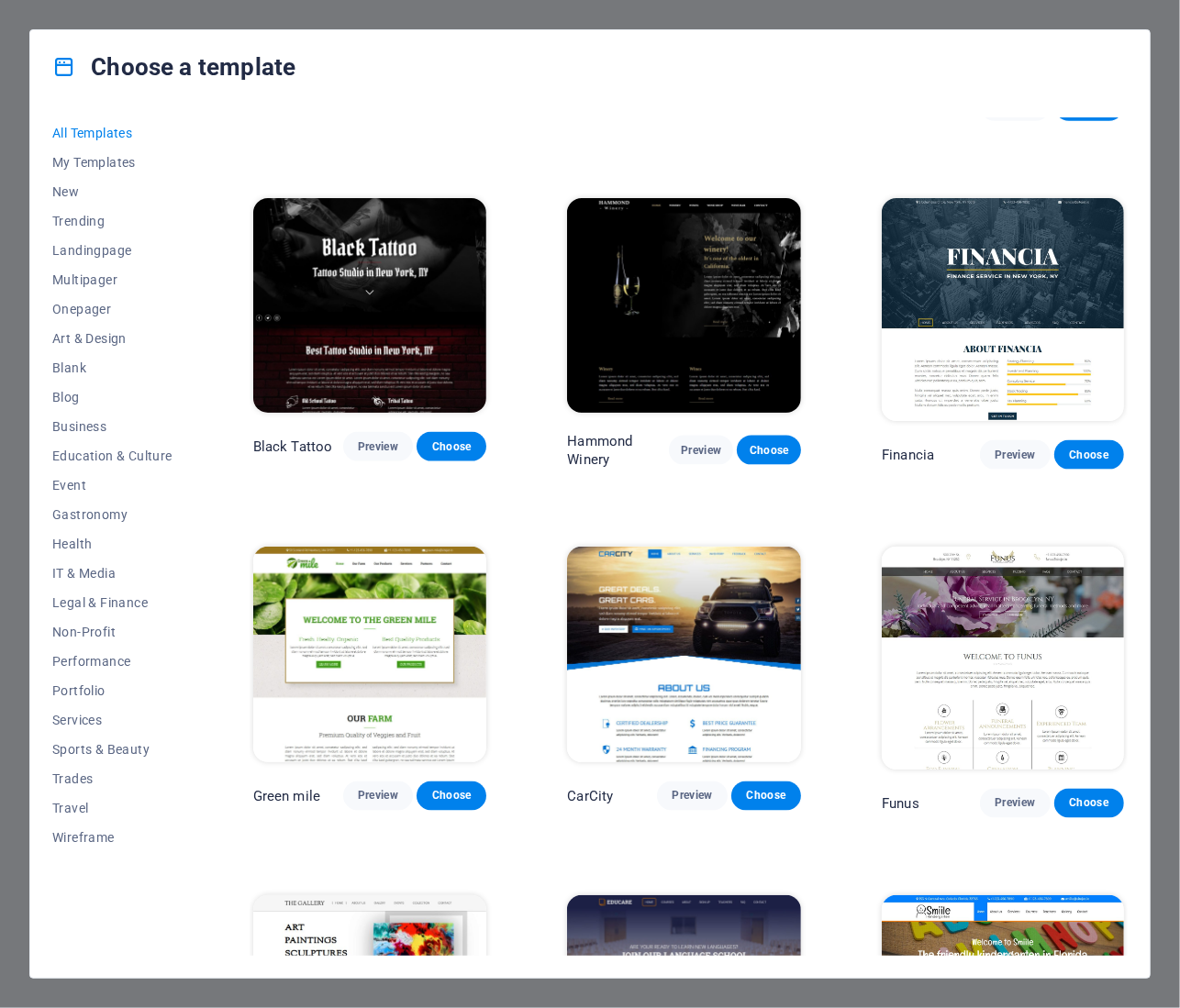 scroll, scrollTop: 9722, scrollLeft: 0, axis: vertical 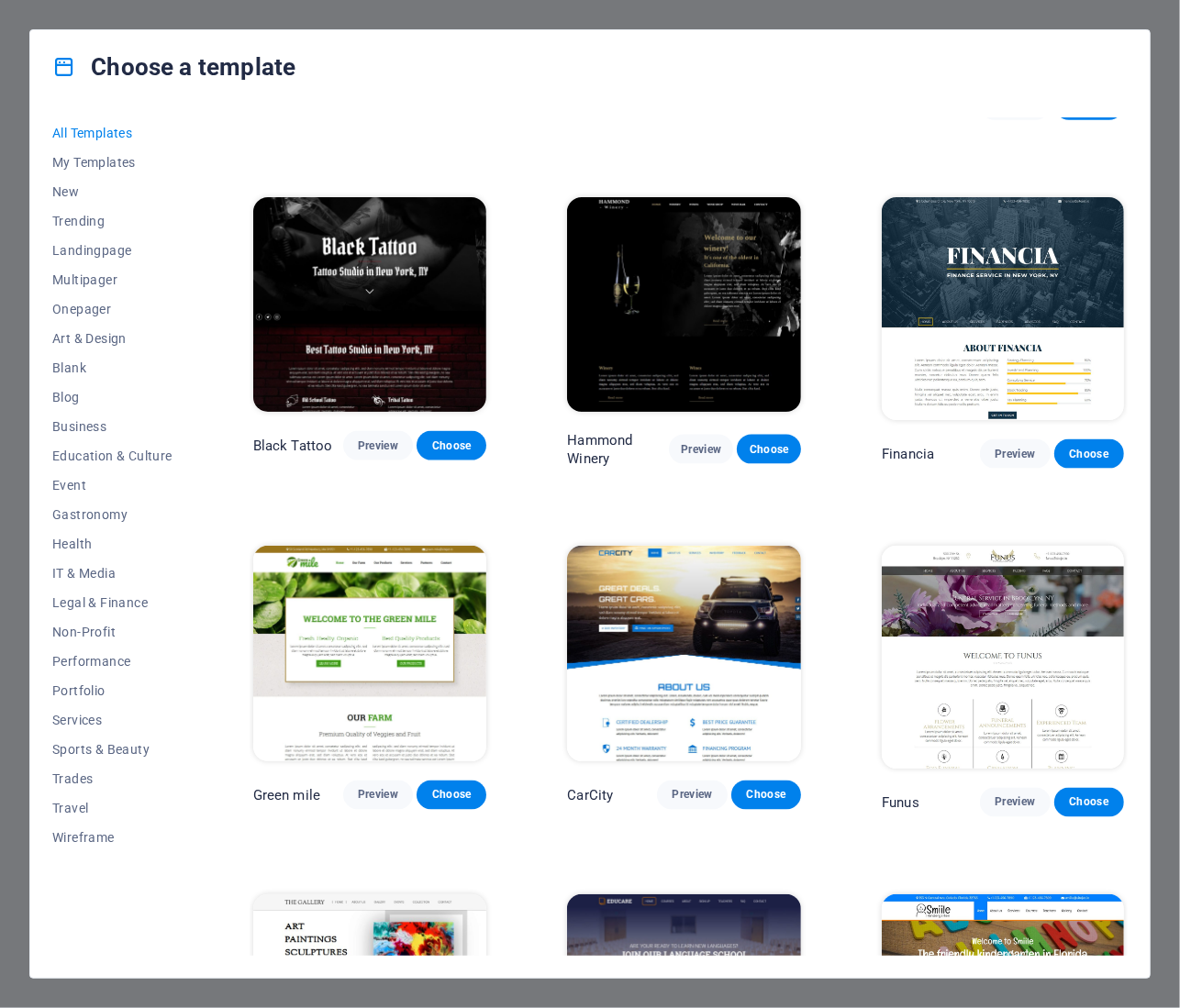 drag, startPoint x: 562, startPoint y: 347, endPoint x: 541, endPoint y: 435, distance: 90.47099 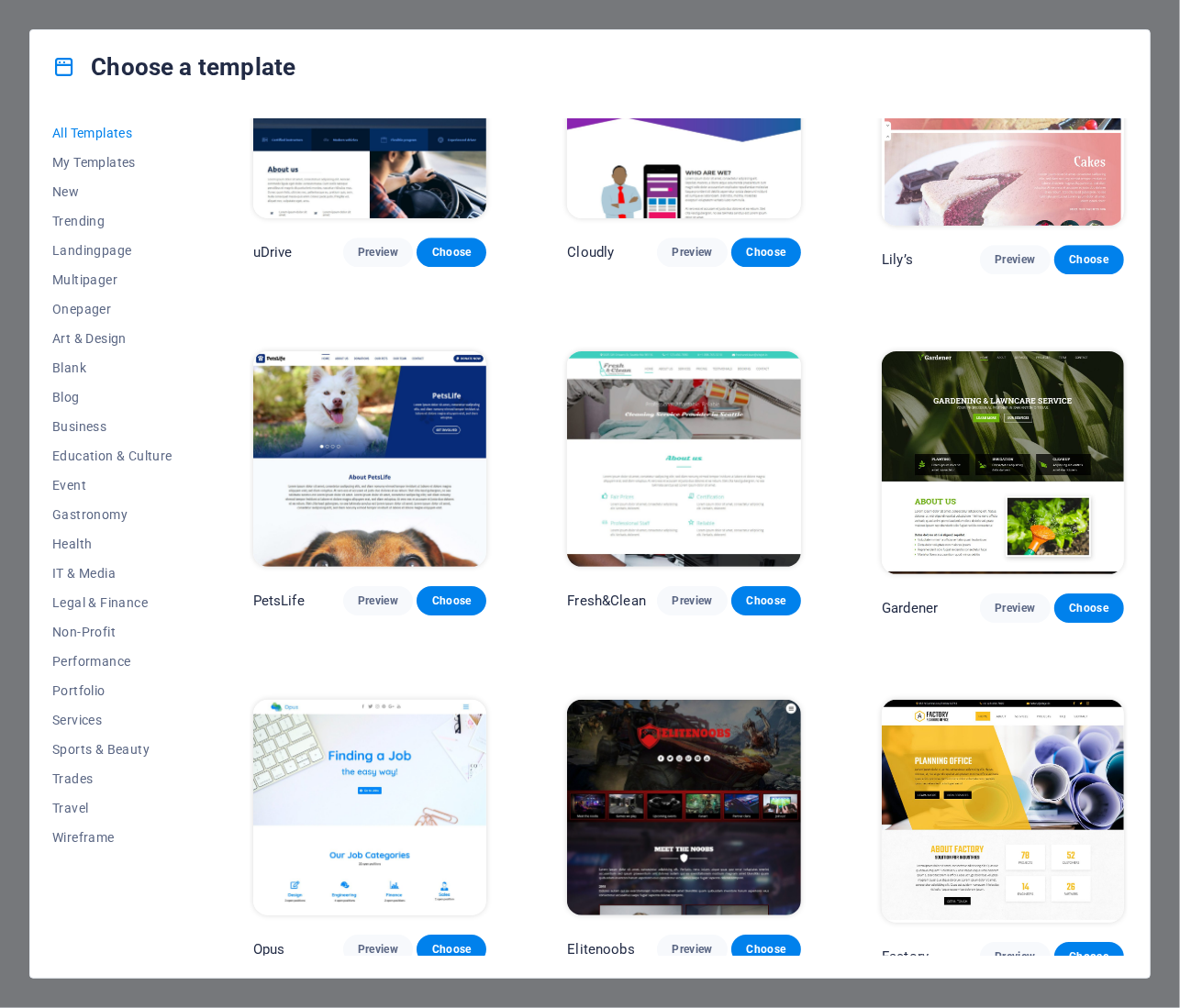 scroll, scrollTop: 11740, scrollLeft: 0, axis: vertical 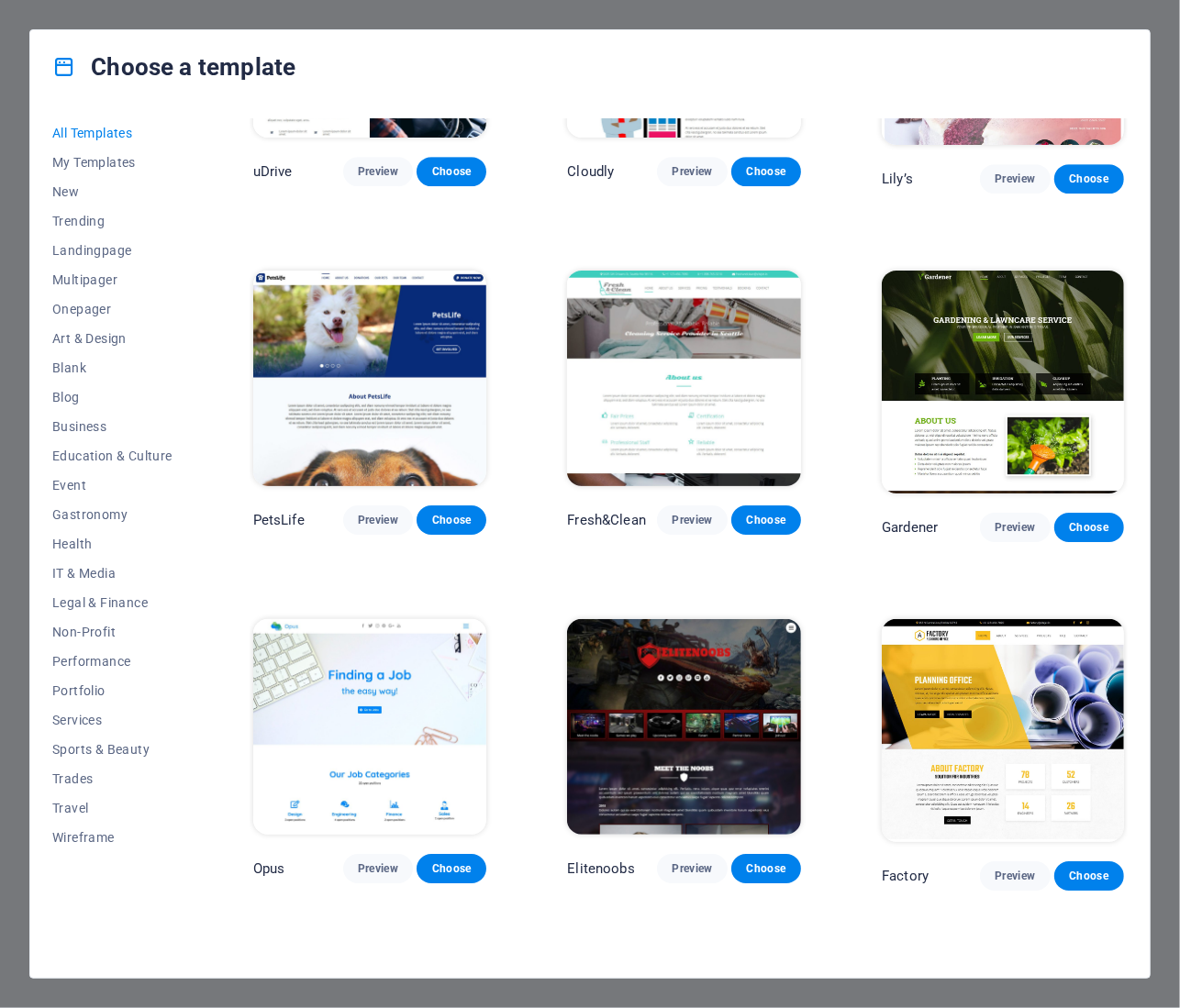 drag, startPoint x: 519, startPoint y: 558, endPoint x: 525, endPoint y: 538, distance: 20.88061 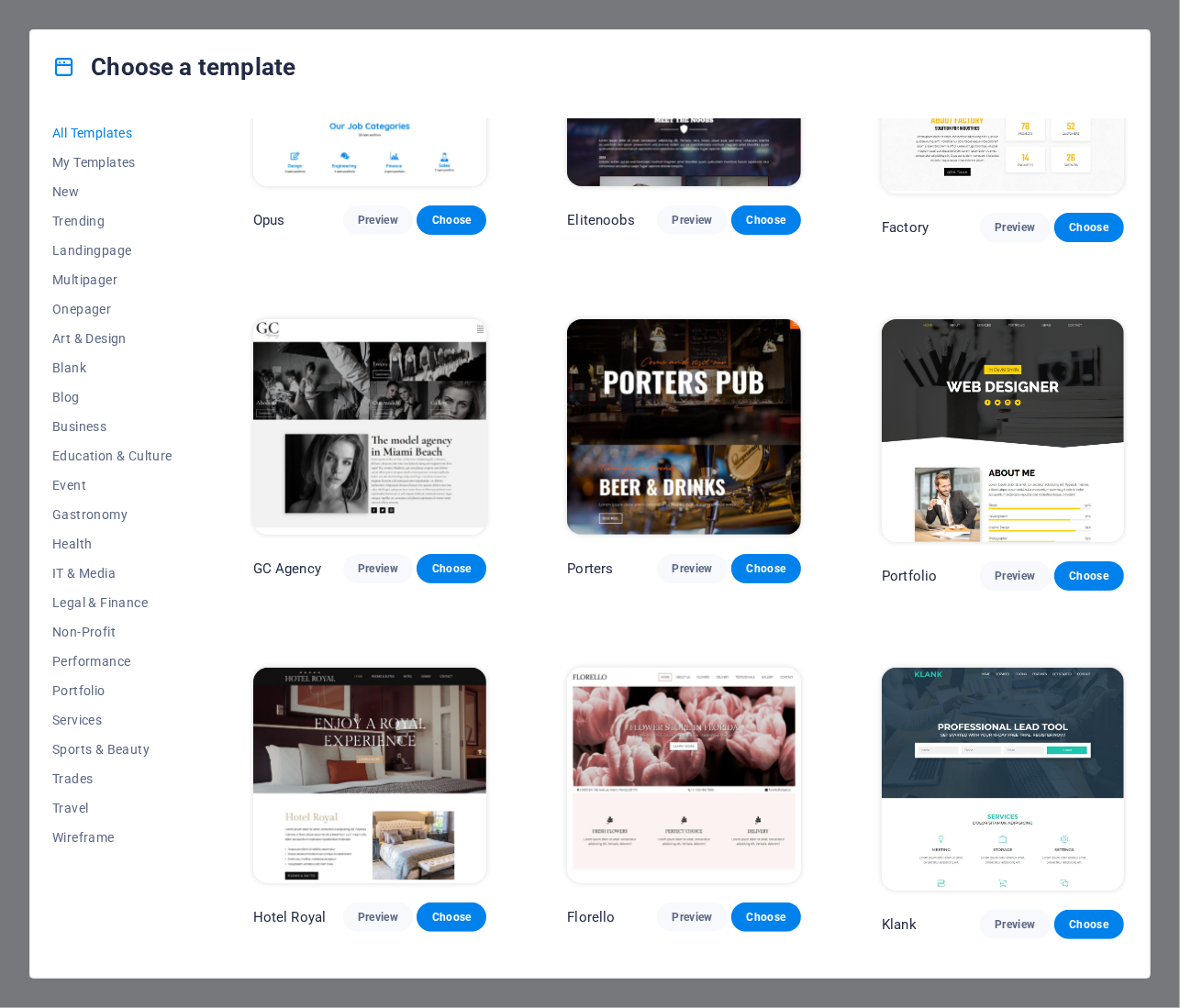 scroll, scrollTop: 12382, scrollLeft: 0, axis: vertical 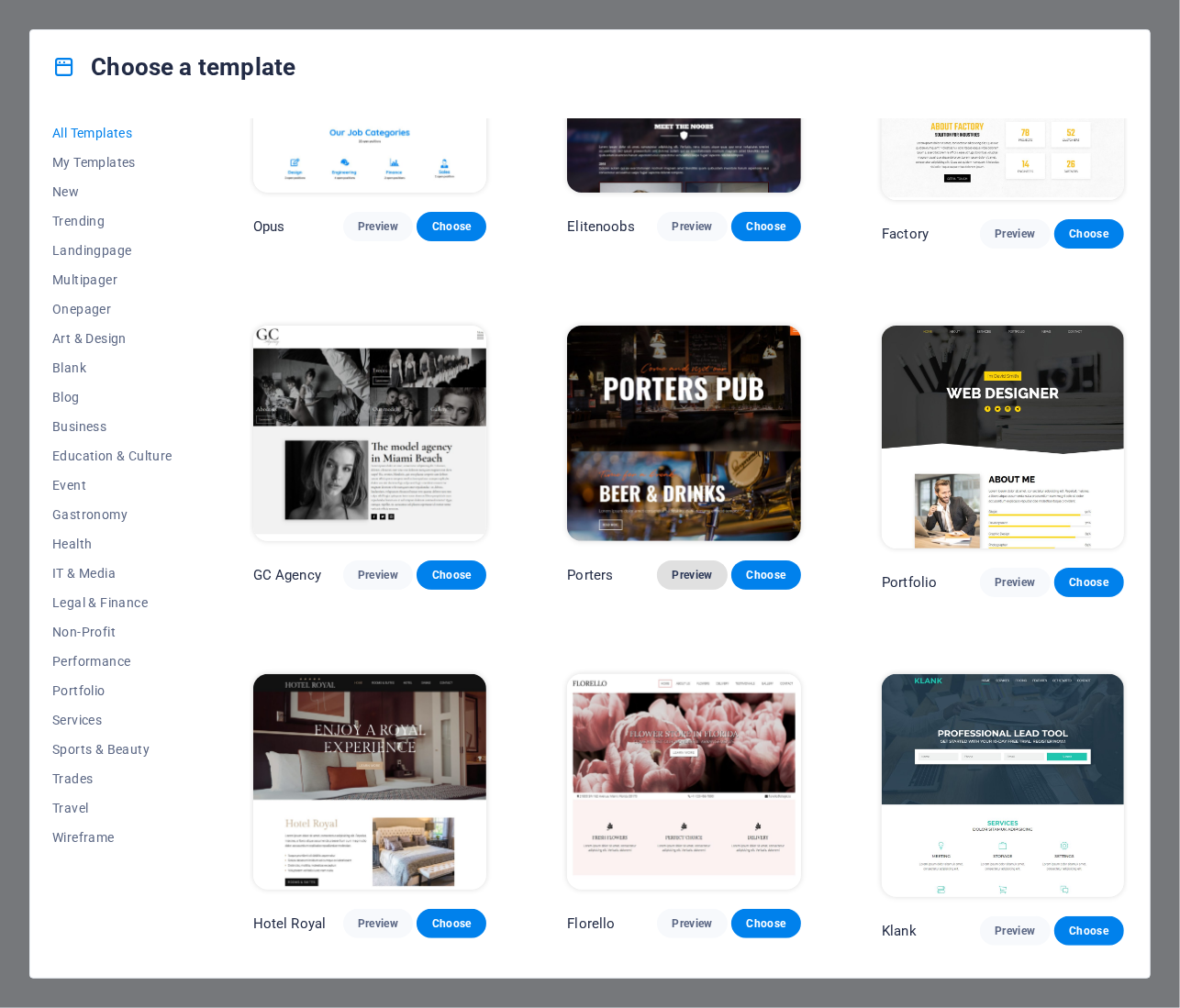 click on "Preview" at bounding box center [692, 575] 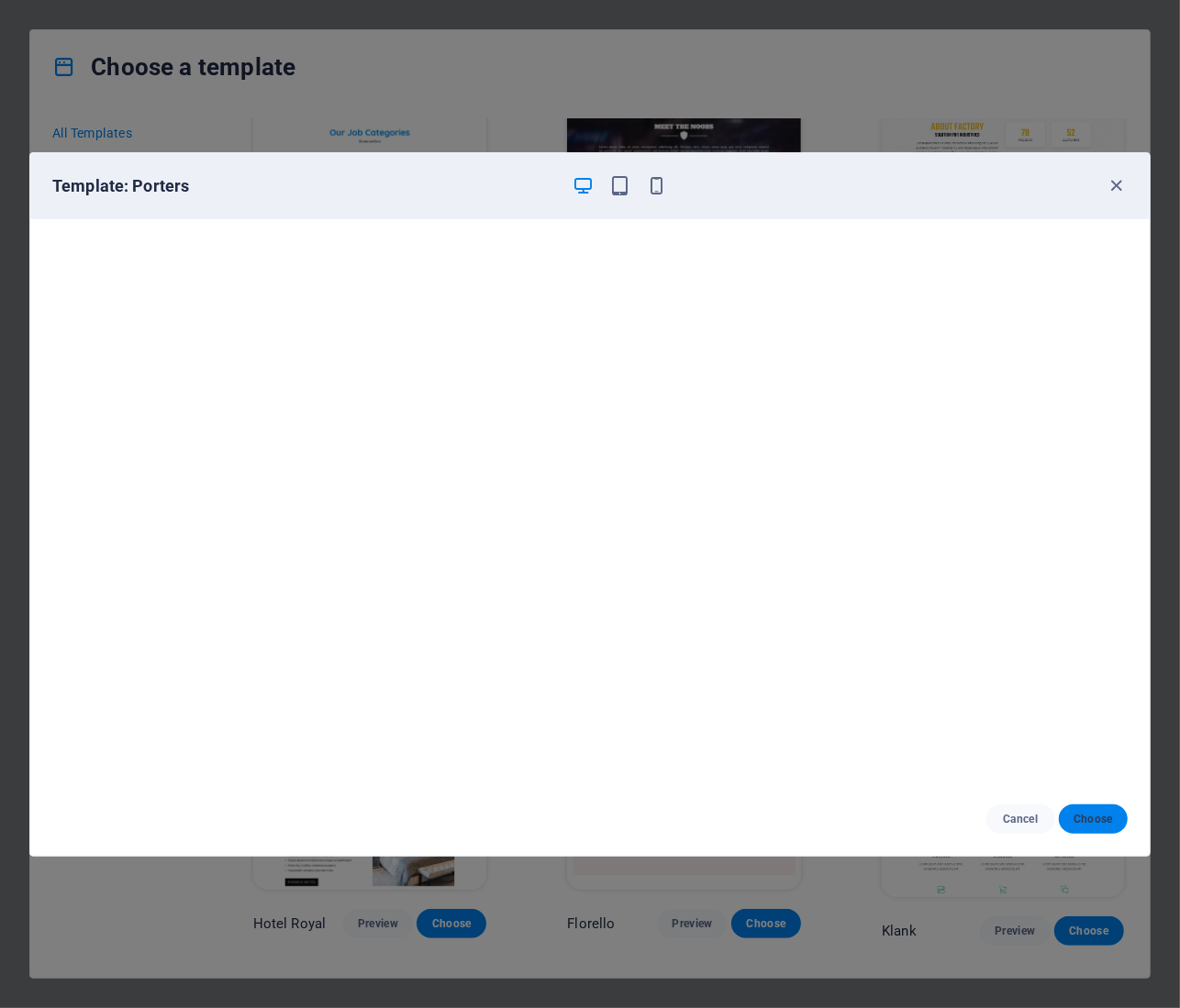 click on "Choose" at bounding box center [1093, 819] 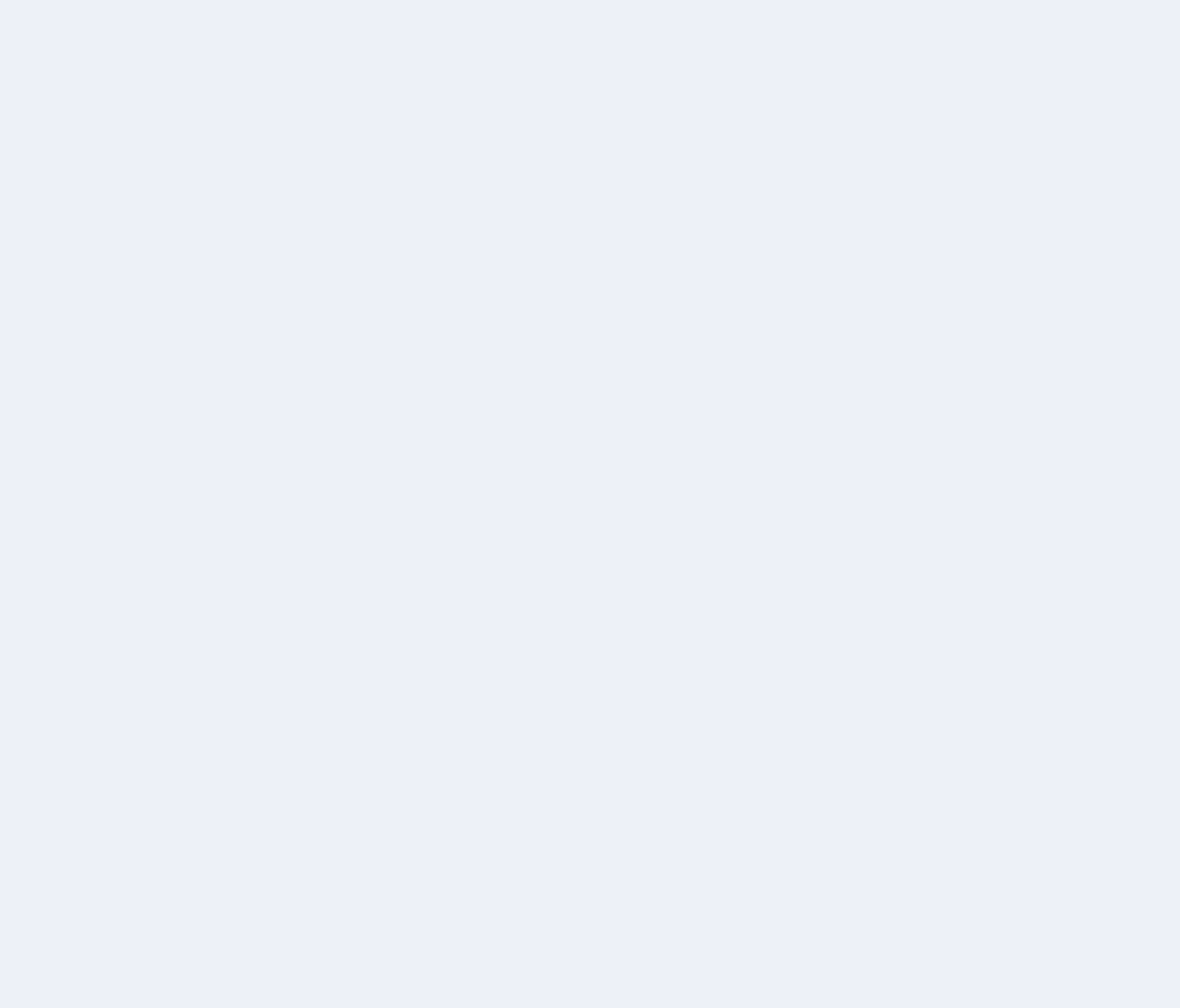 scroll, scrollTop: 0, scrollLeft: 0, axis: both 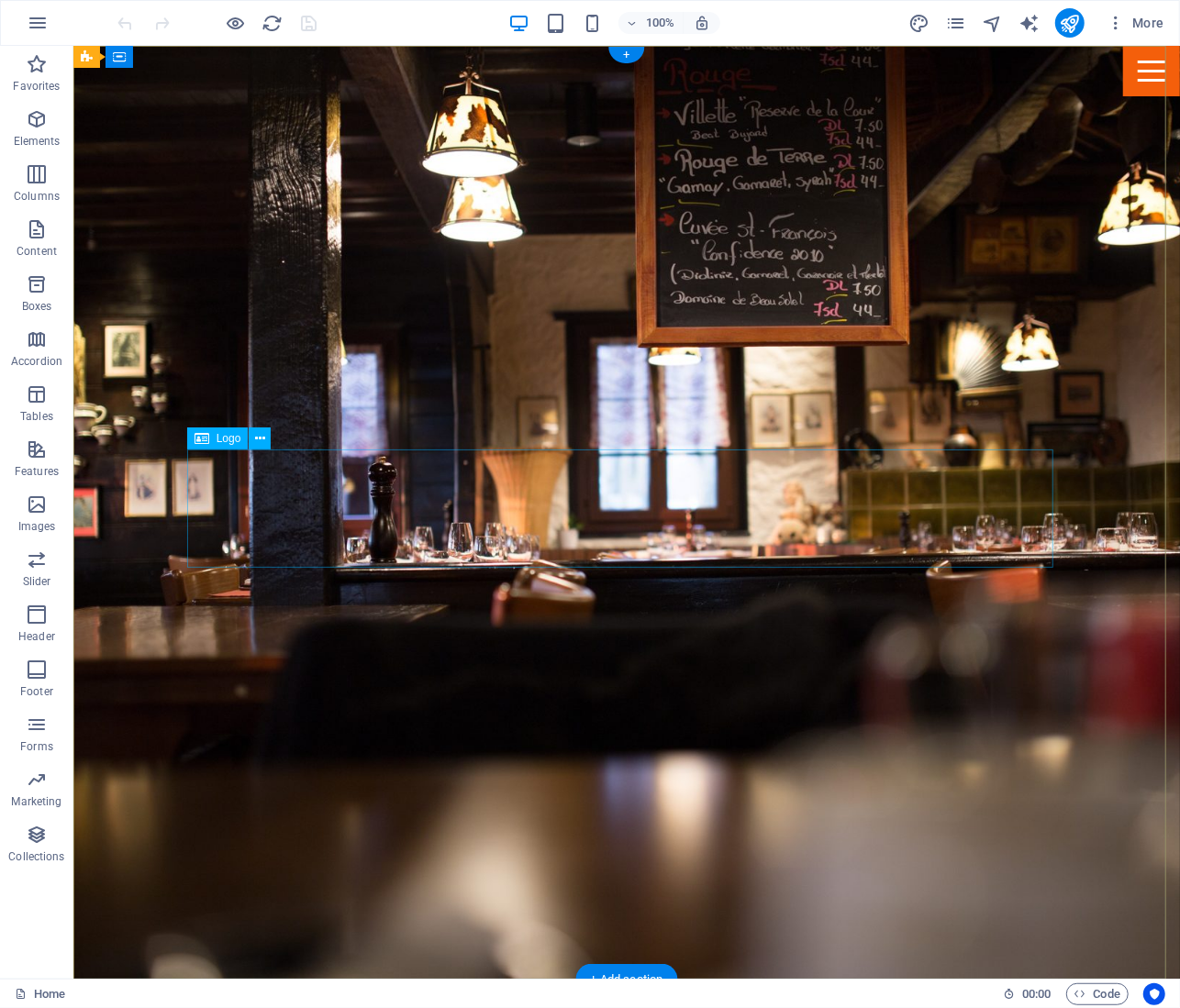click at bounding box center [626, 1203] 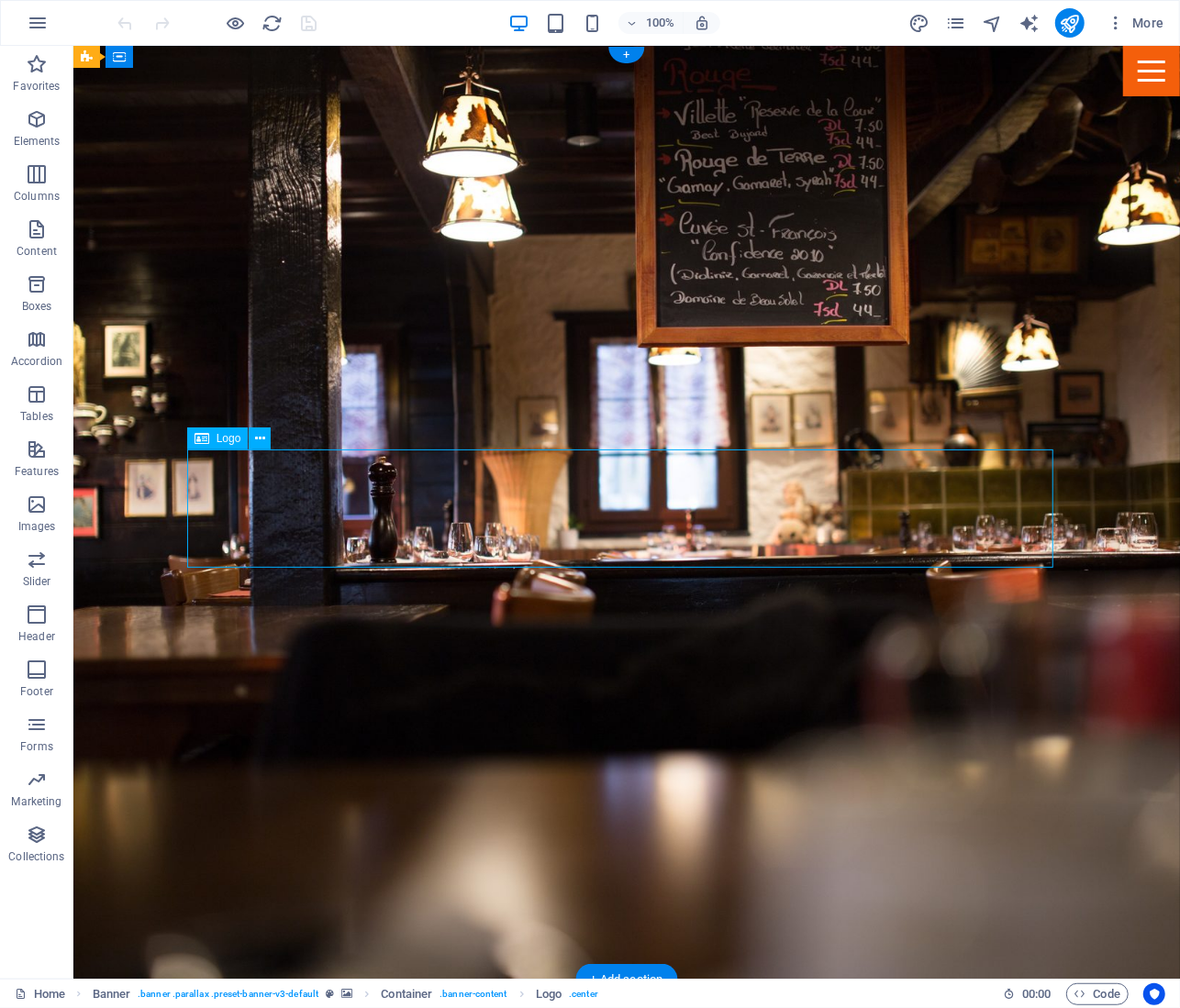 click at bounding box center (626, 1203) 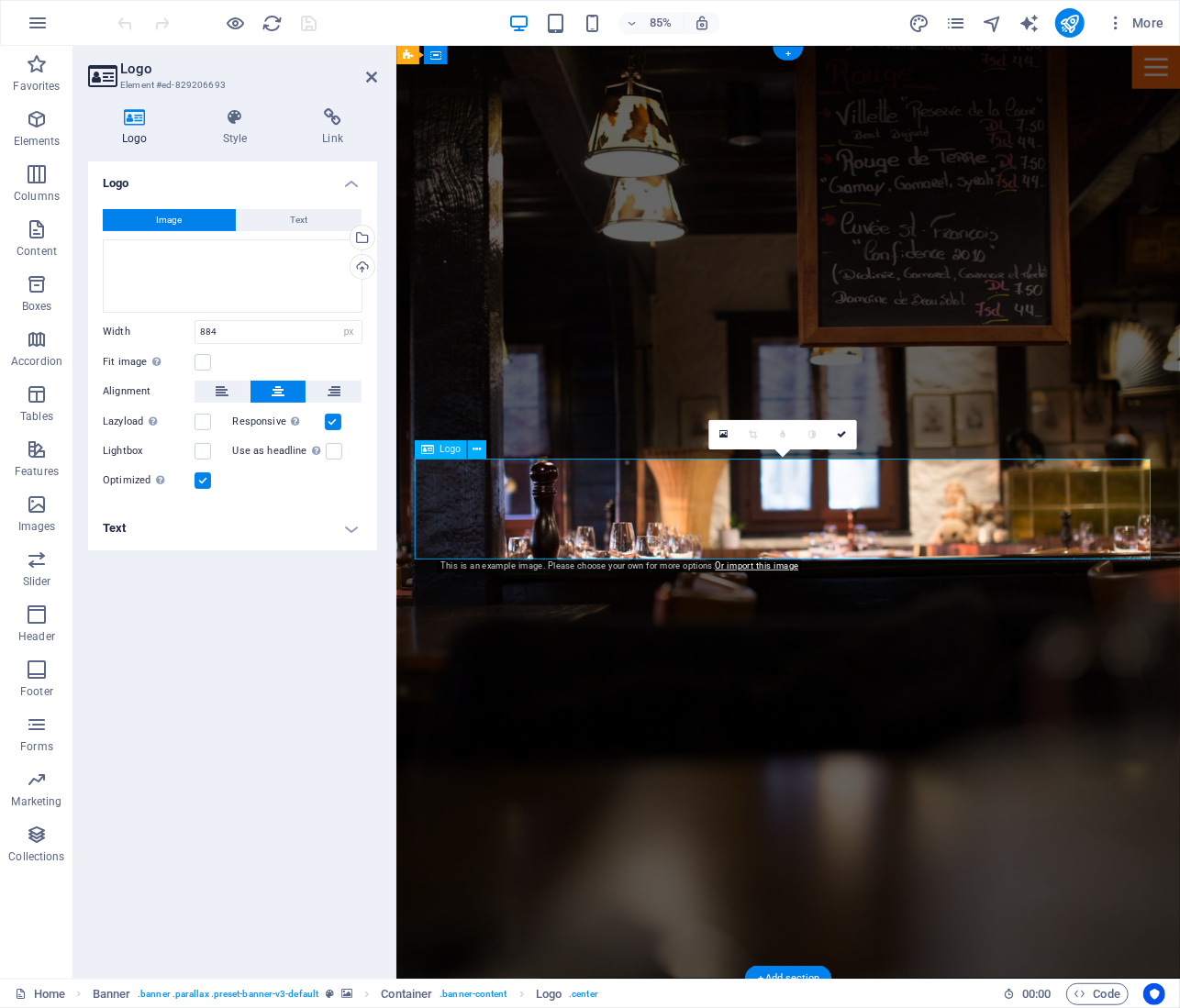 click at bounding box center (857, 1203) 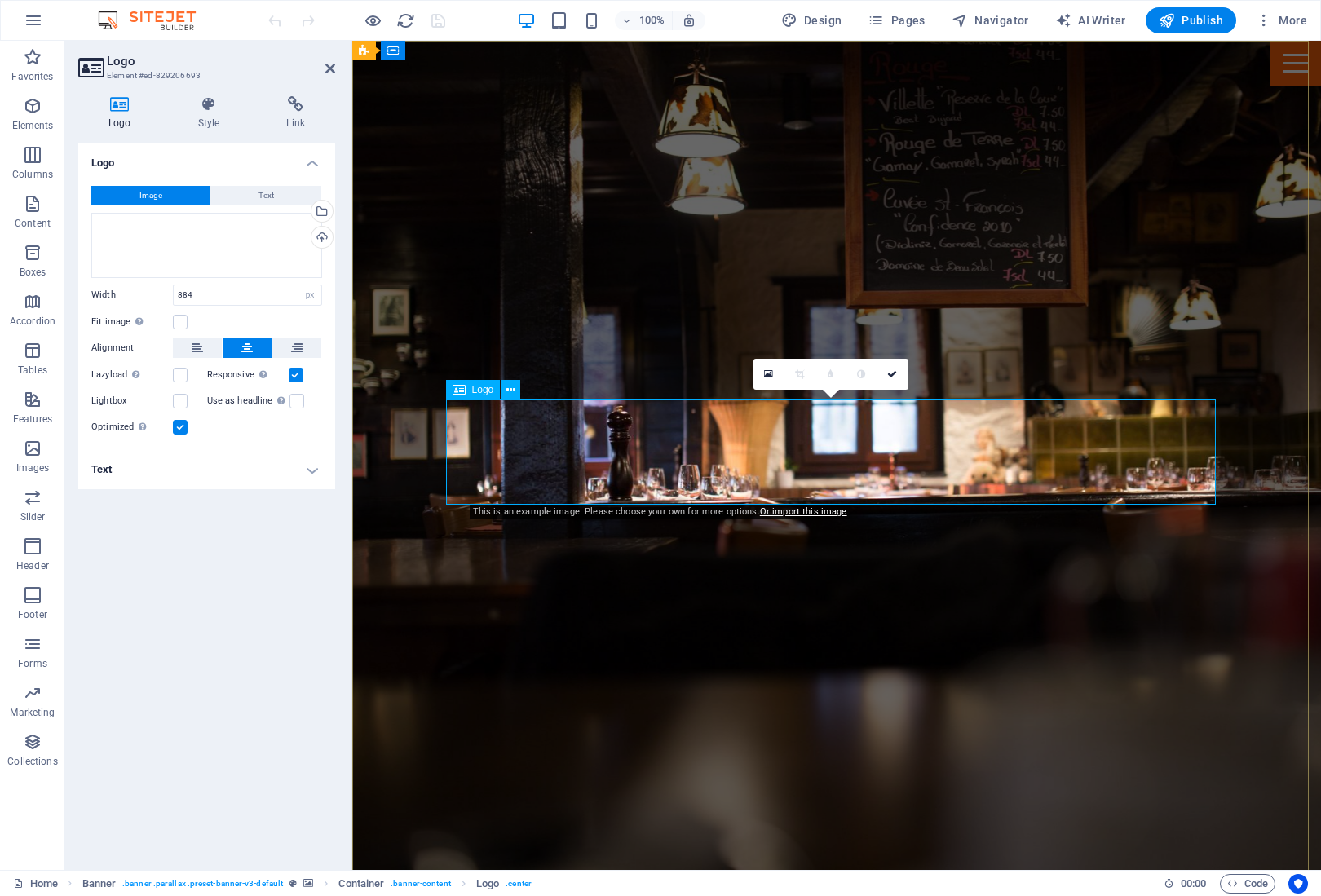 click at bounding box center (837, 1070) 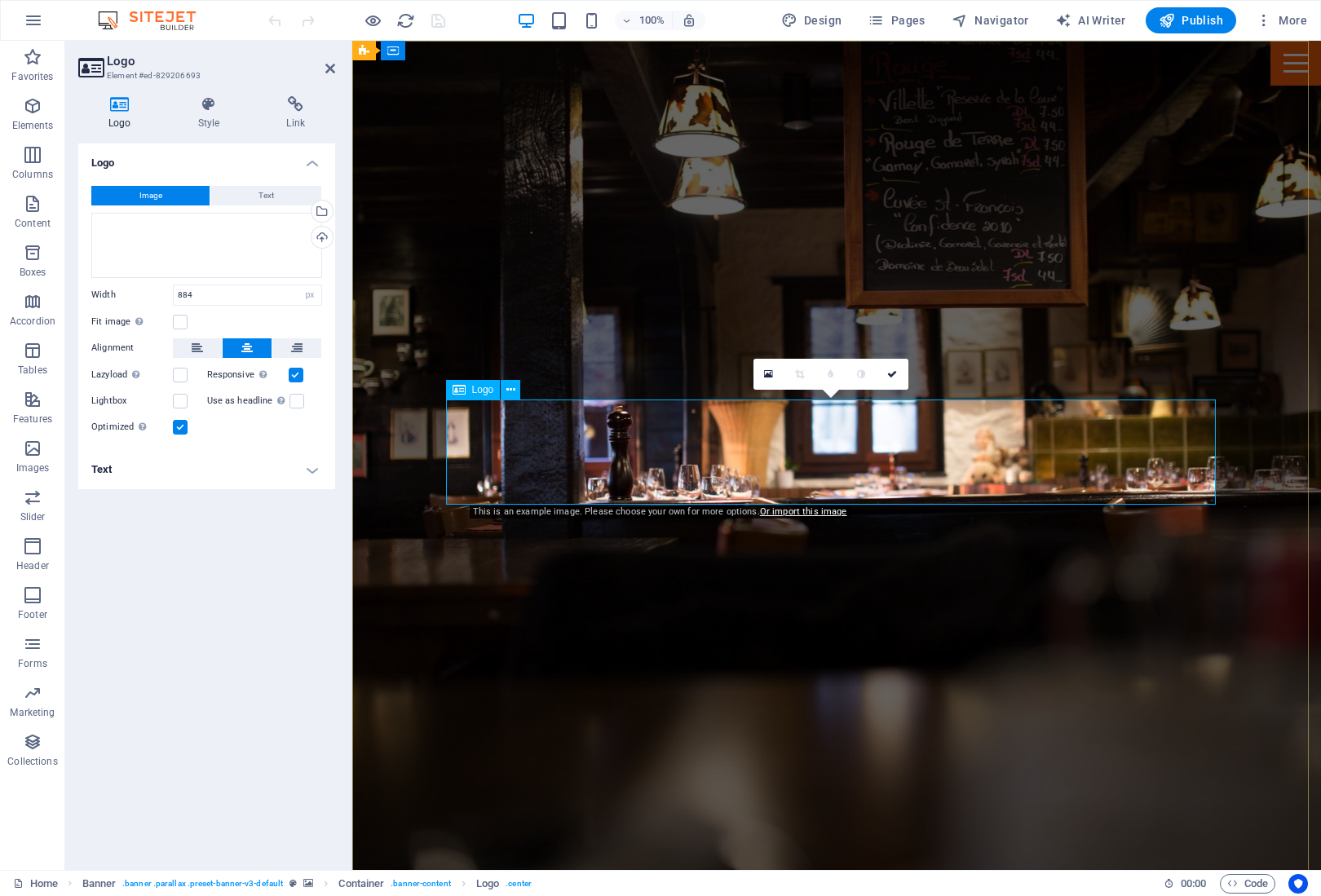 click at bounding box center [837, 1070] 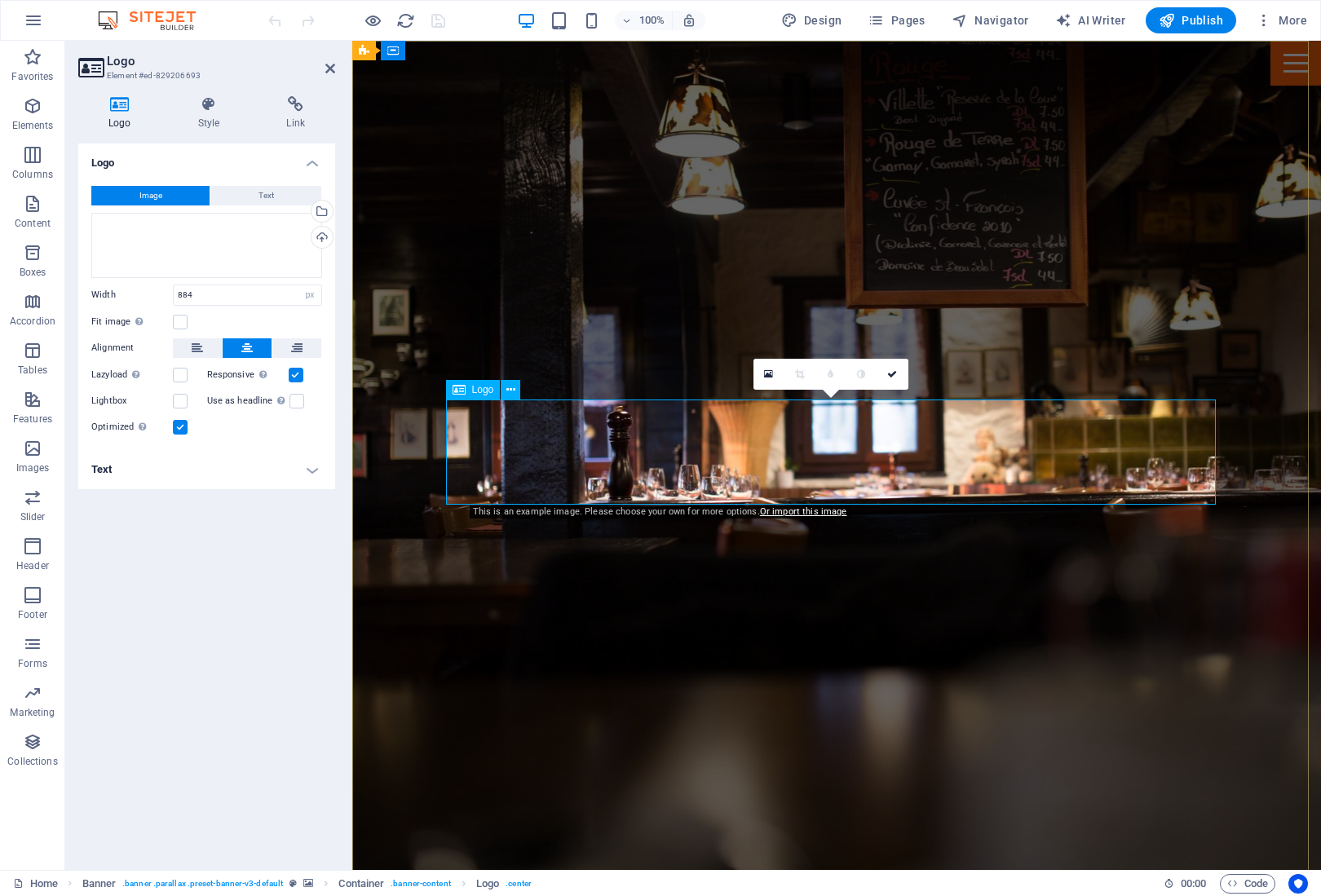 click at bounding box center (837, 1070) 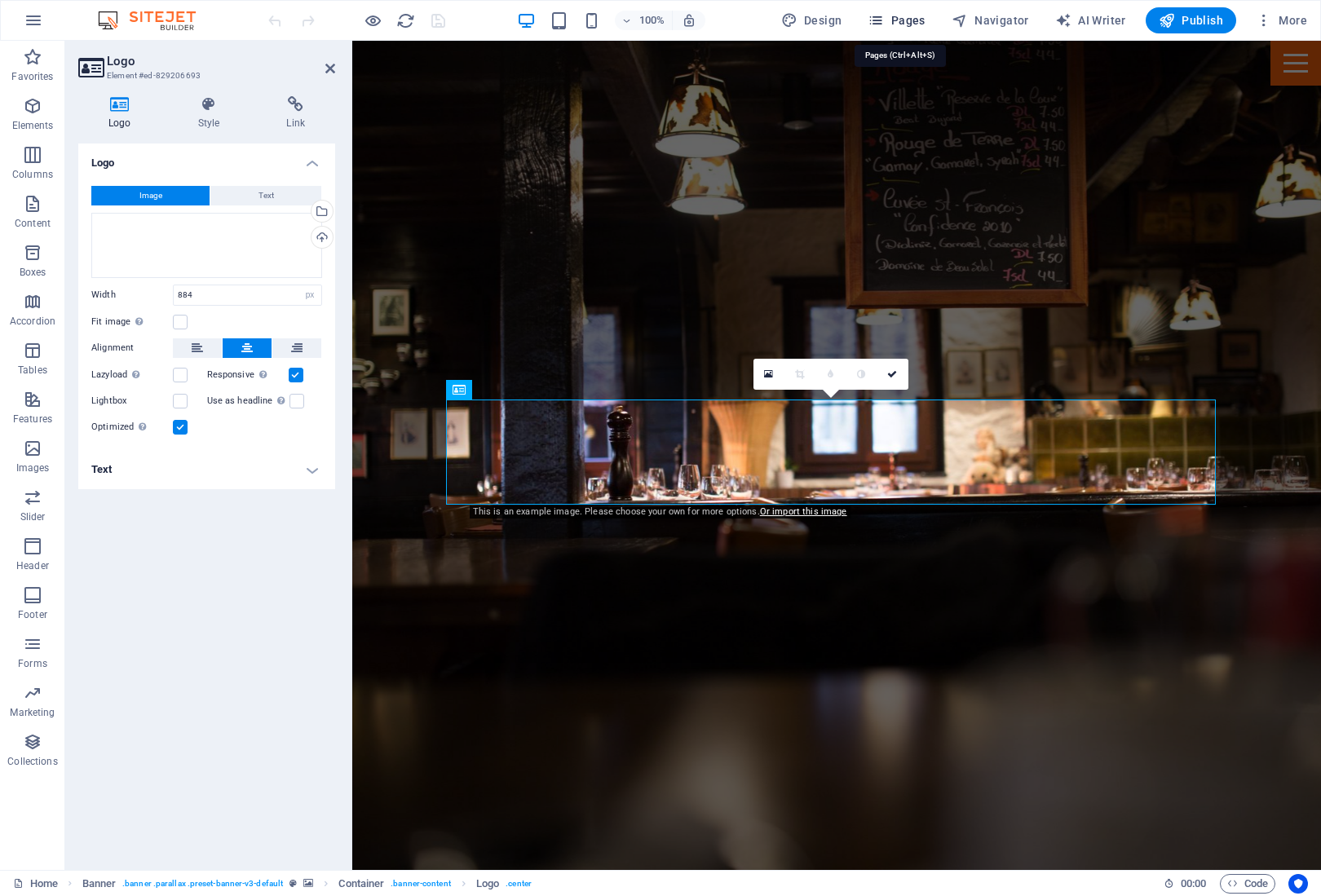 click on "Pages" at bounding box center [896, 20] 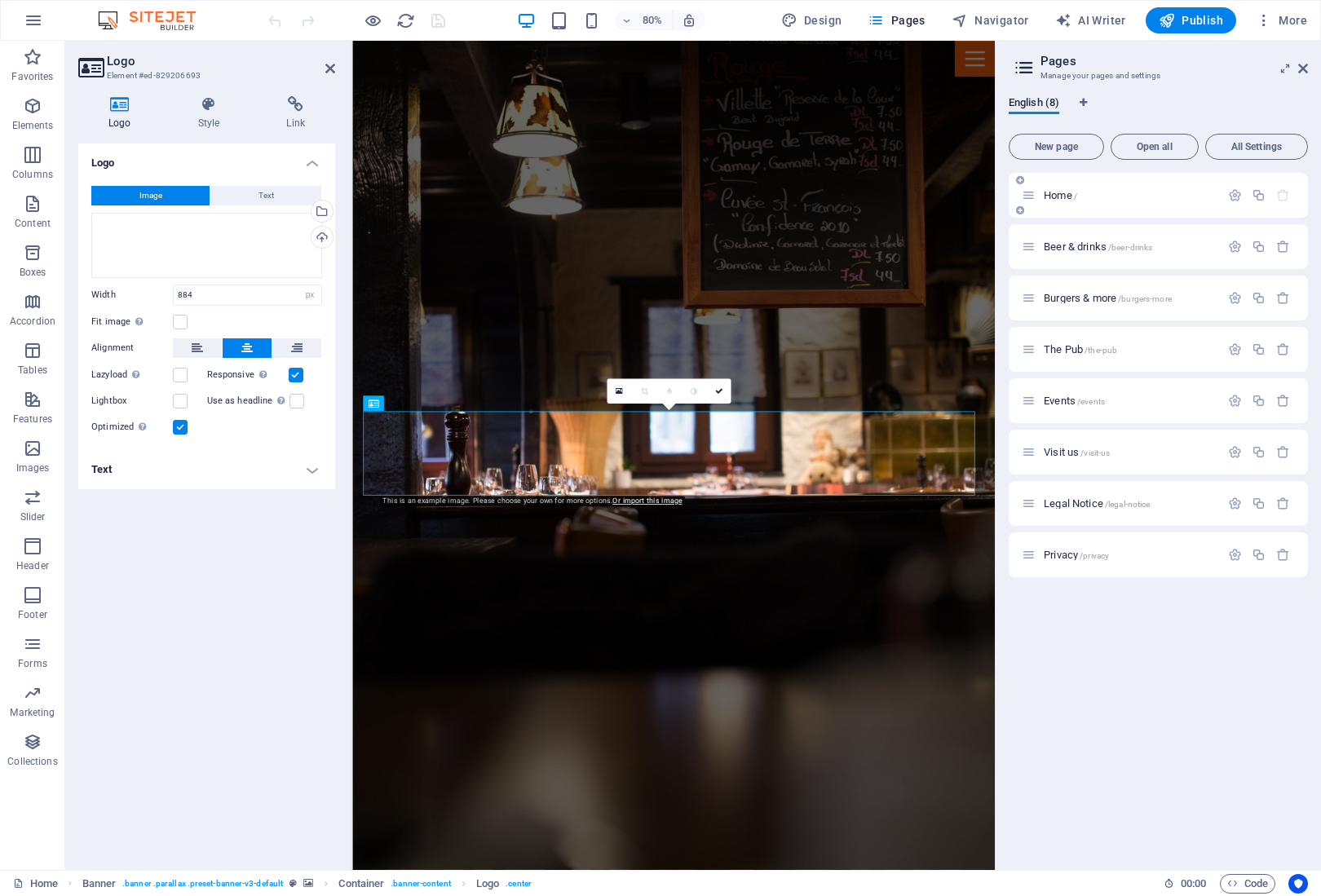 click on "Home /" at bounding box center [1120, 195] 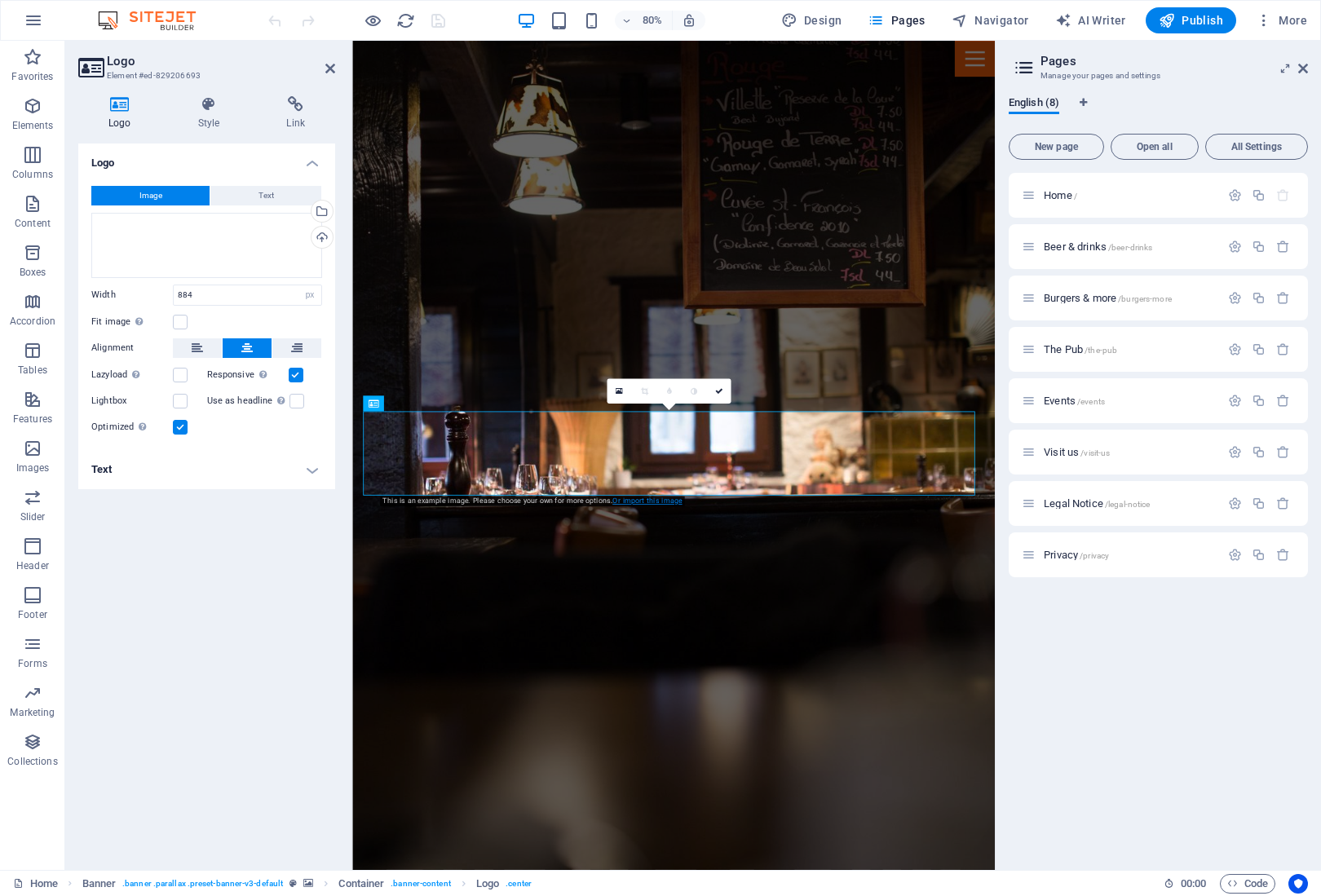 click on "Or import this image" at bounding box center (647, 501) 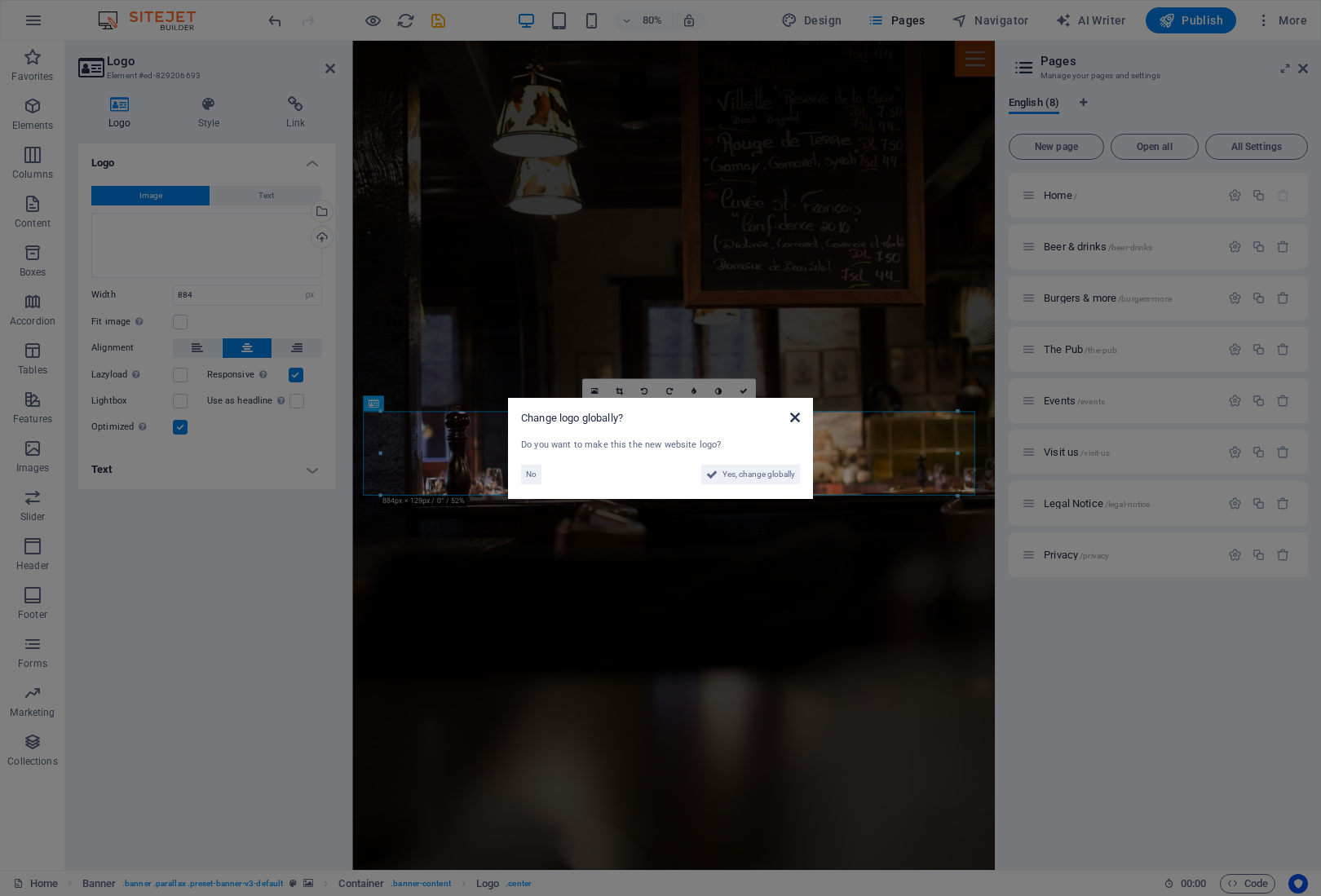 click at bounding box center [795, 417] 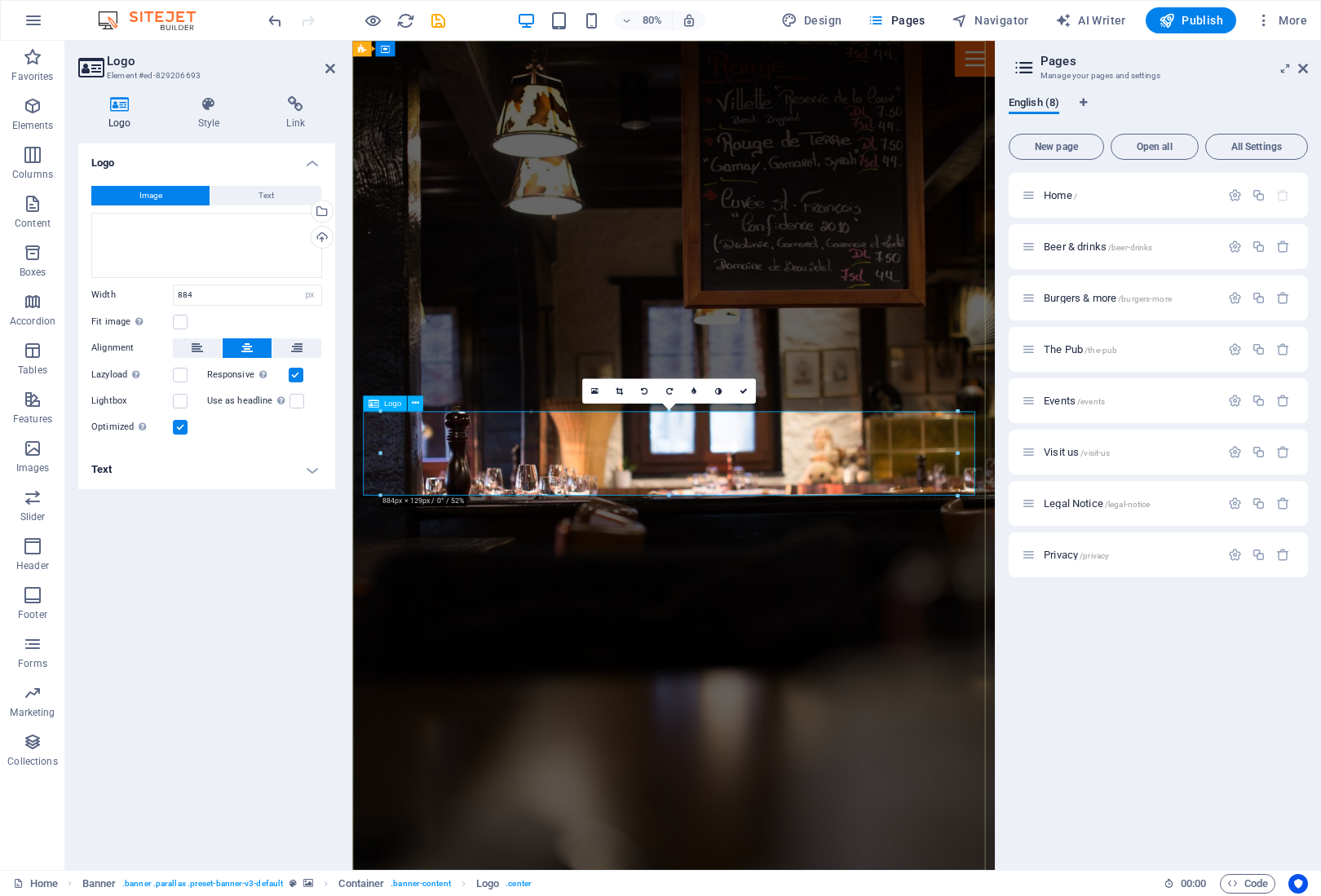 click at bounding box center [754, 1278] 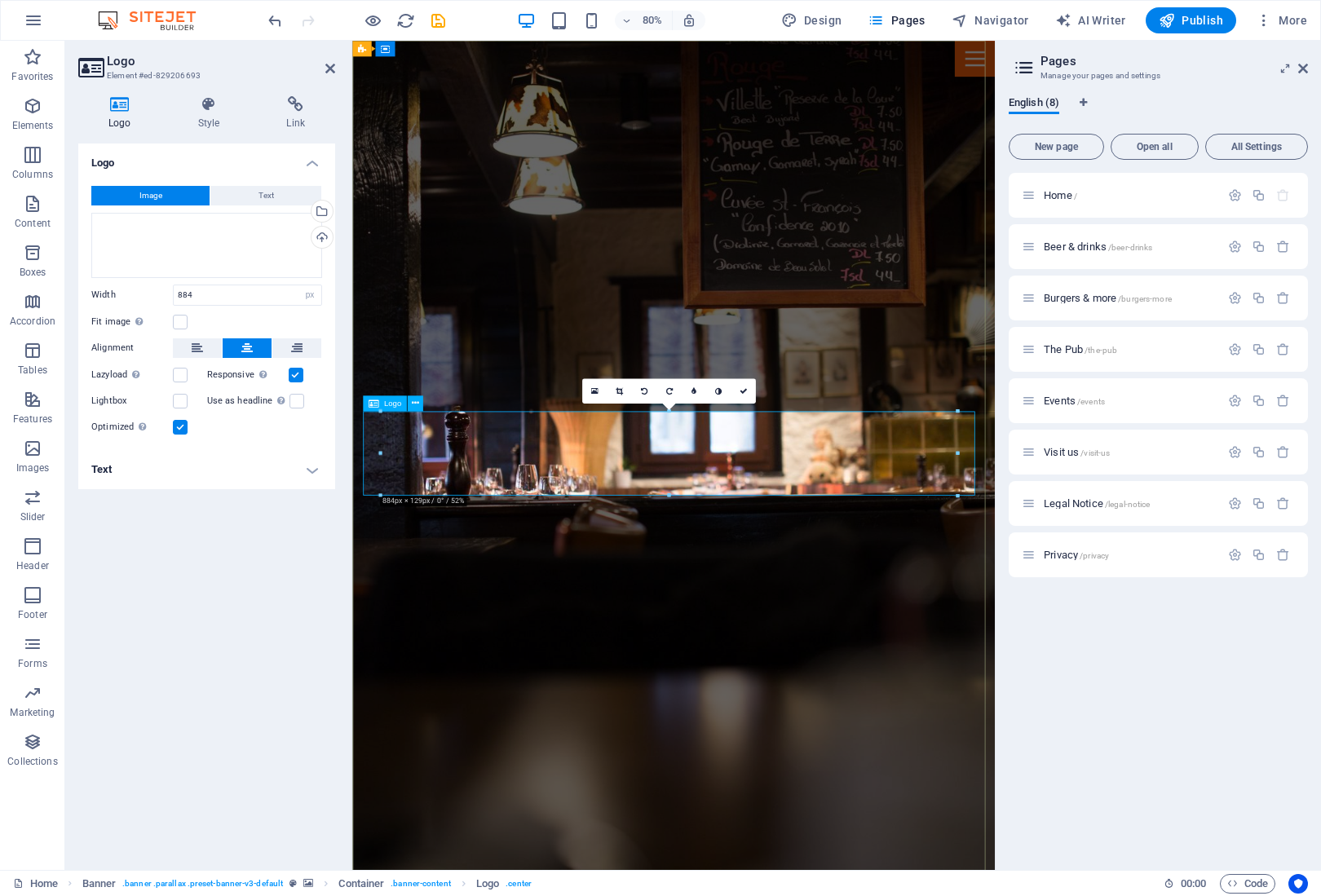 click at bounding box center [754, 1278] 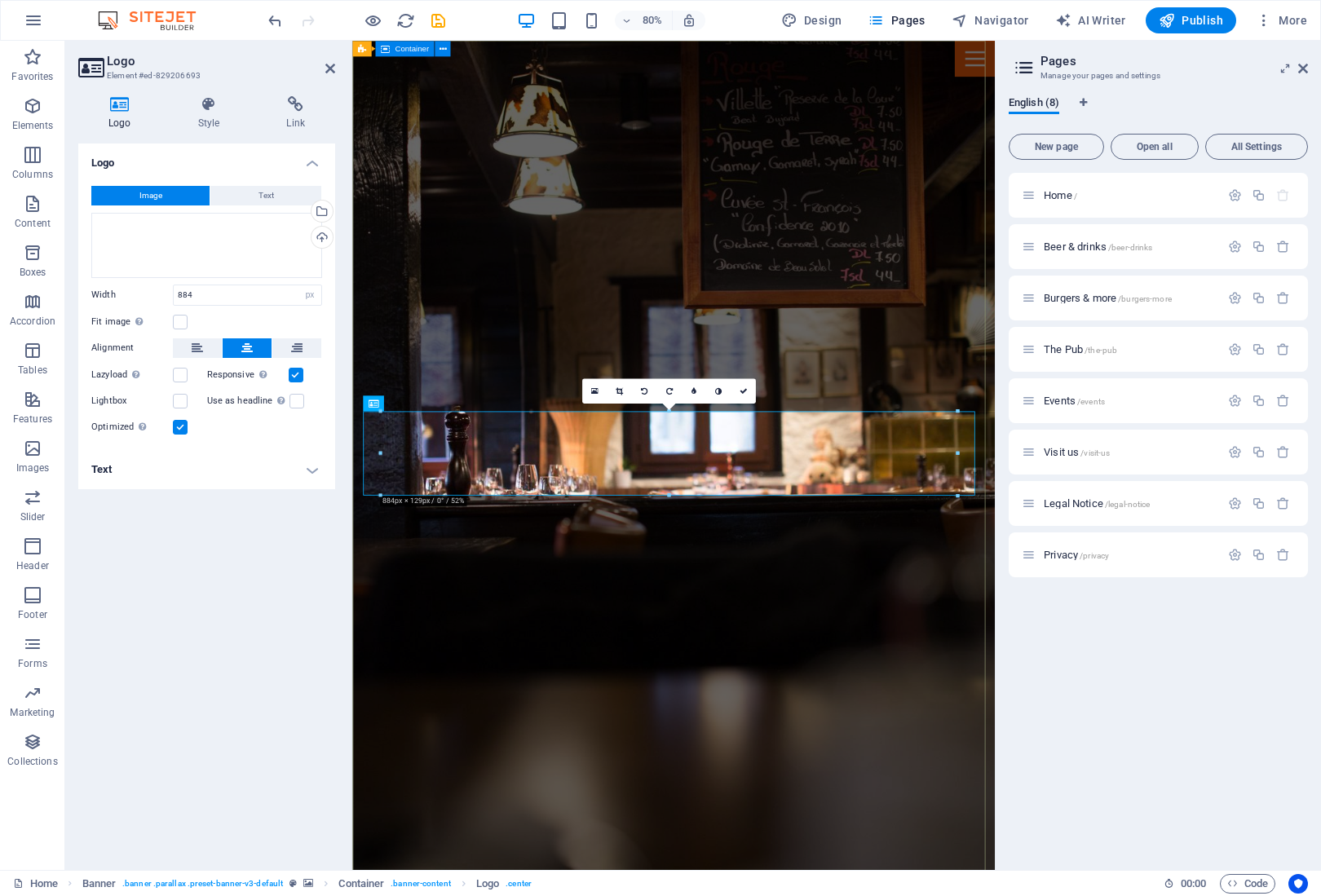 drag, startPoint x: 1310, startPoint y: 493, endPoint x: 1131, endPoint y: 558, distance: 190.43634 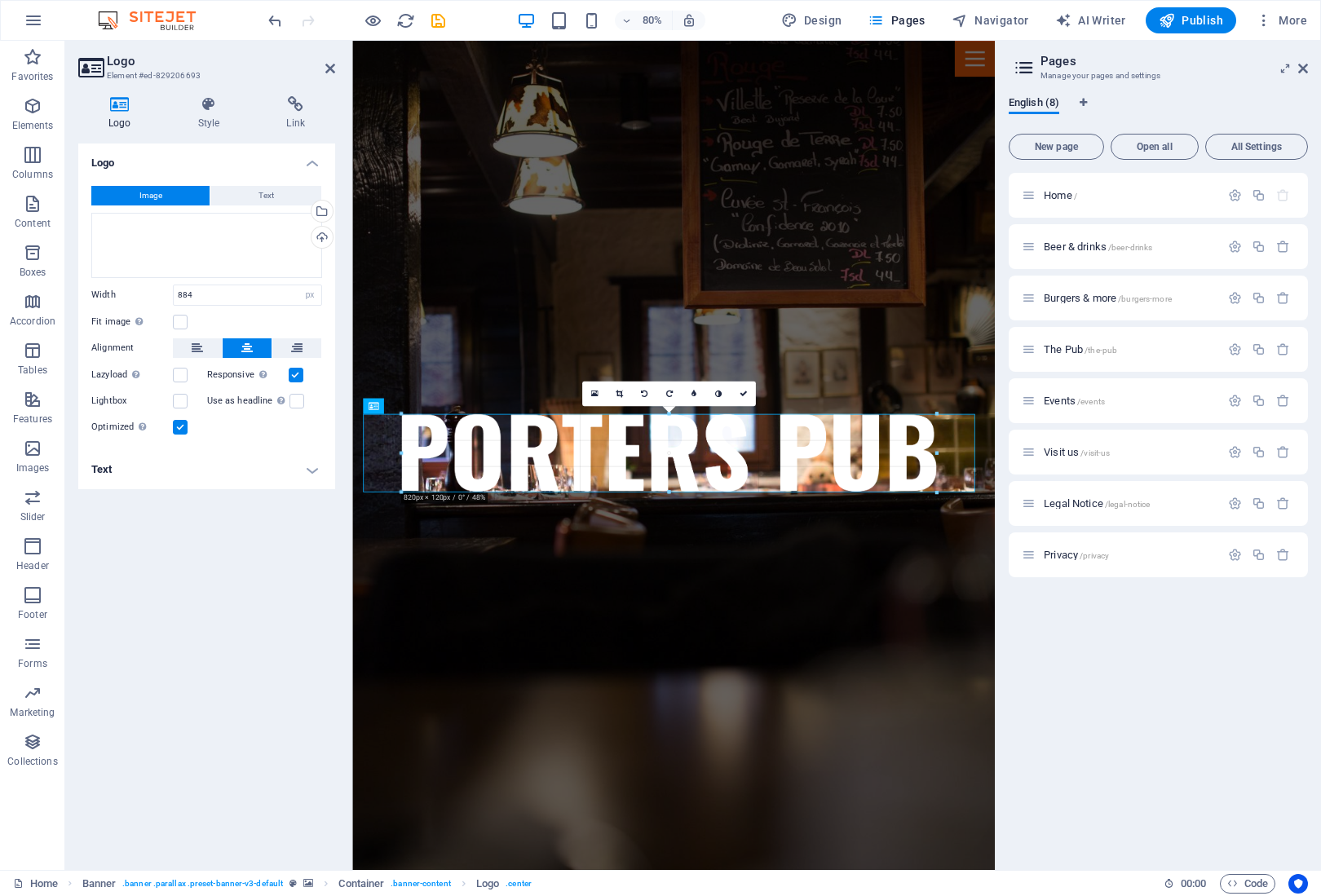 type on "820" 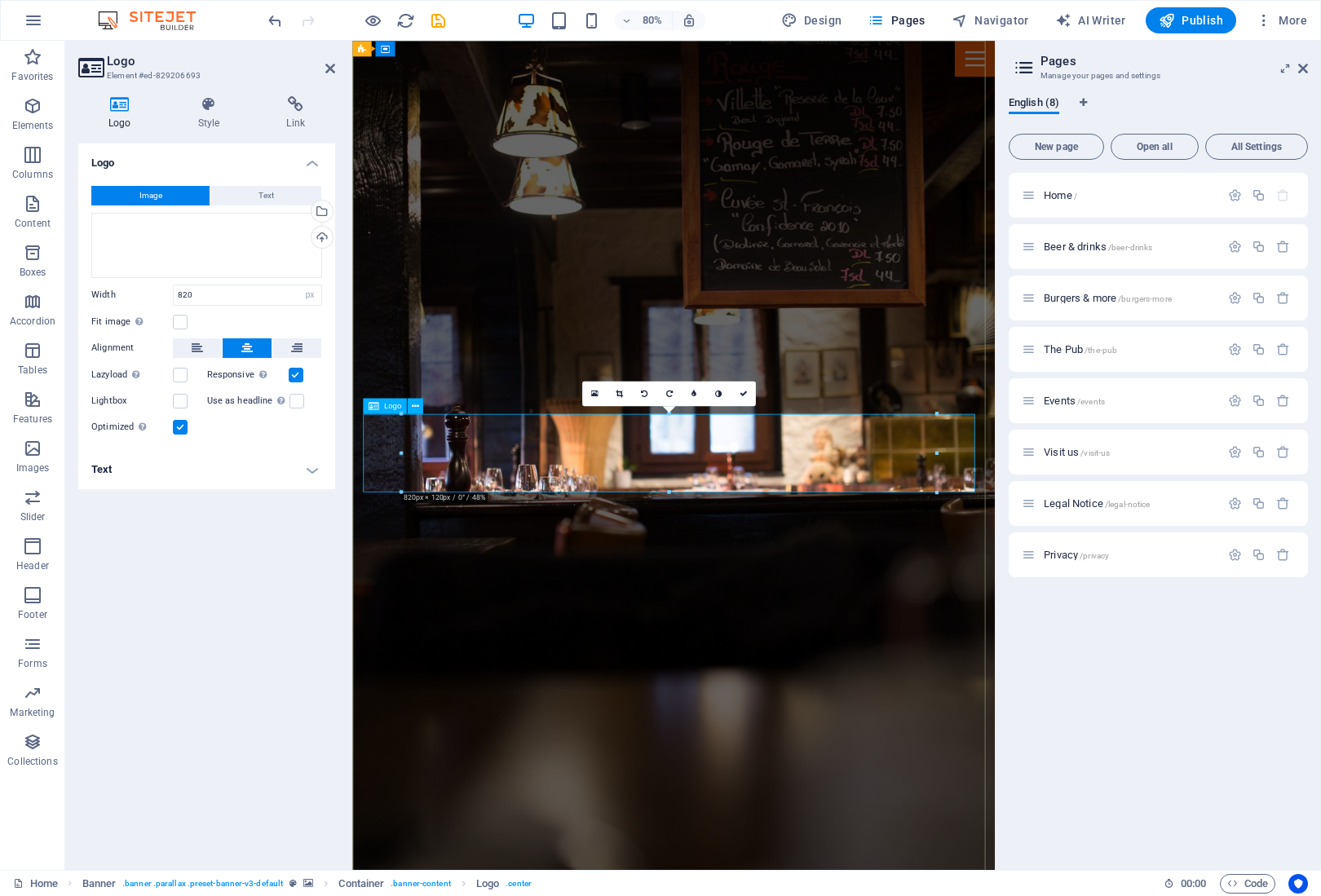 click at bounding box center (754, 1274) 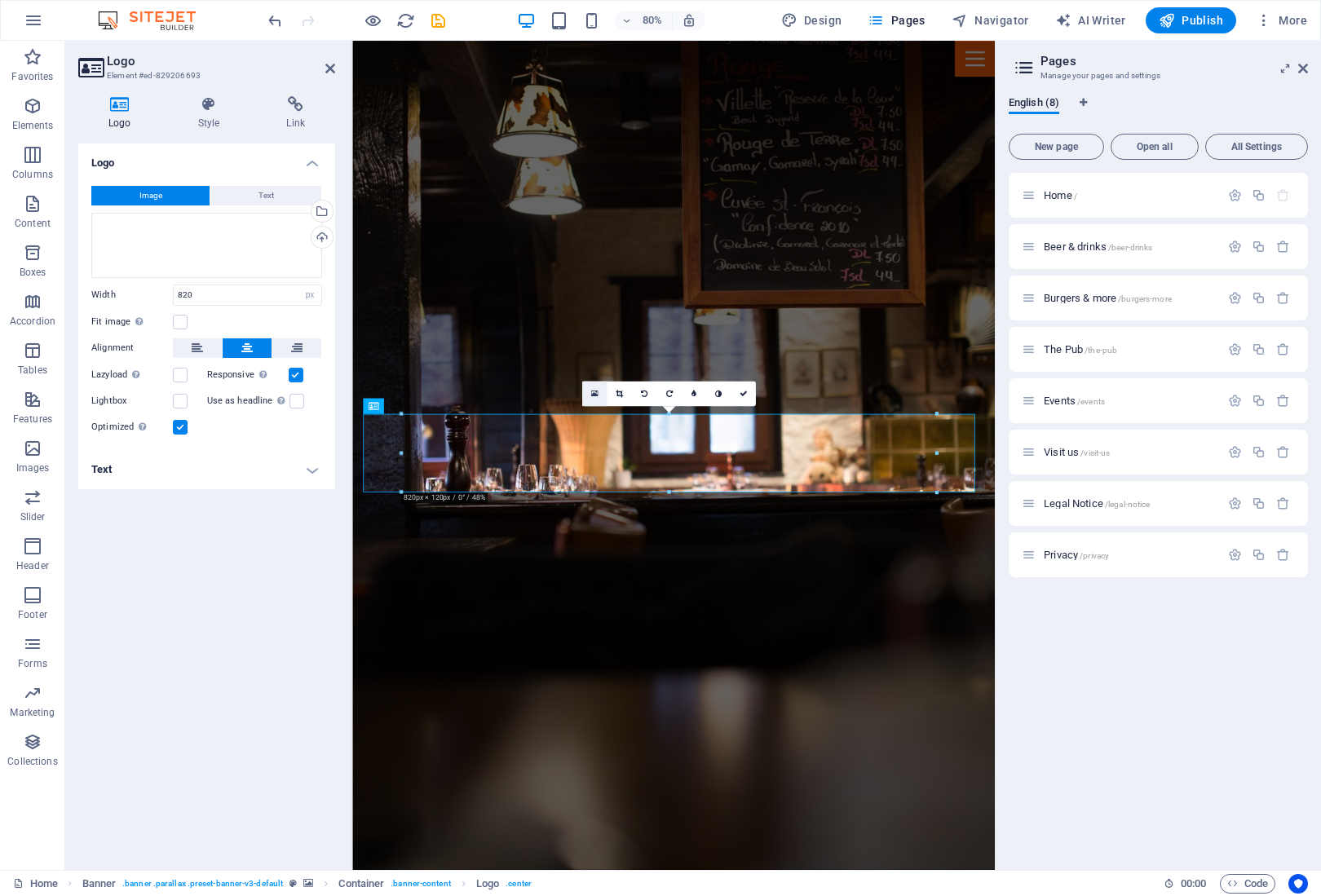 click at bounding box center [594, 393] 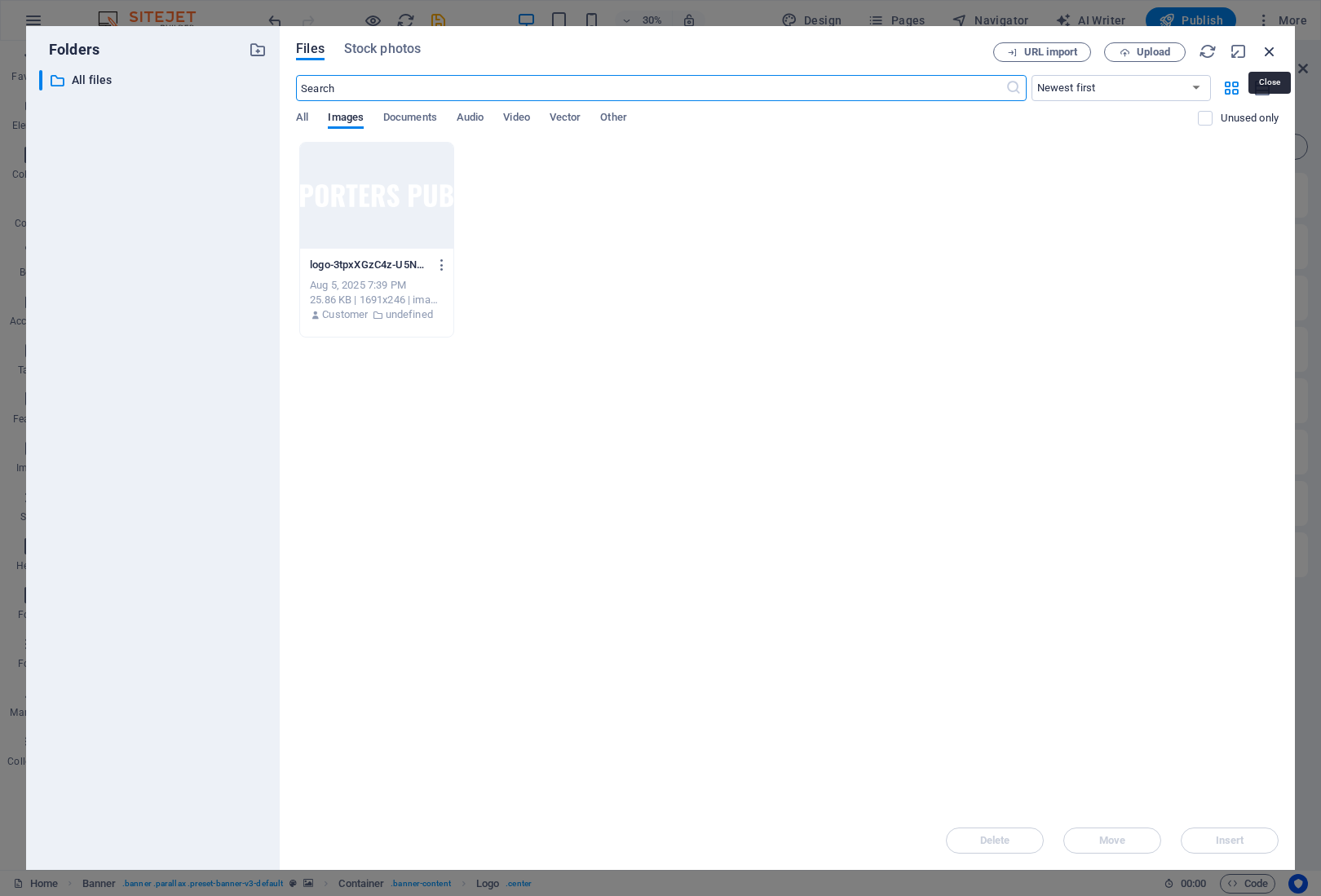 click at bounding box center [1270, 51] 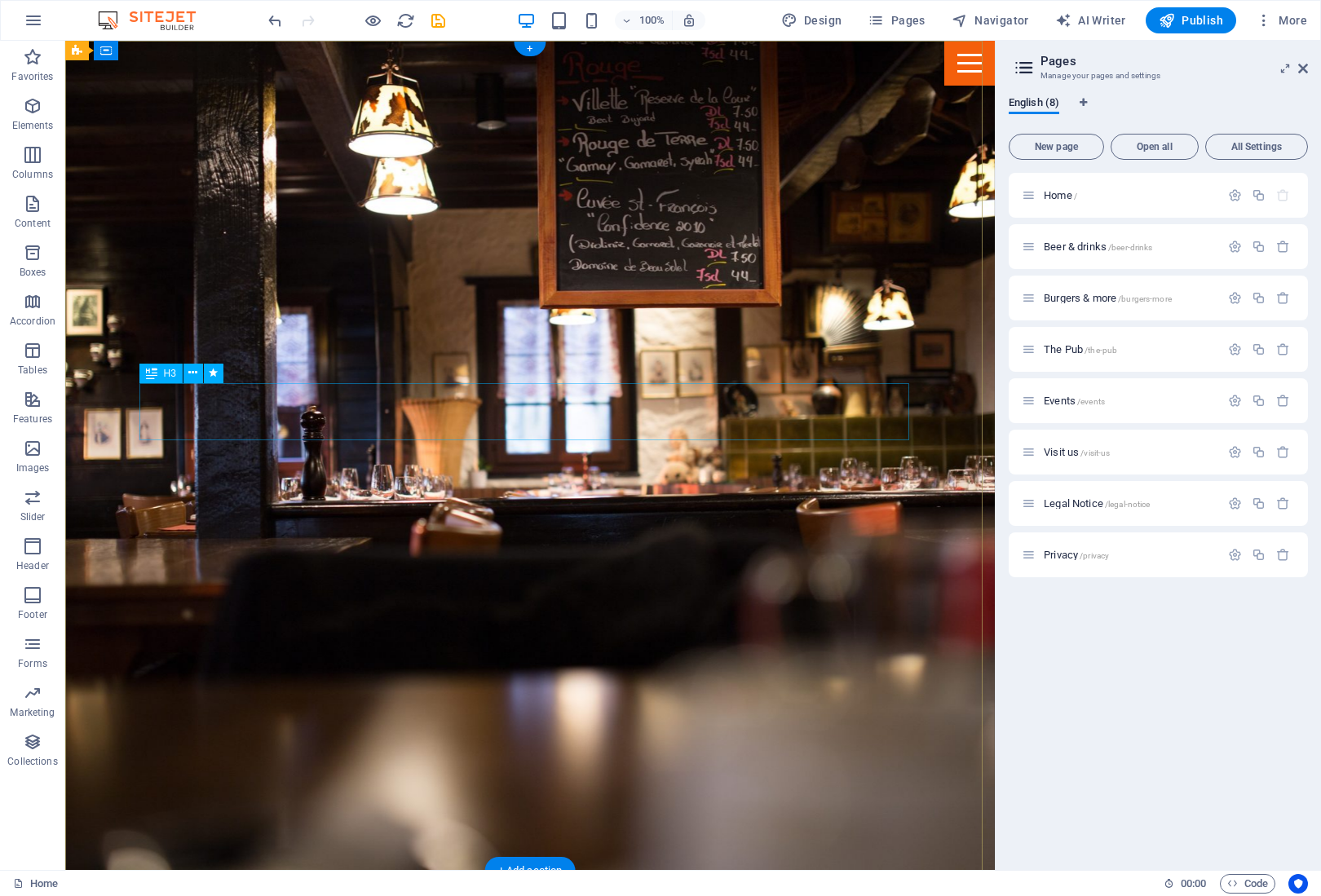 click on "Come and visit our" at bounding box center [530, 978] 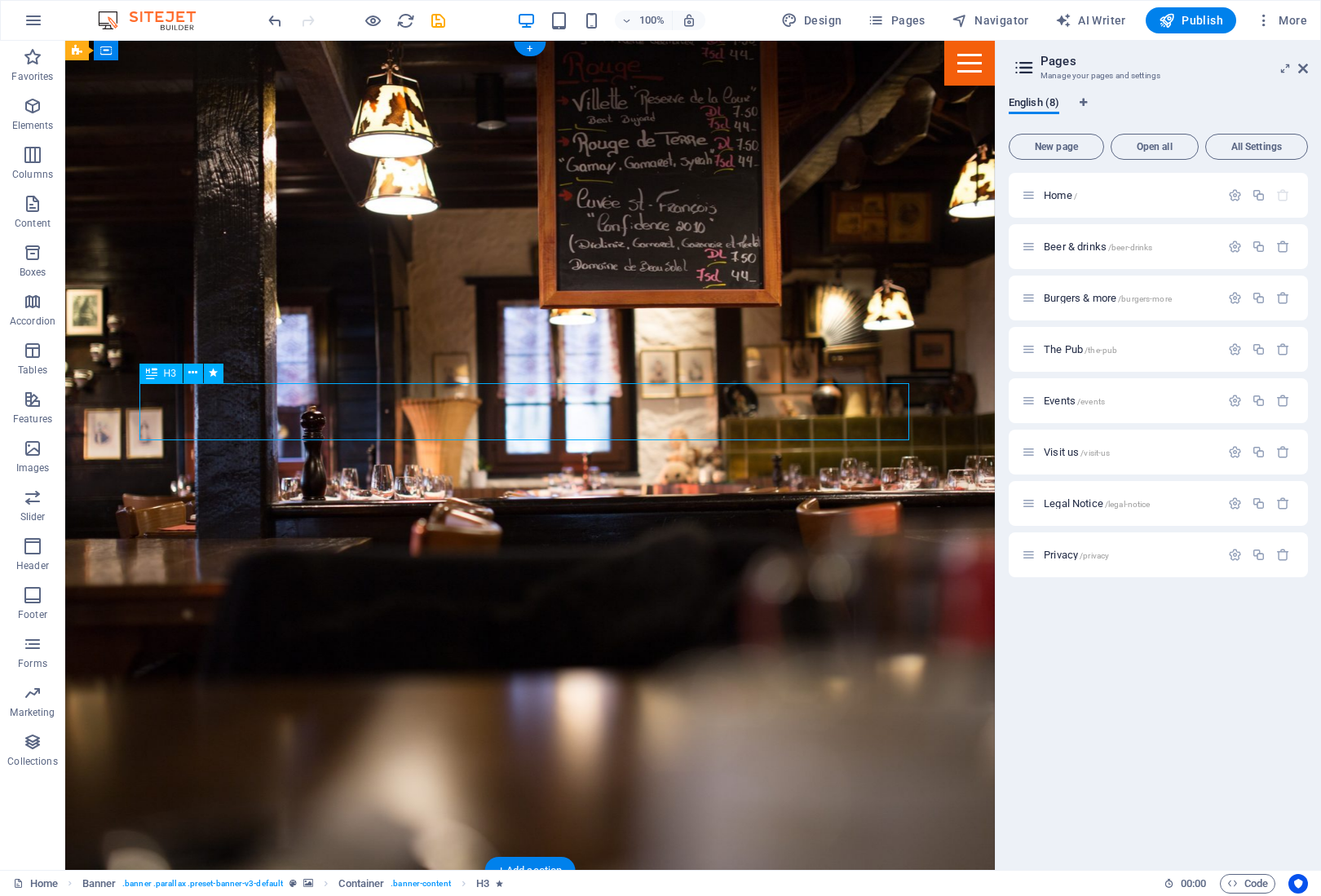 click on "Come and visit our" at bounding box center [530, 978] 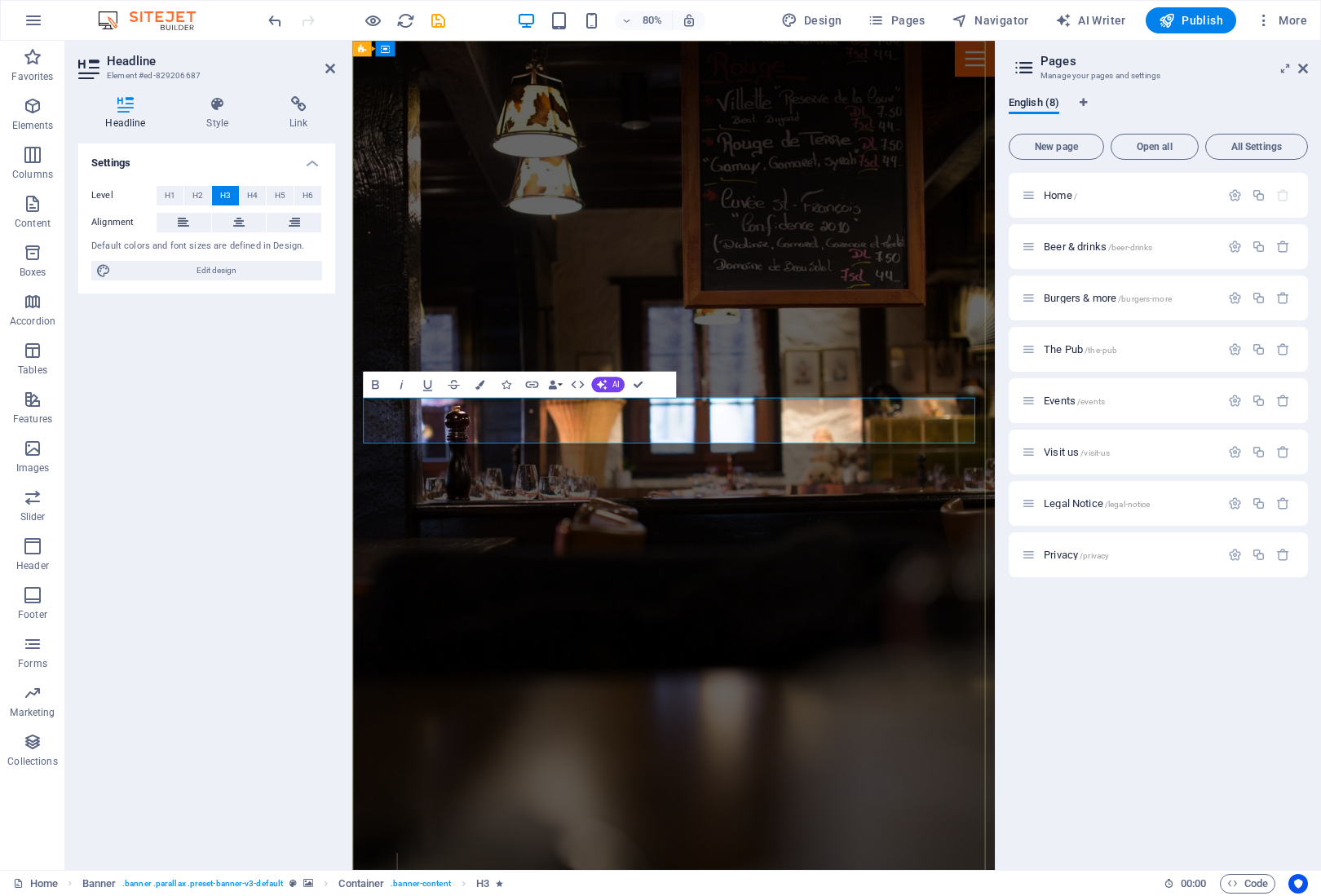 click on "Come and visit our" at bounding box center [754, 978] 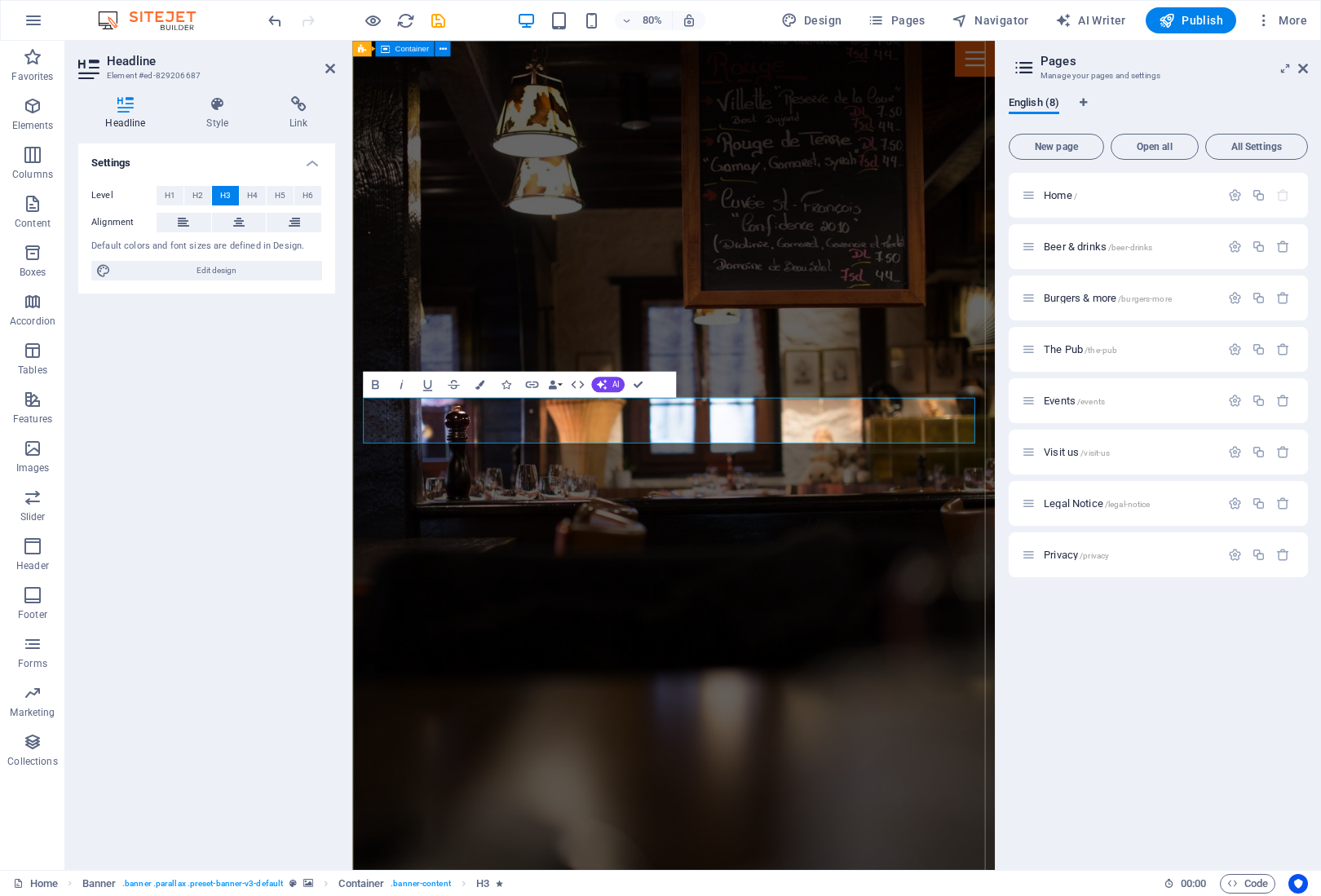 type 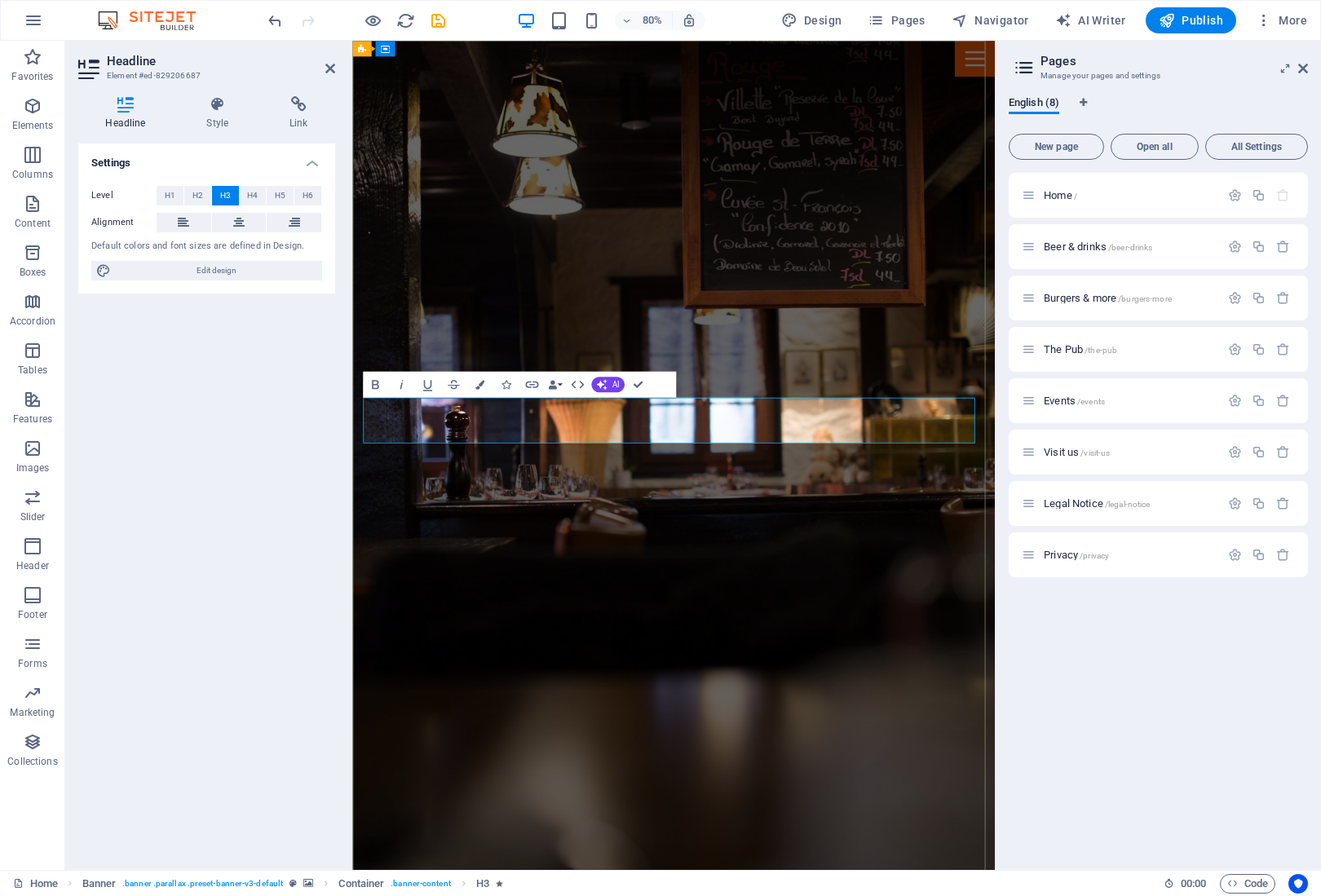 drag, startPoint x: 964, startPoint y: 518, endPoint x: 556, endPoint y: 523, distance: 408.031 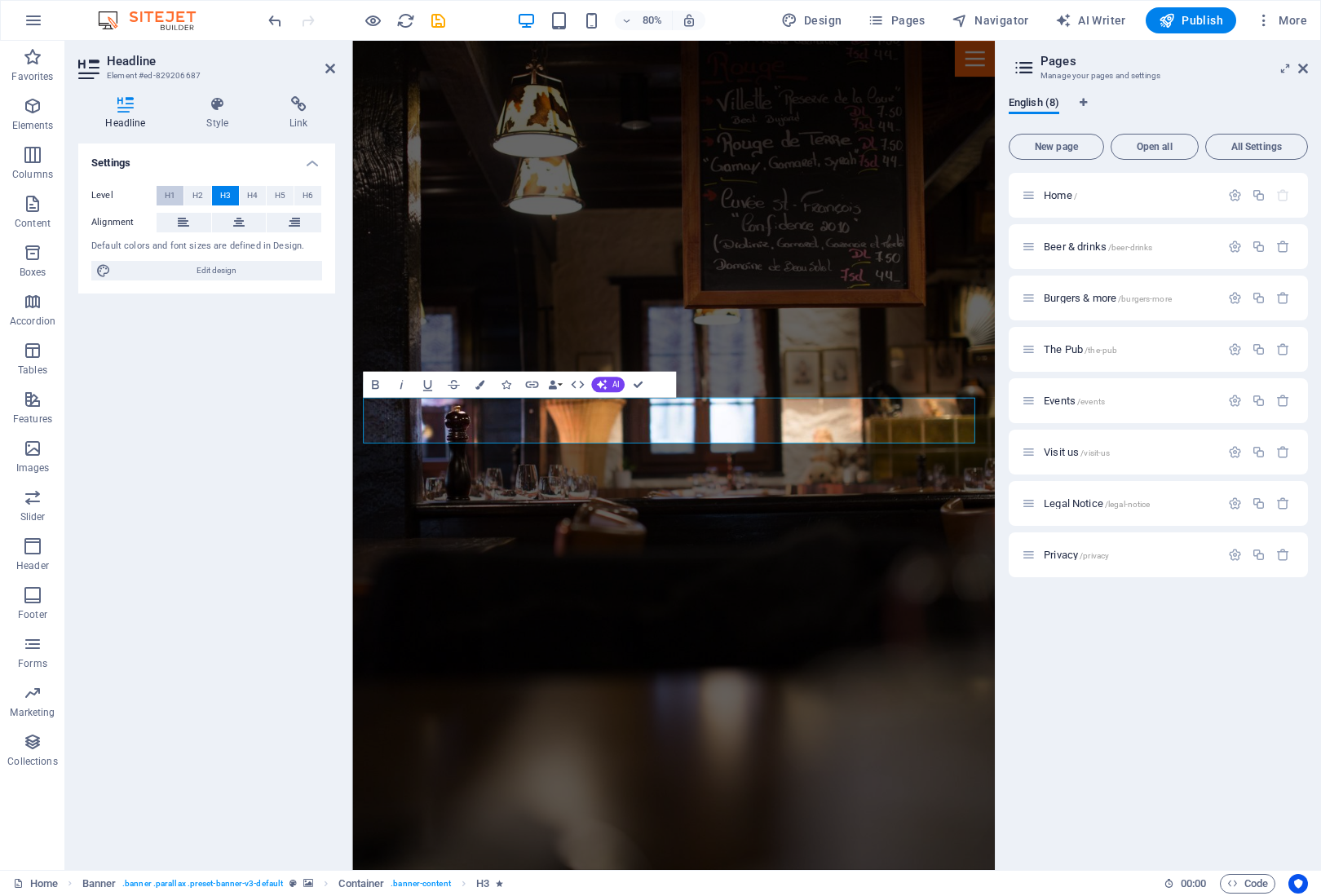 click on "H1" at bounding box center (170, 196) 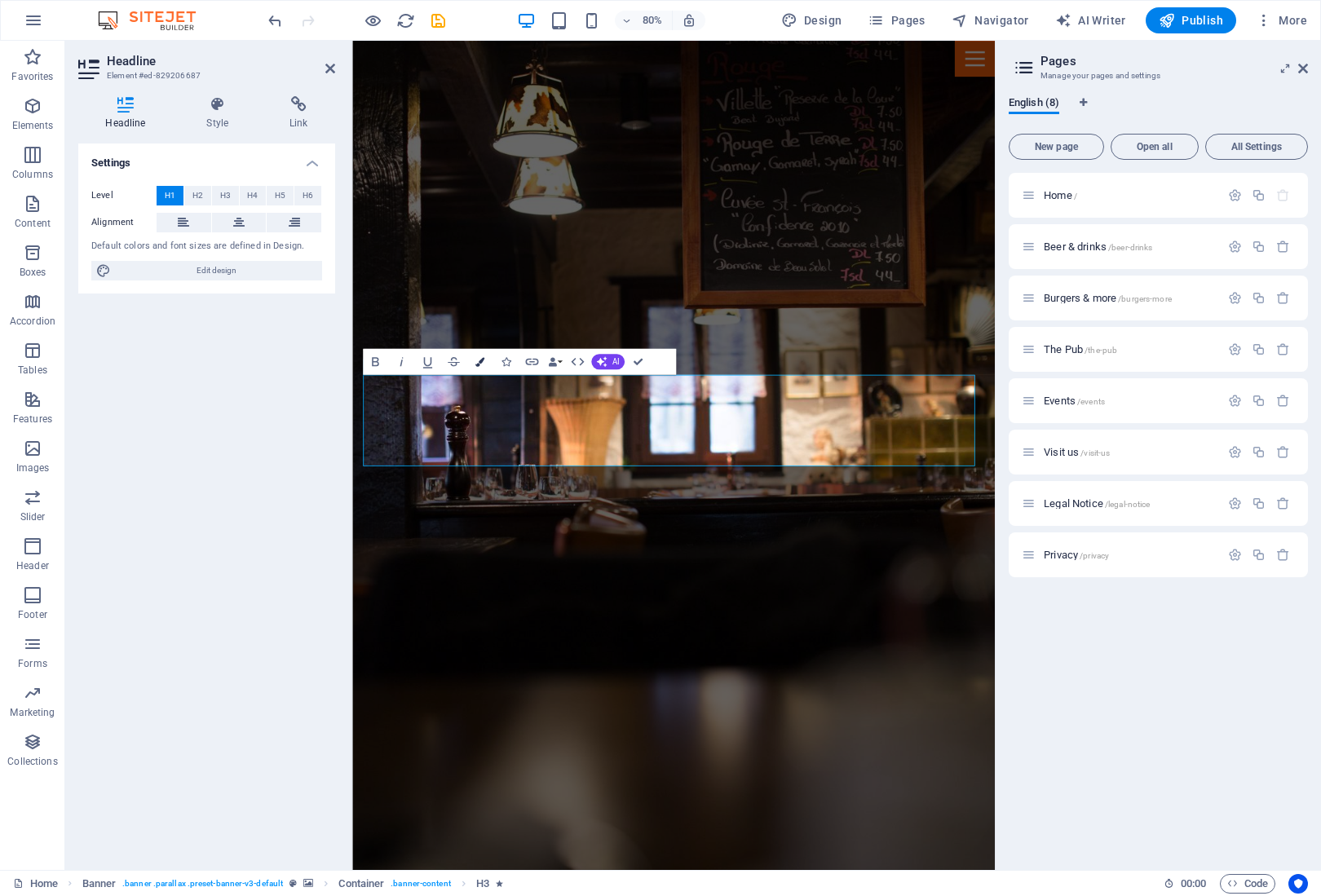 click at bounding box center [479, 361] 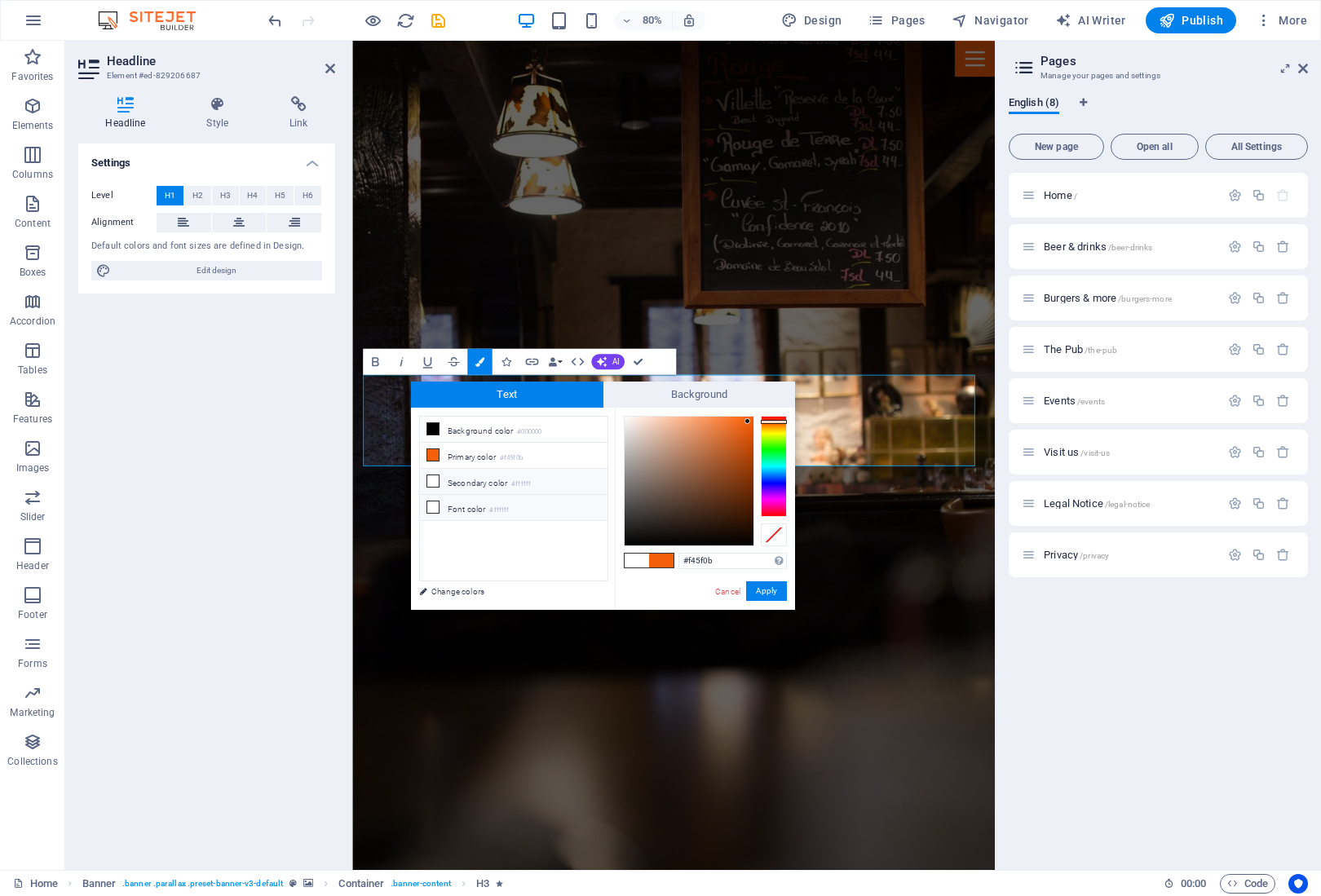click on "Font color
#ffffff" at bounding box center [514, 508] 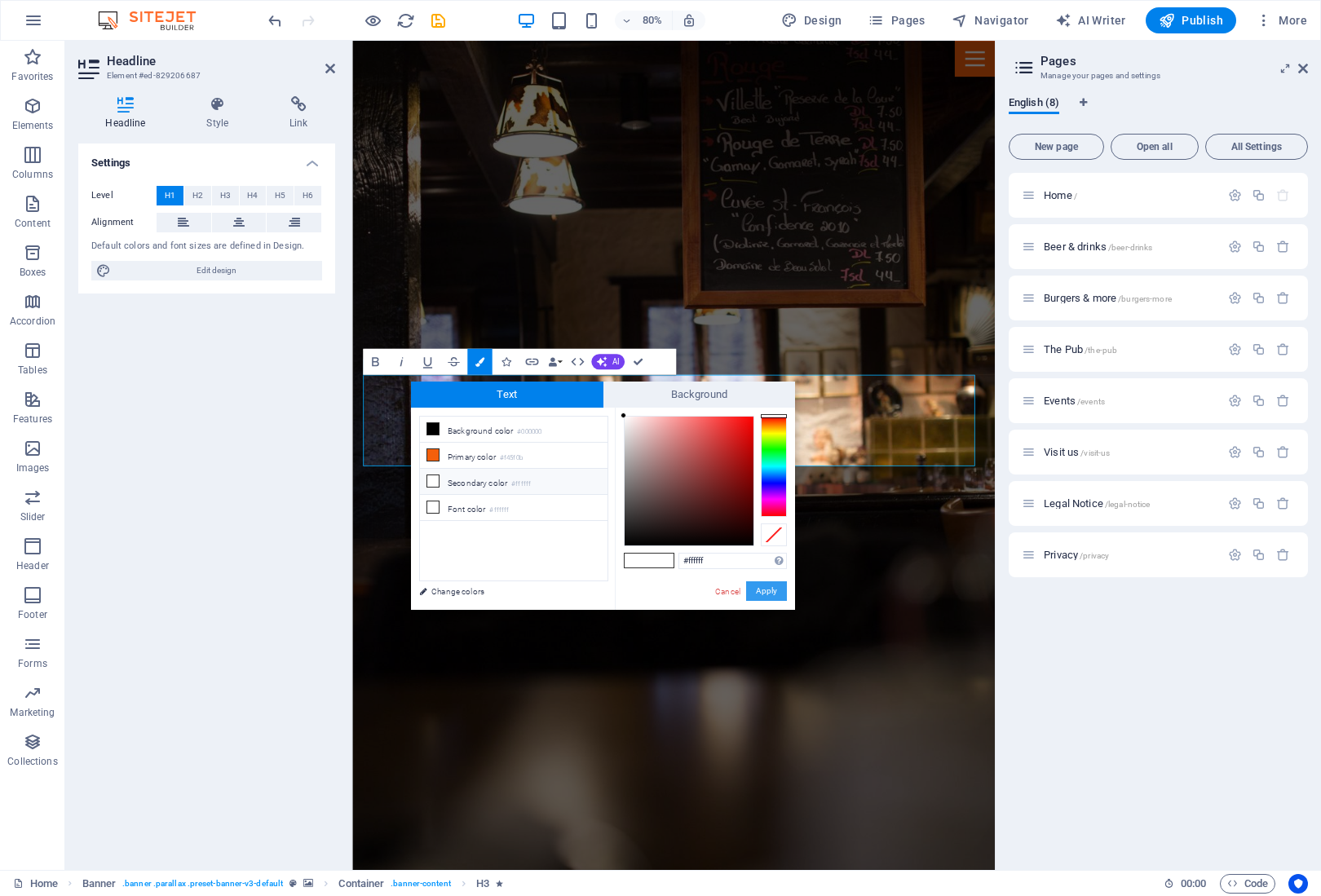 click on "Apply" at bounding box center [767, 591] 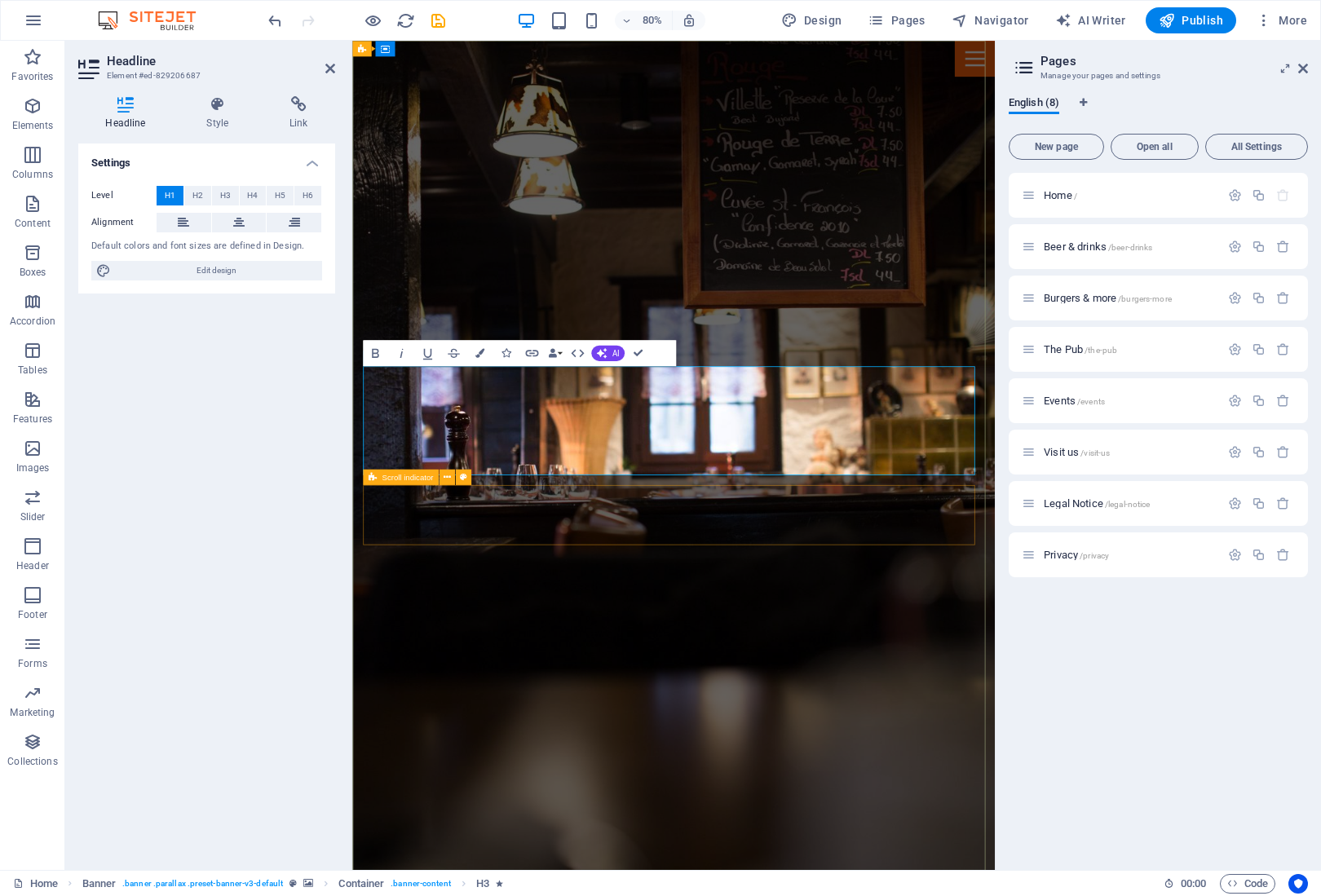 click at bounding box center [754, 1342] 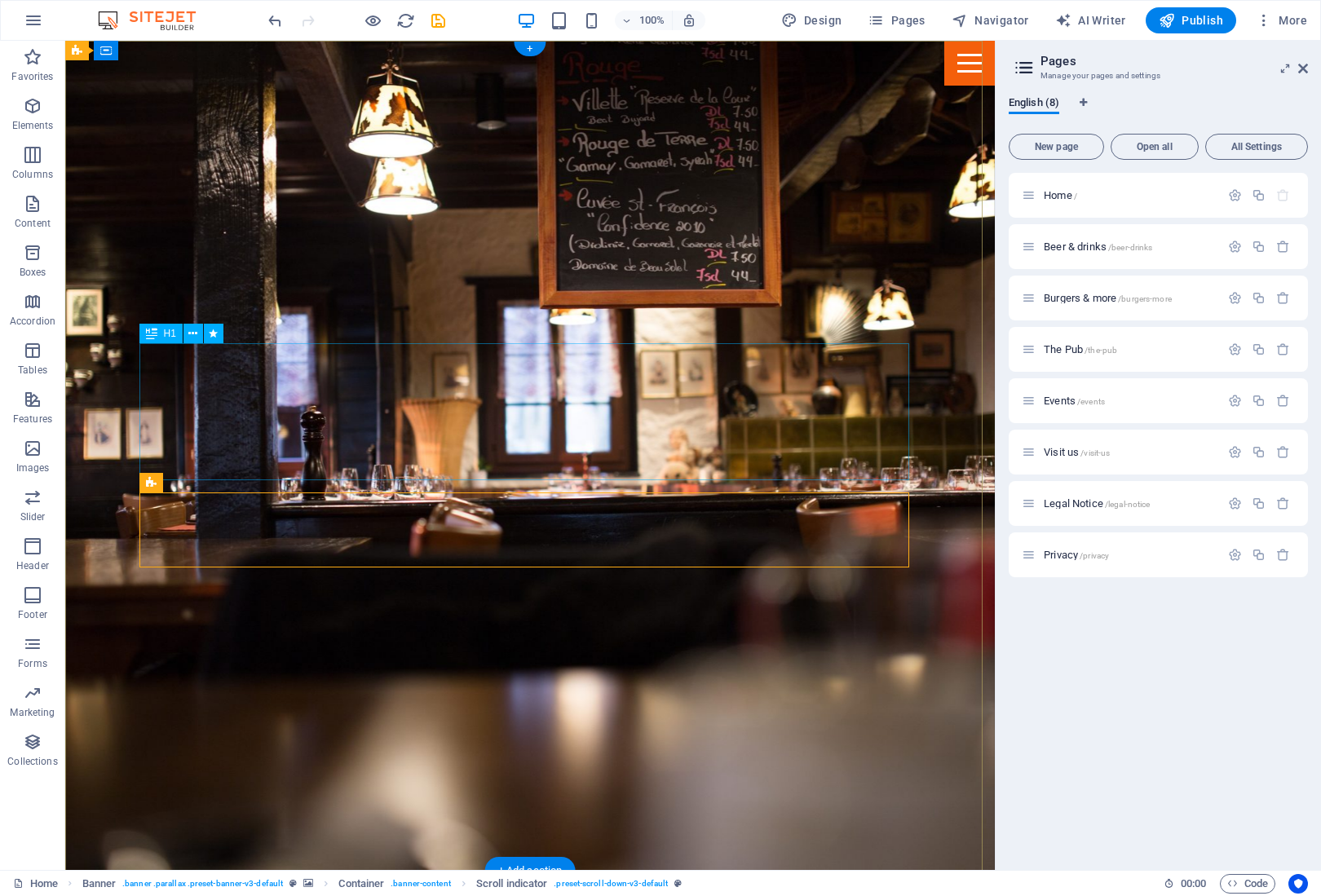 click on "​ NEED A PLUMBER?" at bounding box center (530, 1017) 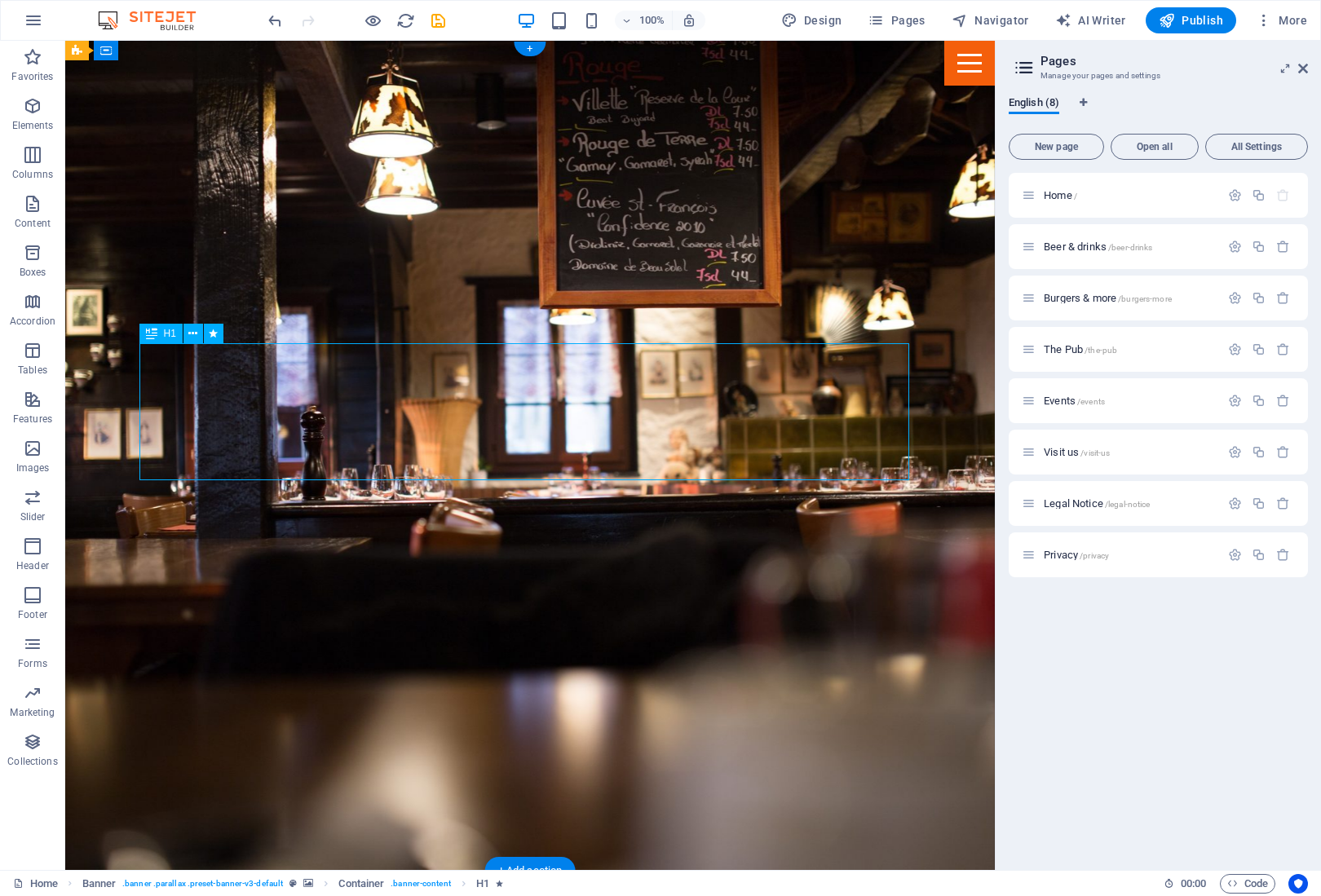 click on "​ NEED A PLUMBER?" at bounding box center [530, 1017] 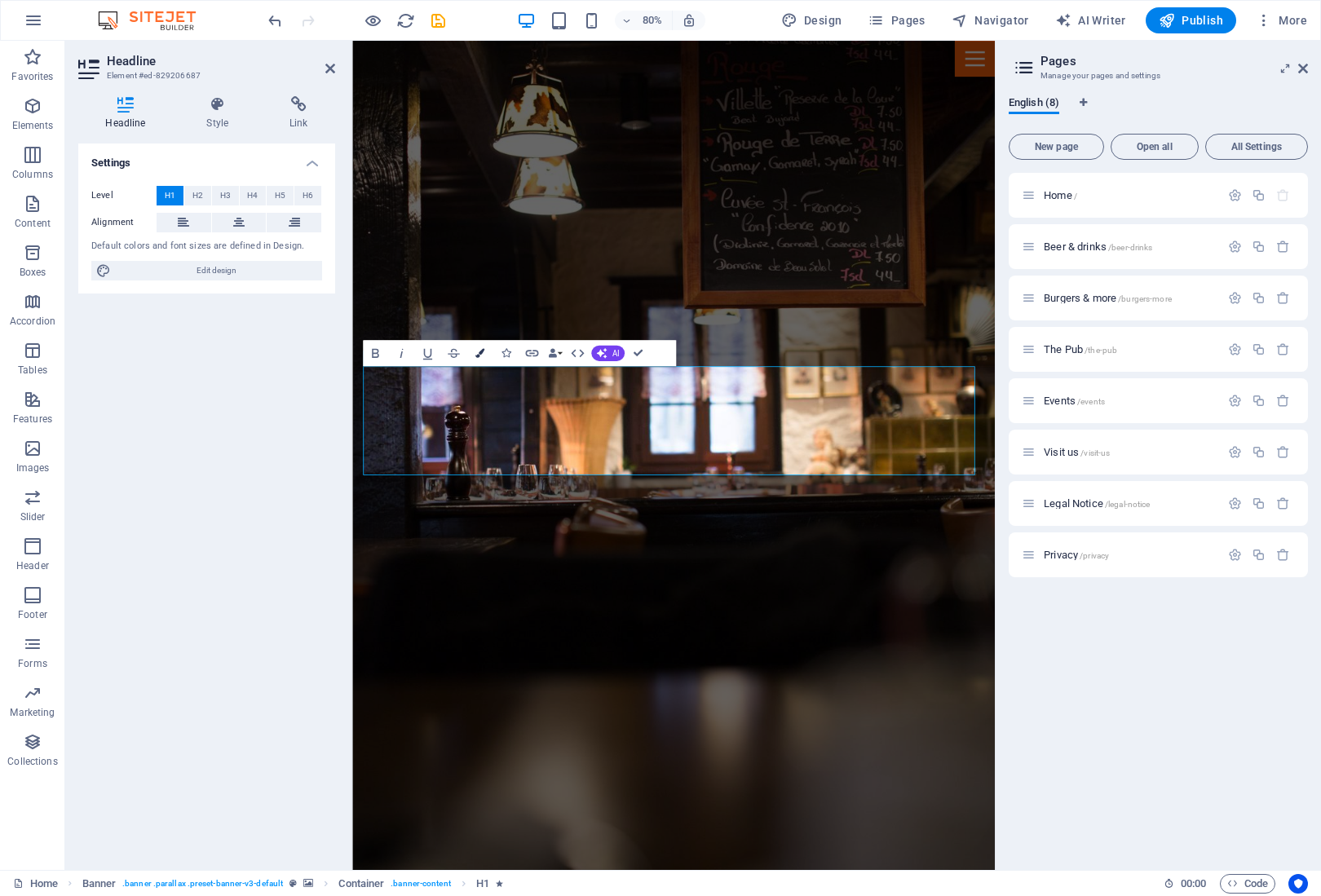 click at bounding box center (479, 352) 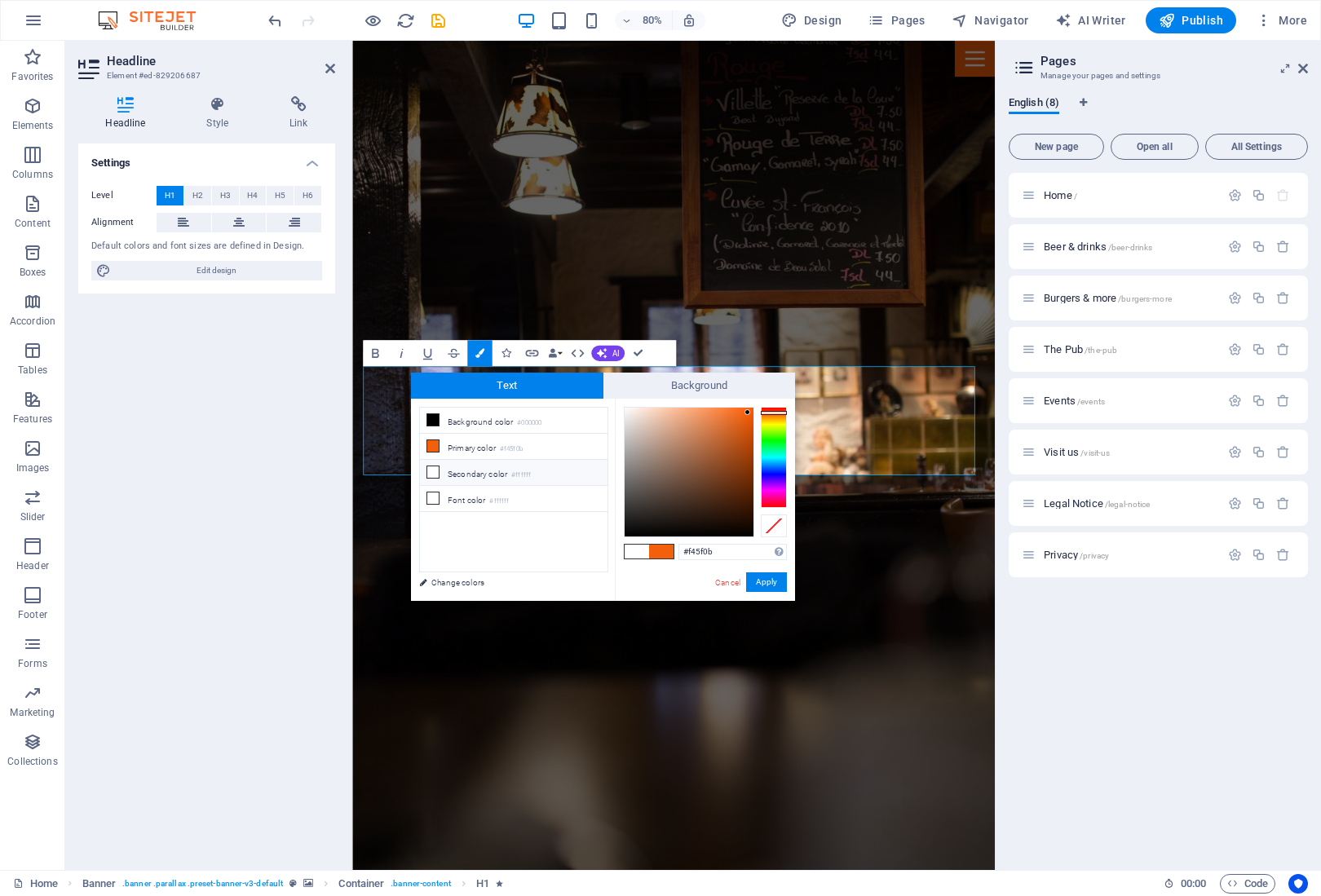 click on "Secondary color
#ffffff" at bounding box center (514, 473) 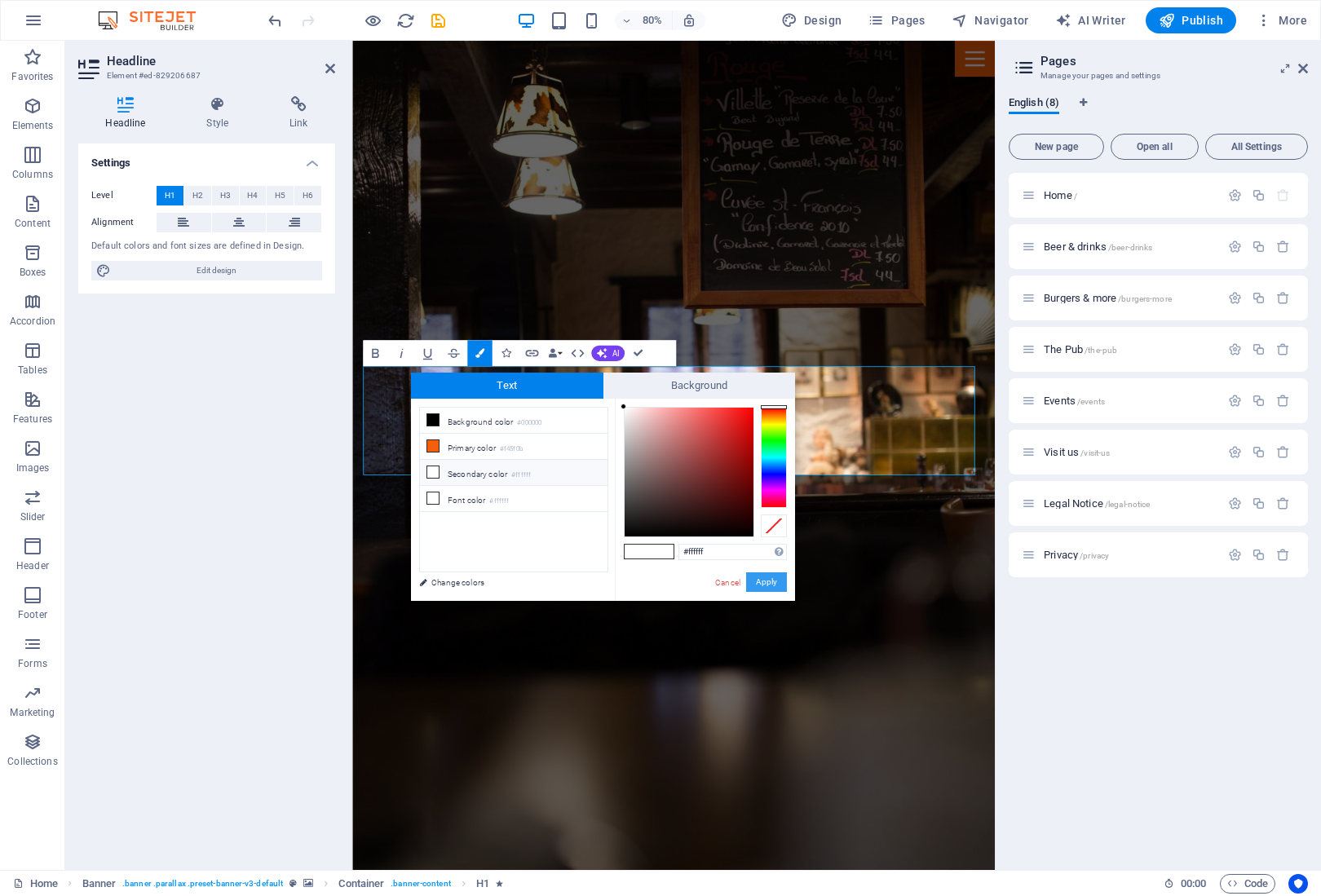 click on "Apply" at bounding box center (767, 582) 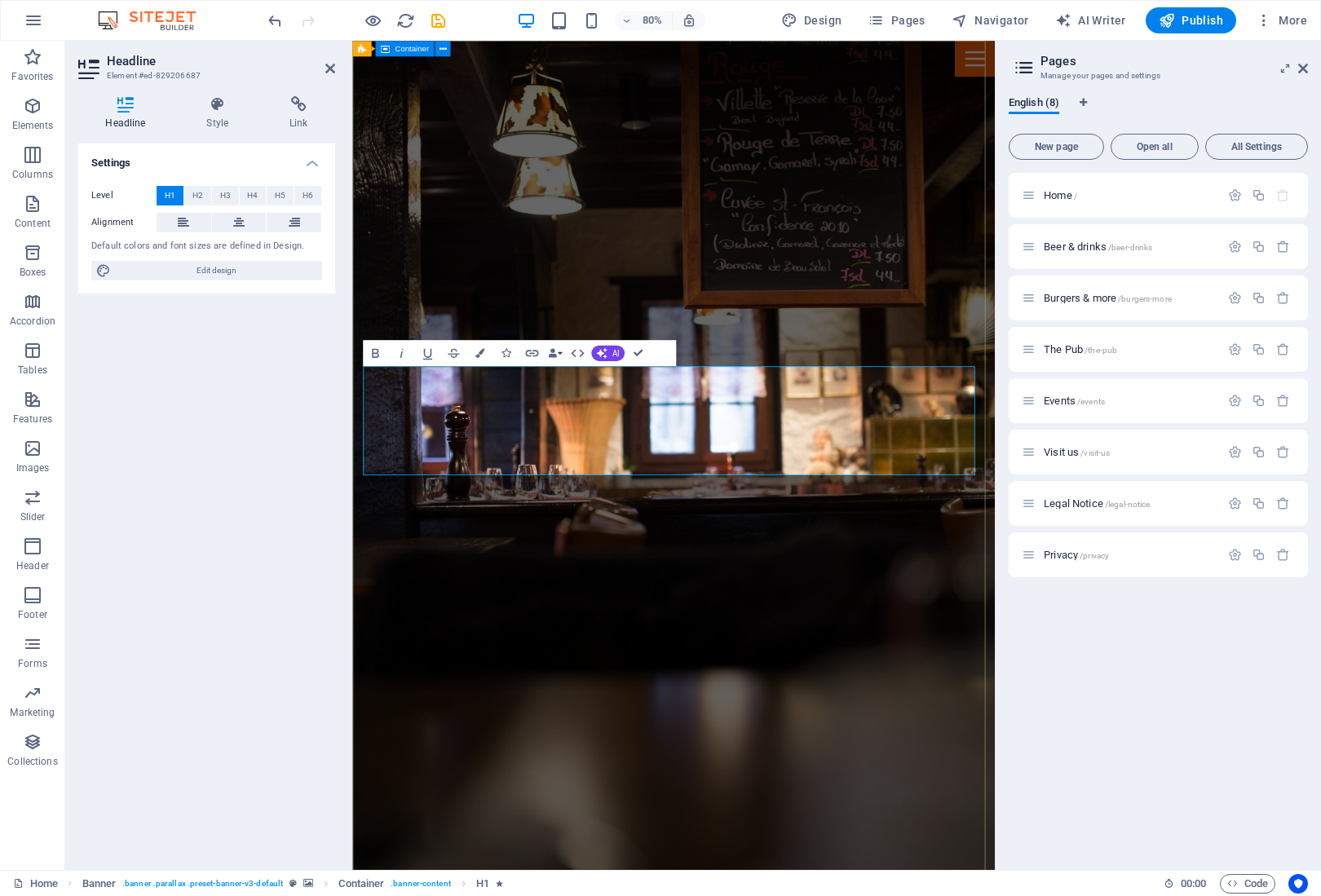 click on "​ NEED A PLUMBER?" at bounding box center [753, 1268] 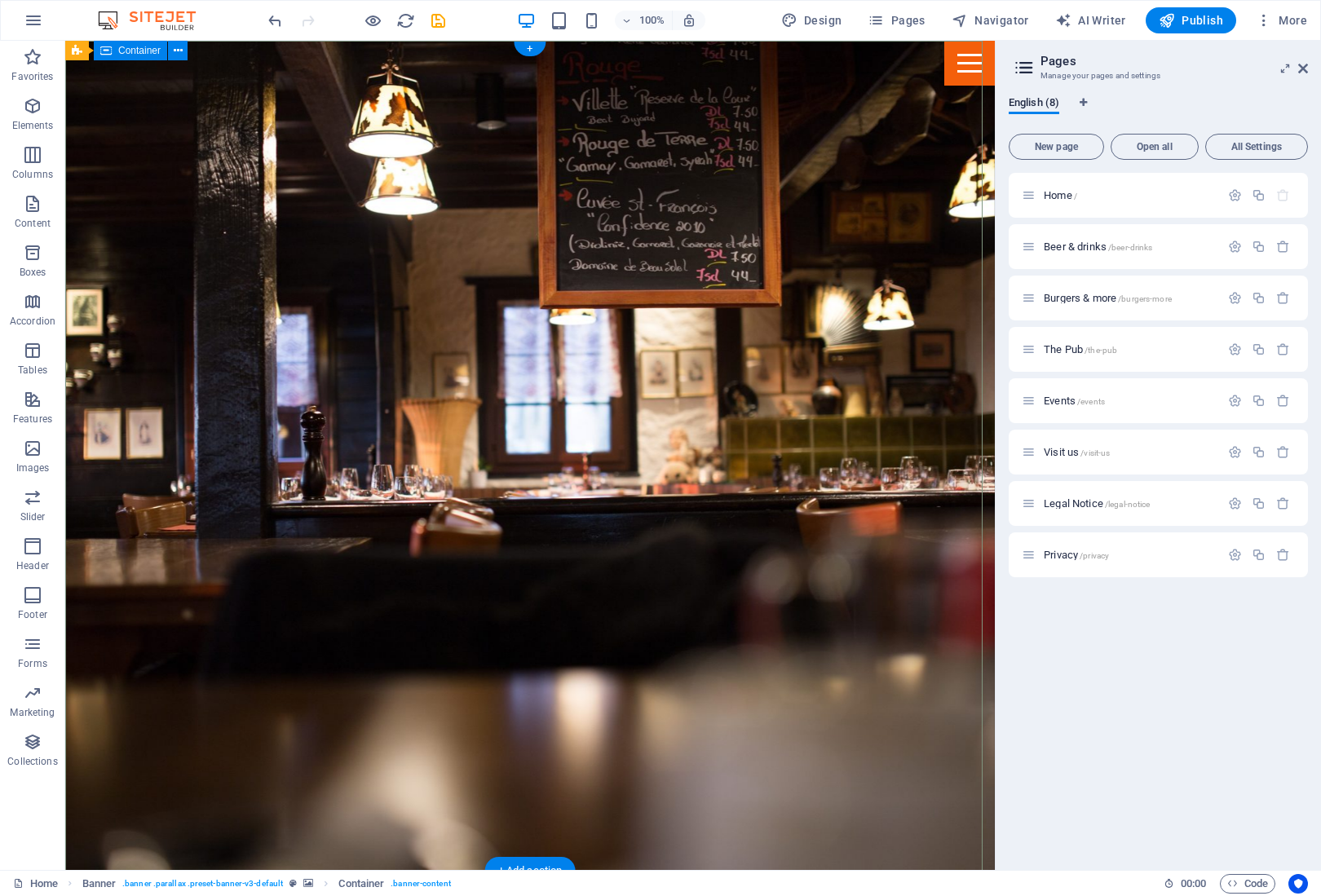 click on "​ NEED A PLUMBER?" at bounding box center [530, 1061] 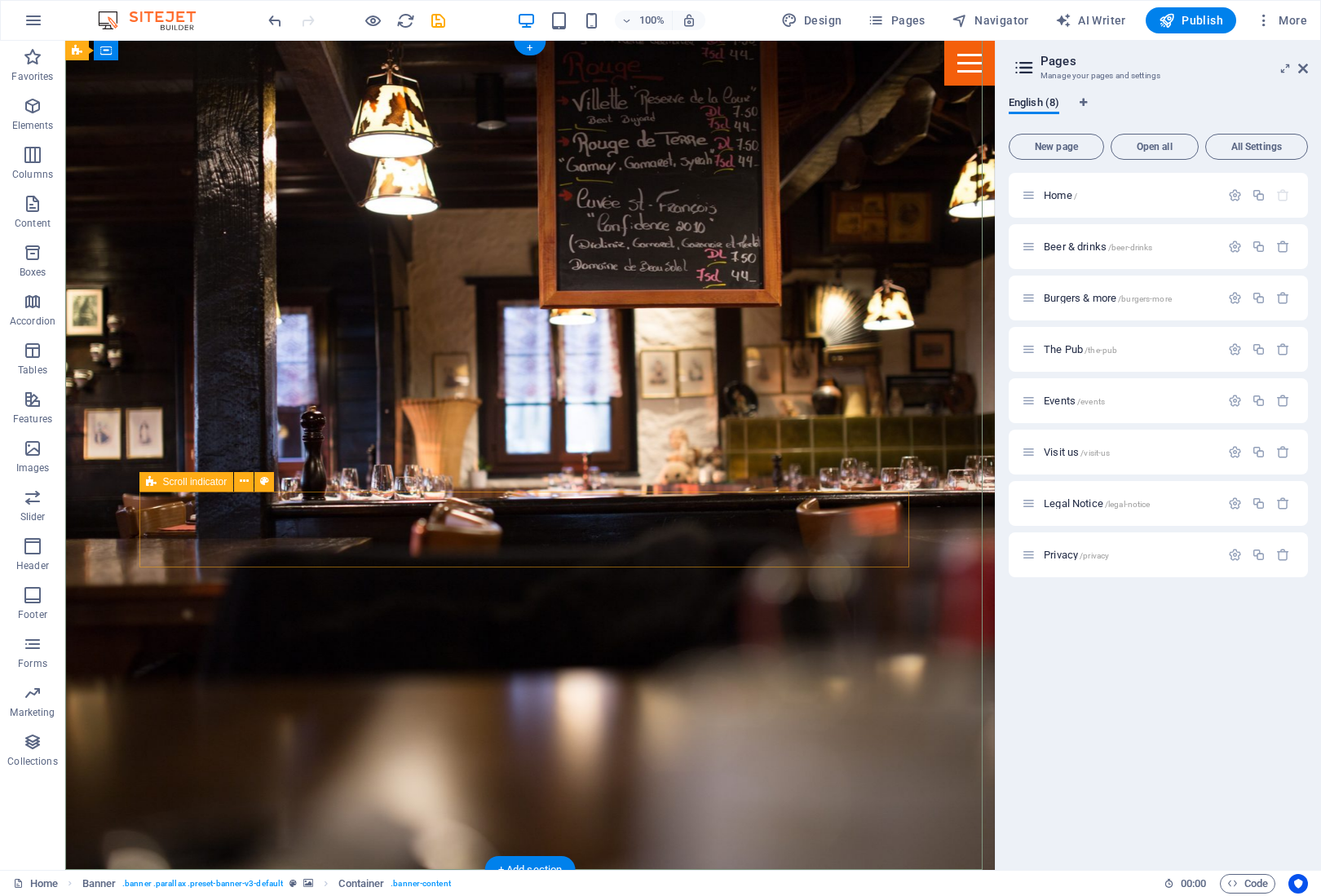 scroll, scrollTop: 0, scrollLeft: 0, axis: both 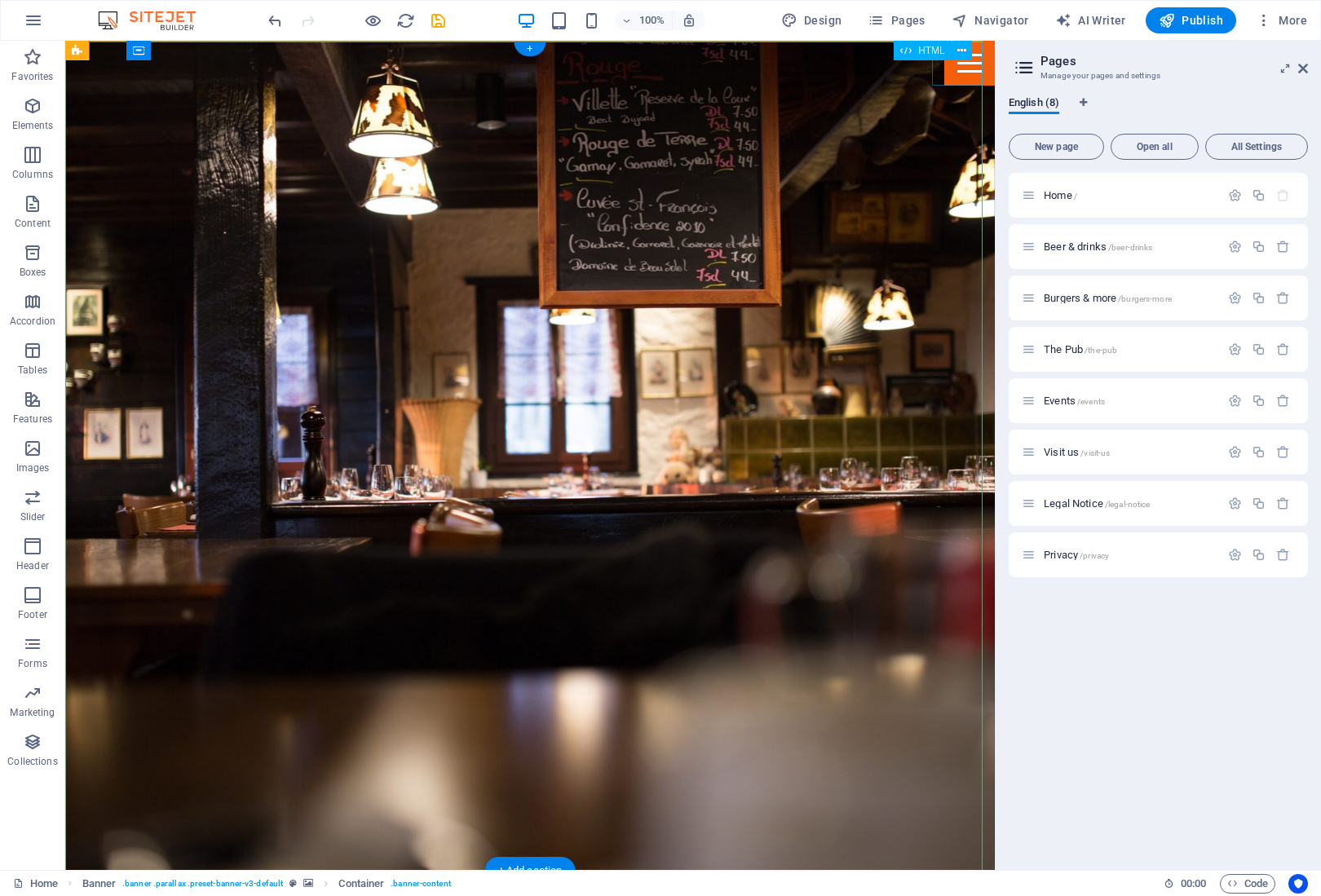 click at bounding box center [970, 63] 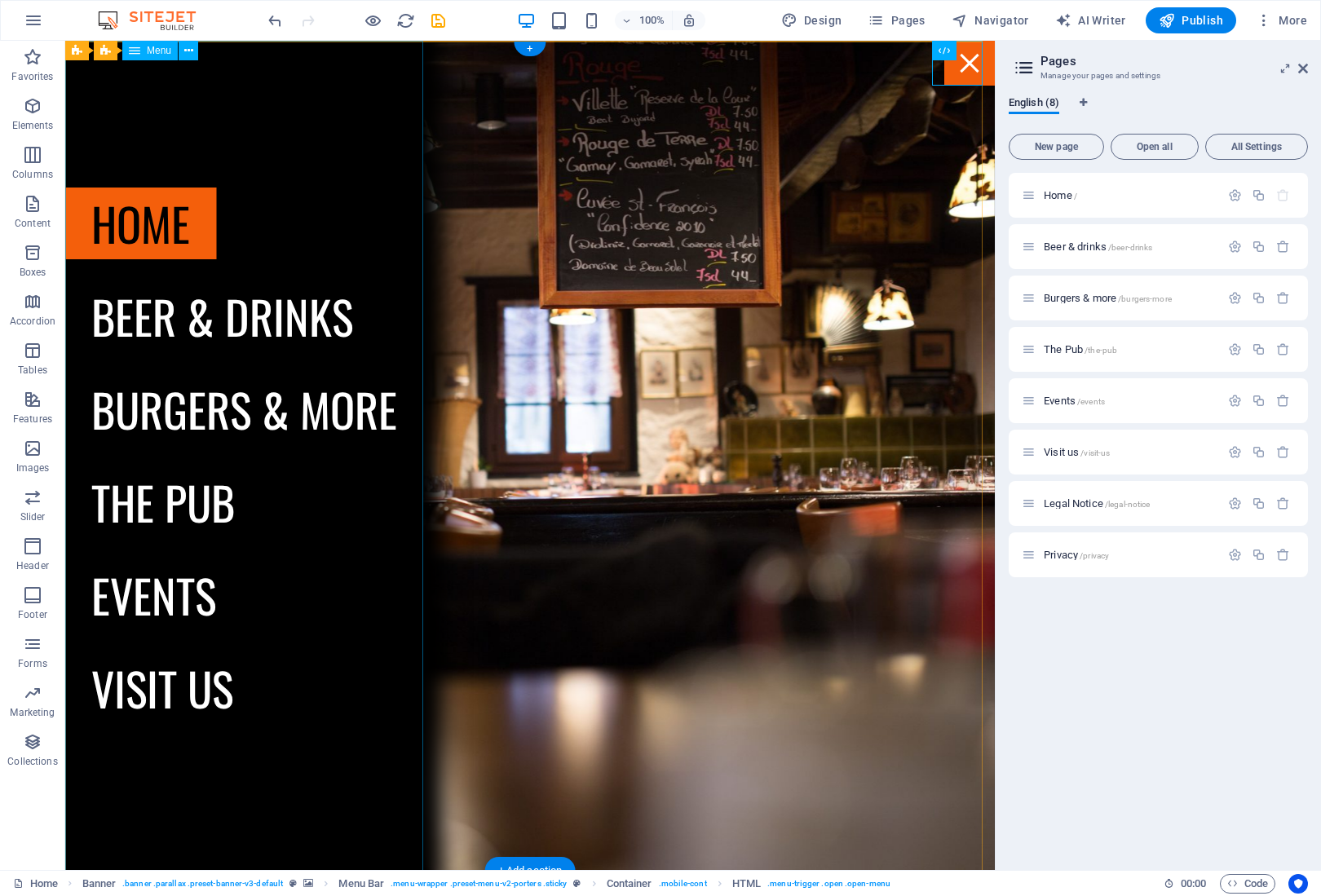 click on "Home Beer & drinks Burgers & more The Pub Events Visit us" at bounding box center [244, 455] 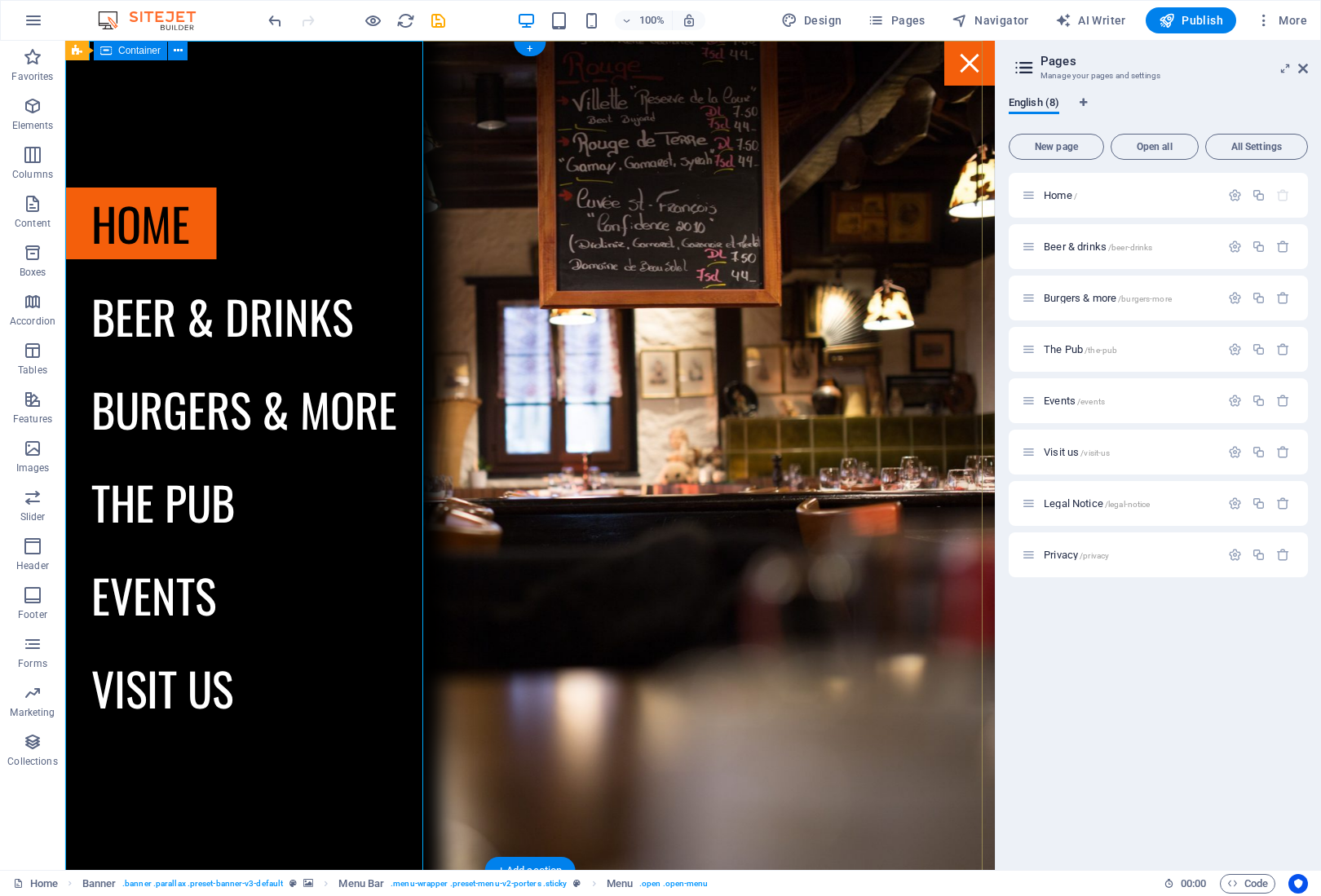 click on "​ NEED A PLUMBER?" at bounding box center (530, 1061) 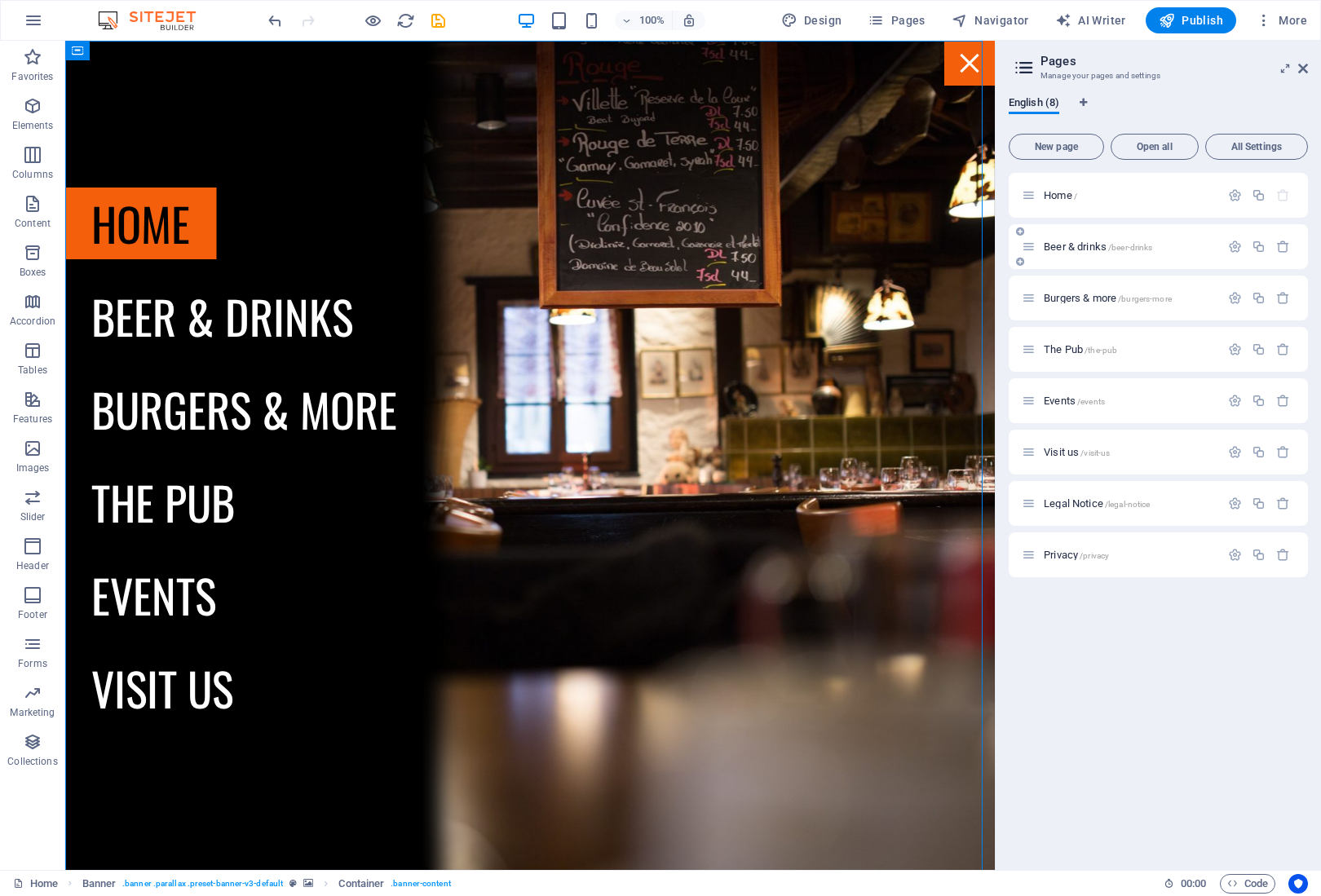 click on "Beer & drinks /beer-drinks" at bounding box center [1120, 246] 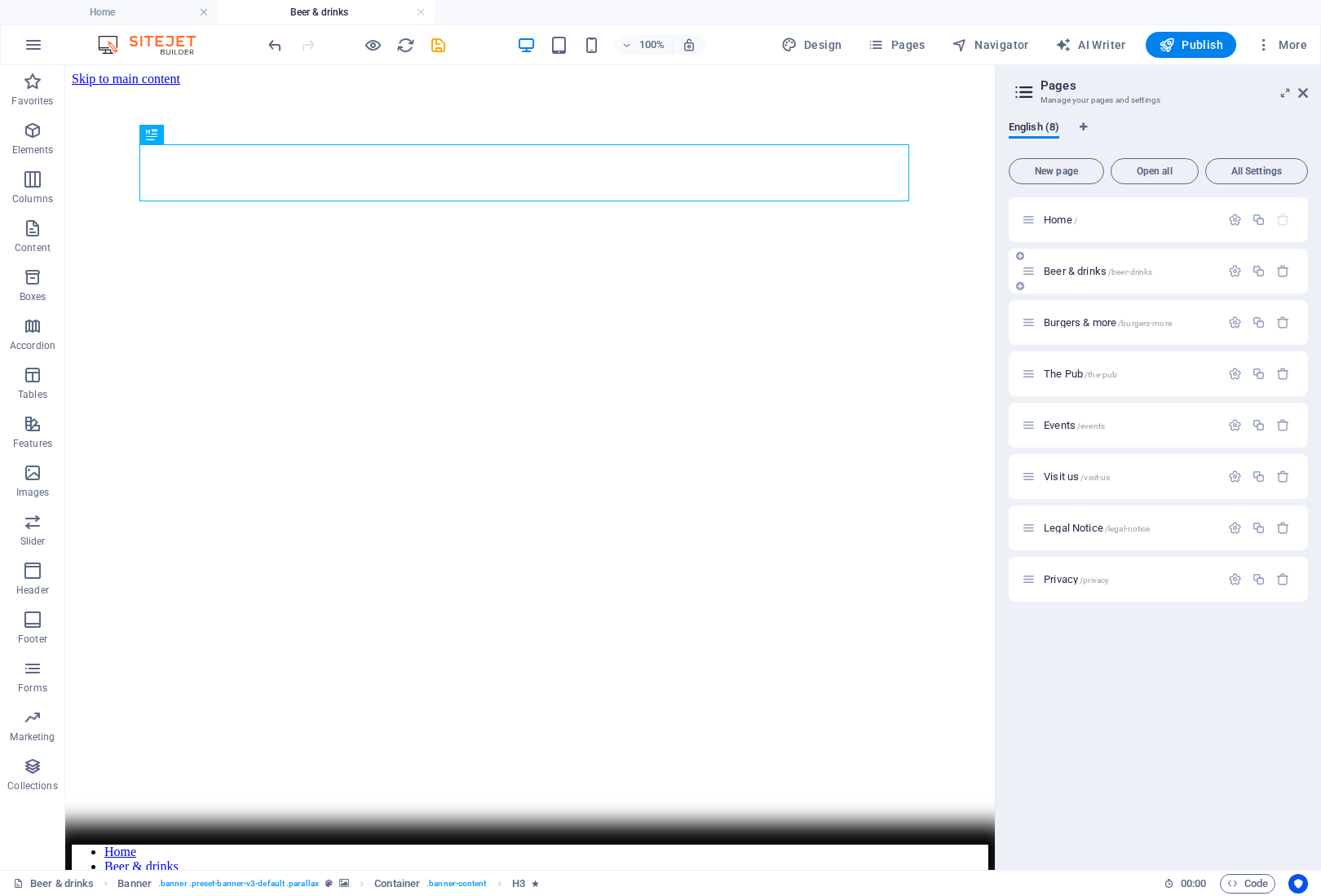 scroll, scrollTop: 0, scrollLeft: 0, axis: both 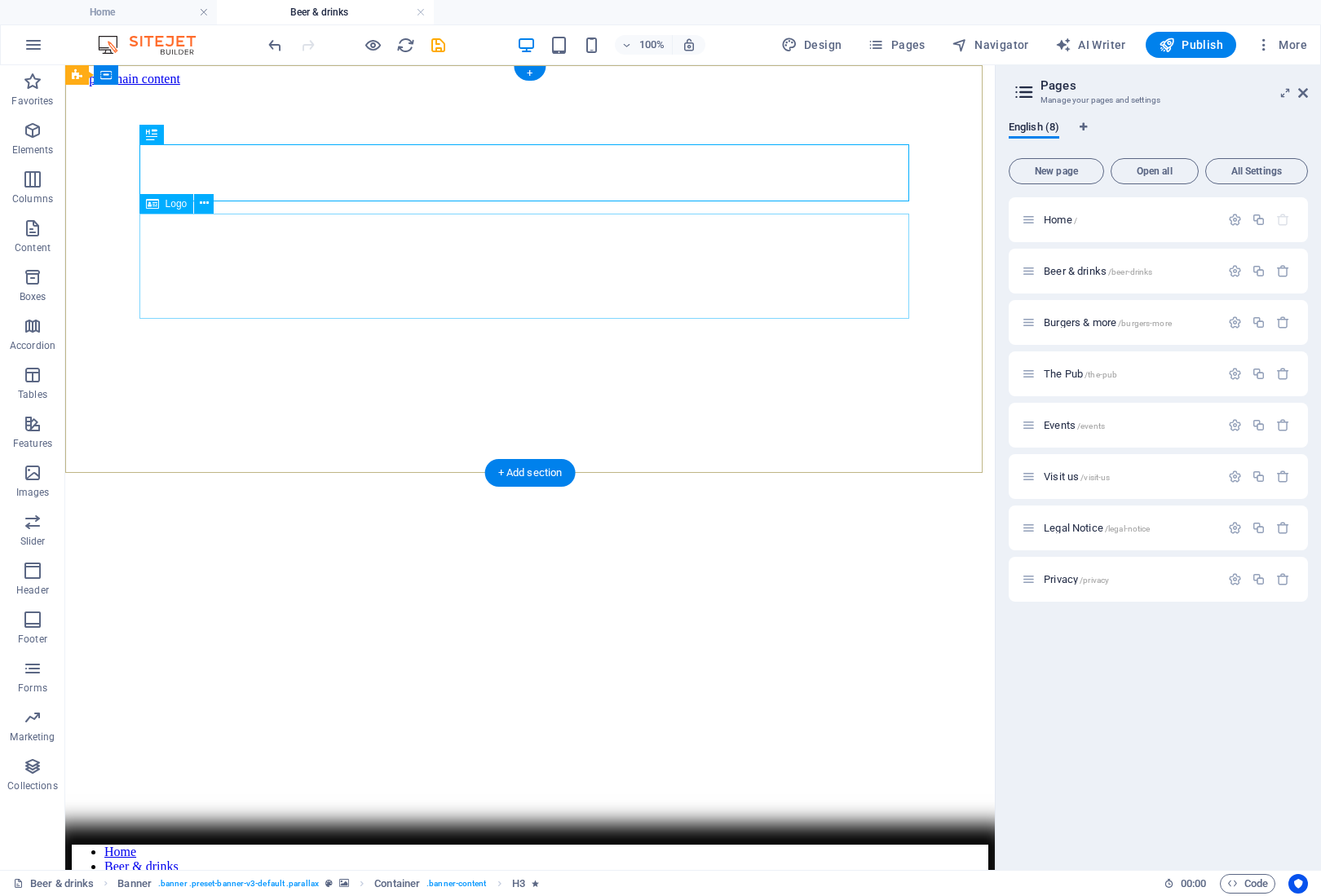 click at bounding box center (530, 2278) 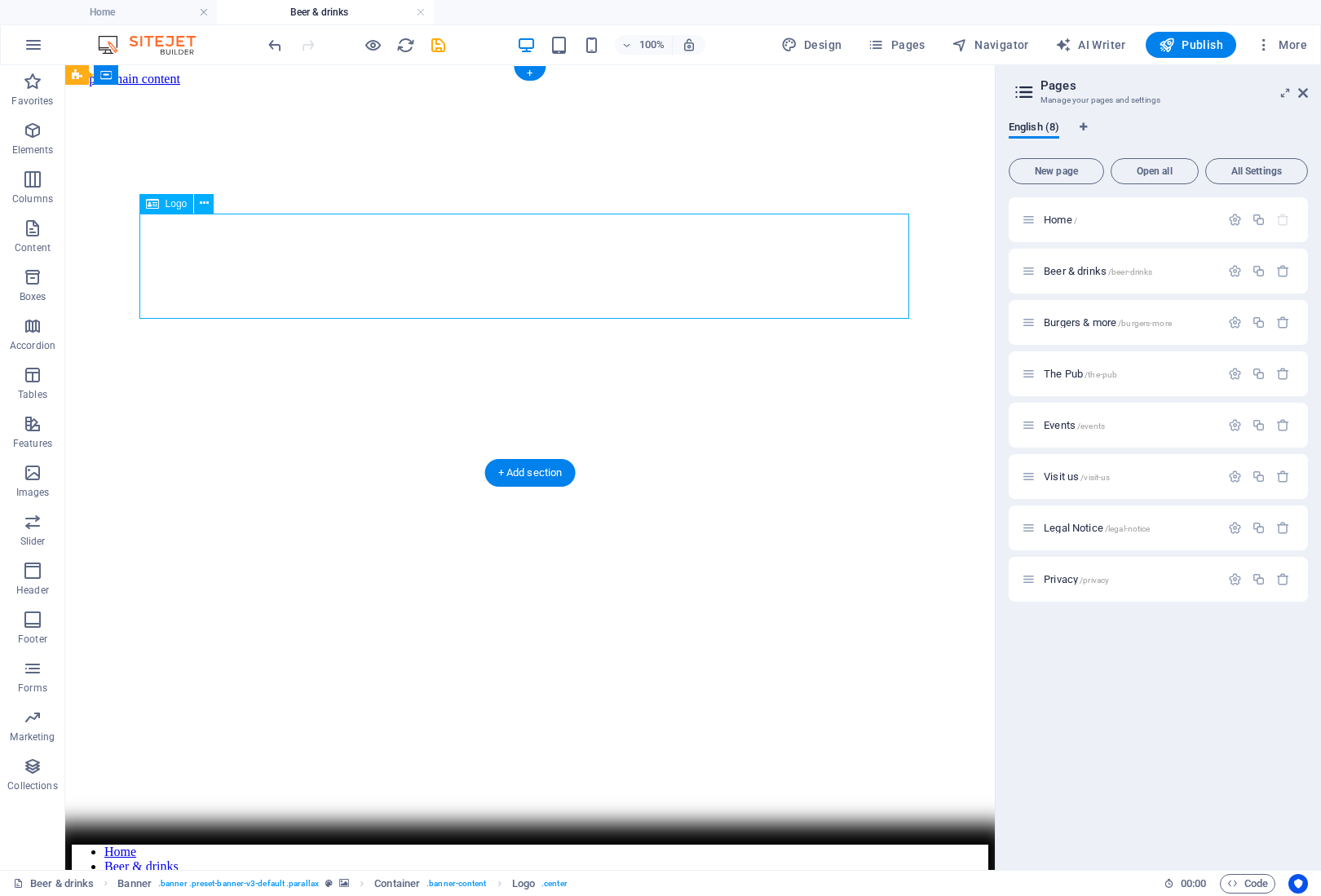 click at bounding box center (530, 2278) 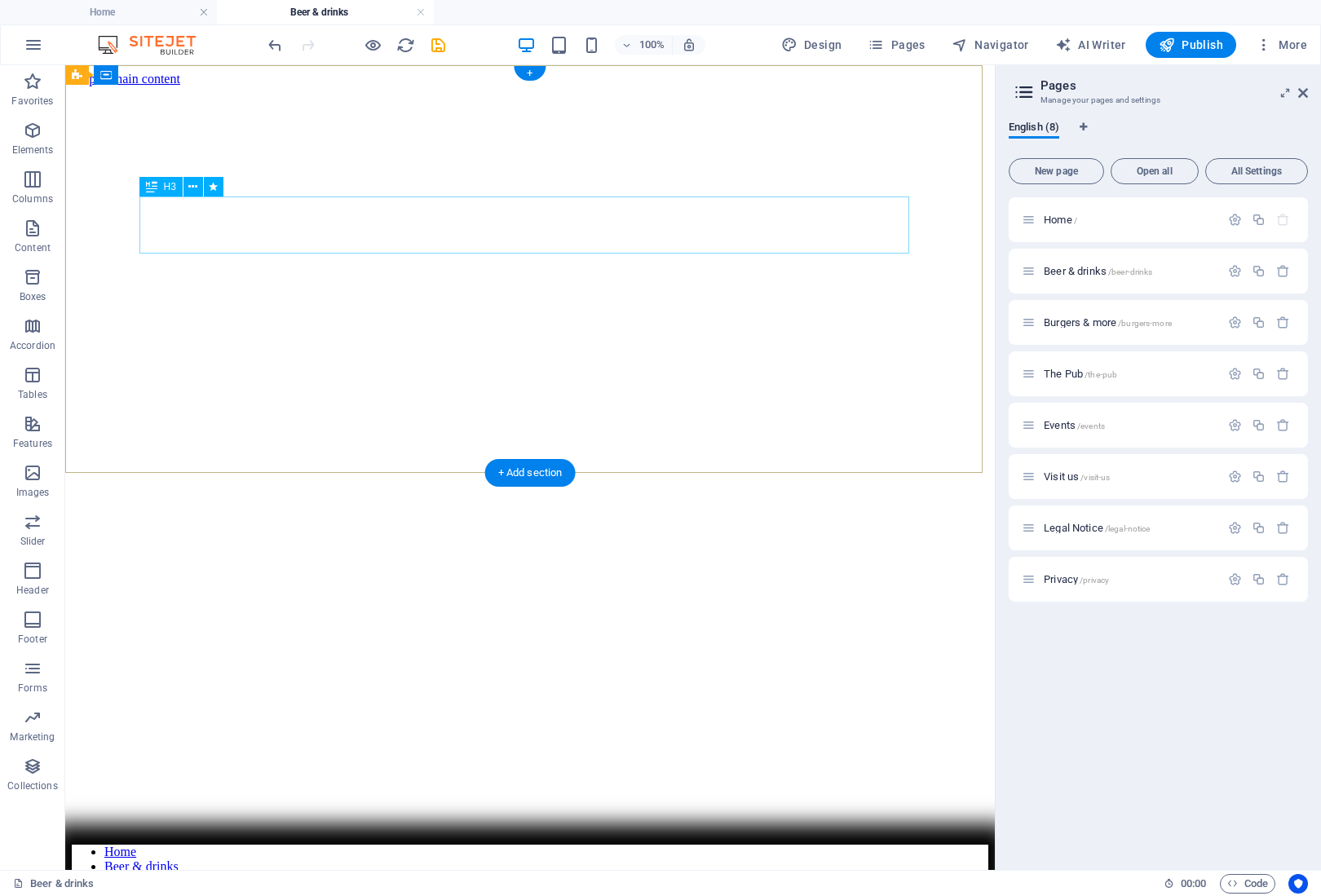 click on "Come and visit our" at bounding box center (530, 2187) 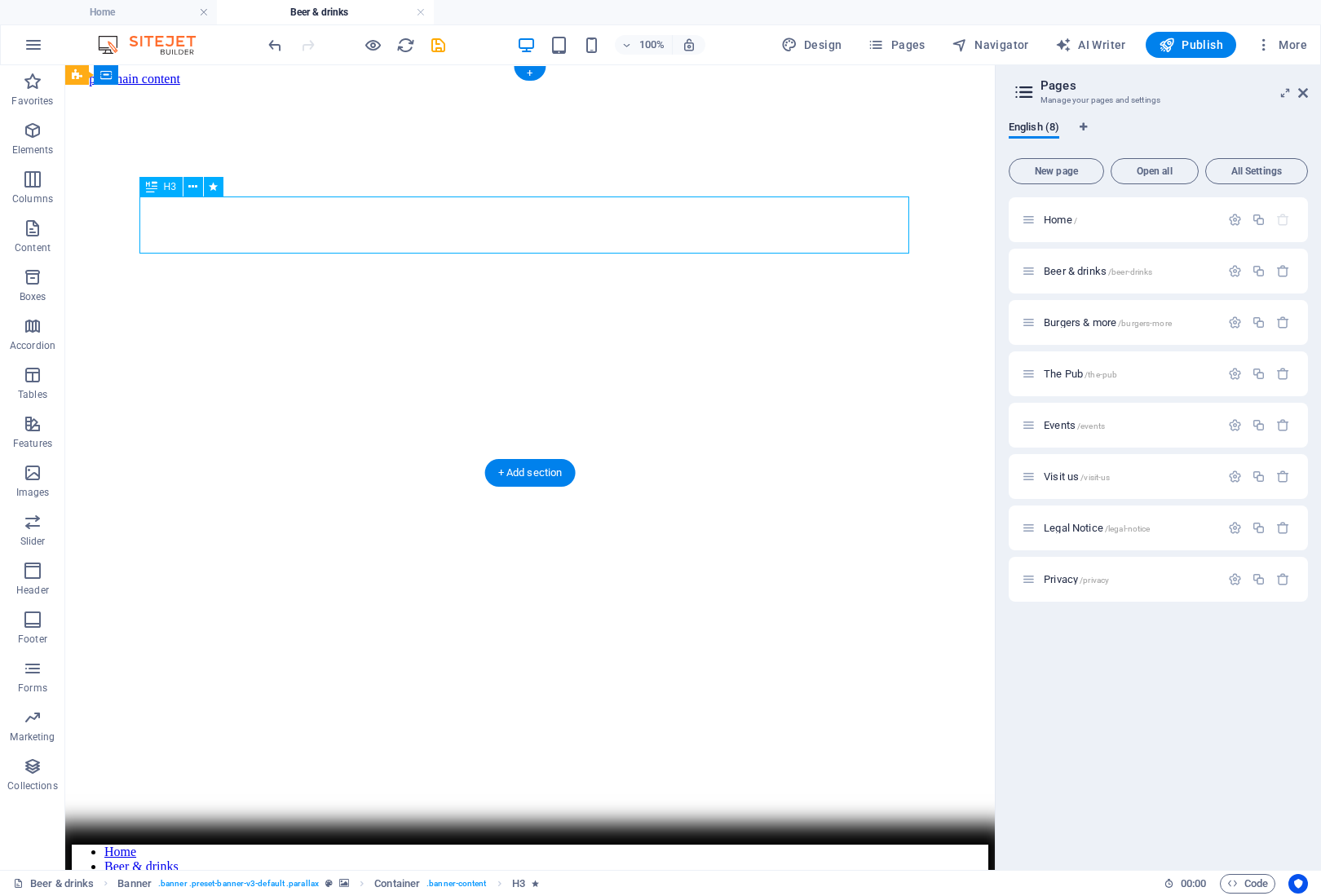 click on "Come and visit our" at bounding box center [530, 2187] 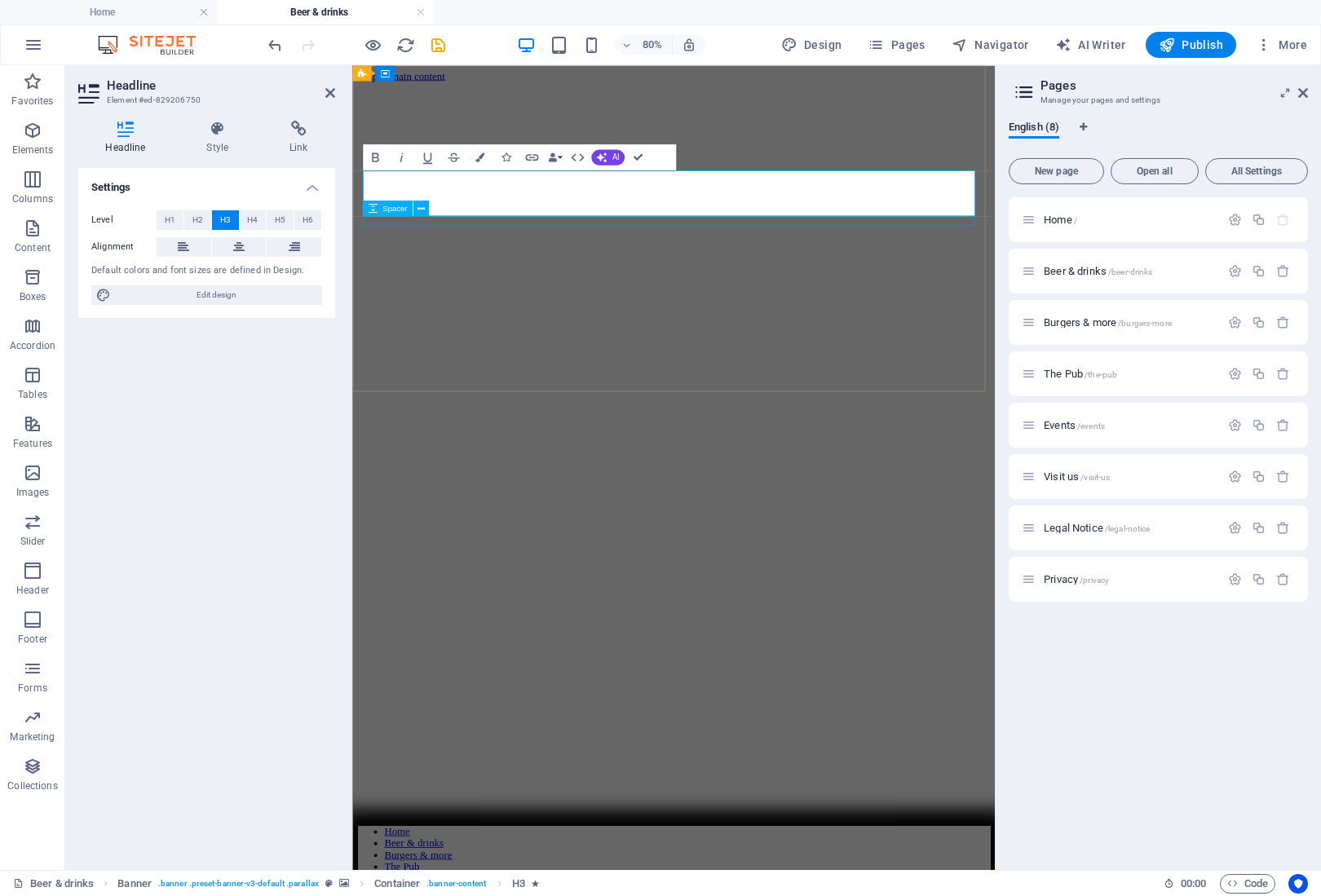 type 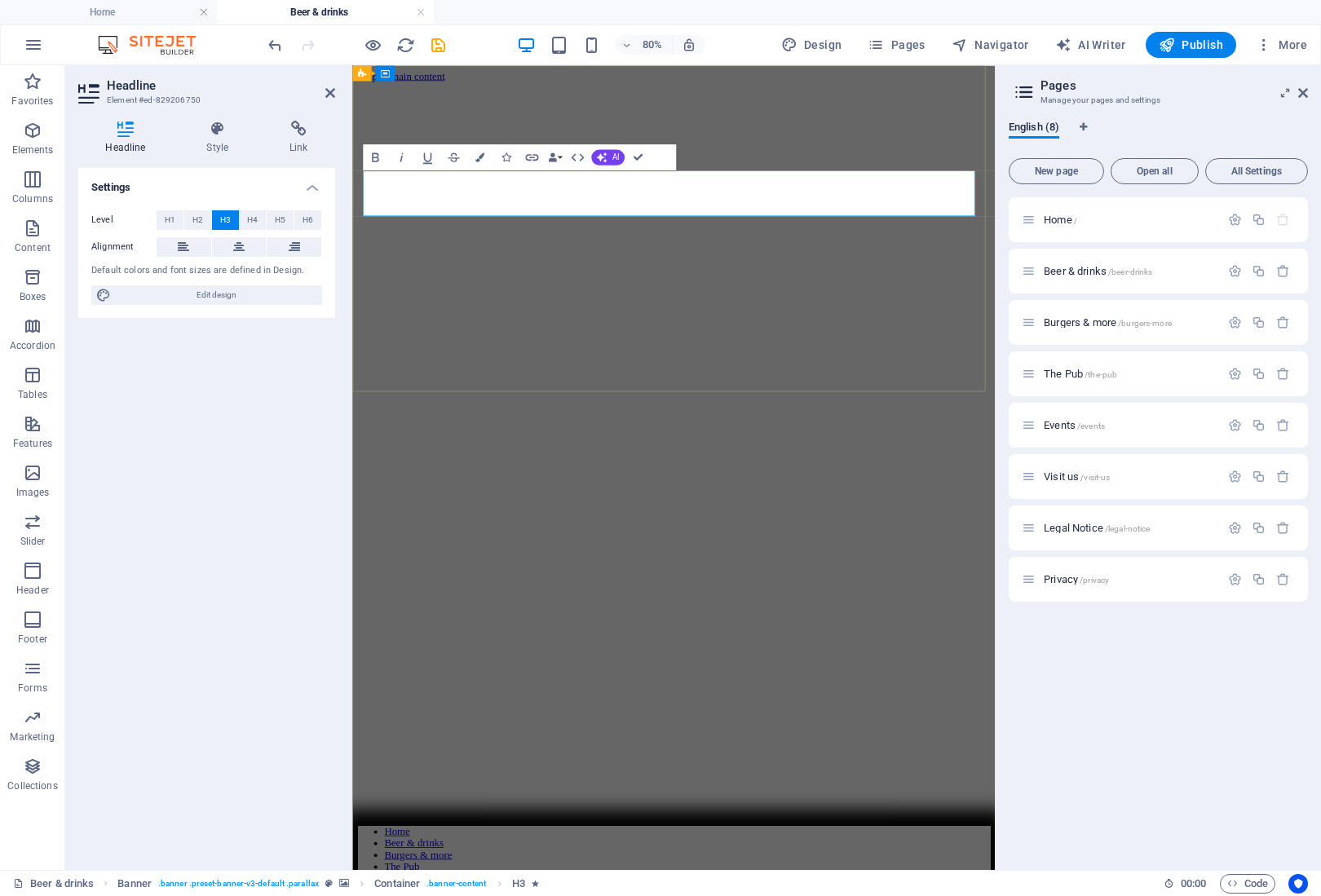 click on "WE ARE LOCAL" at bounding box center [753, 2191] 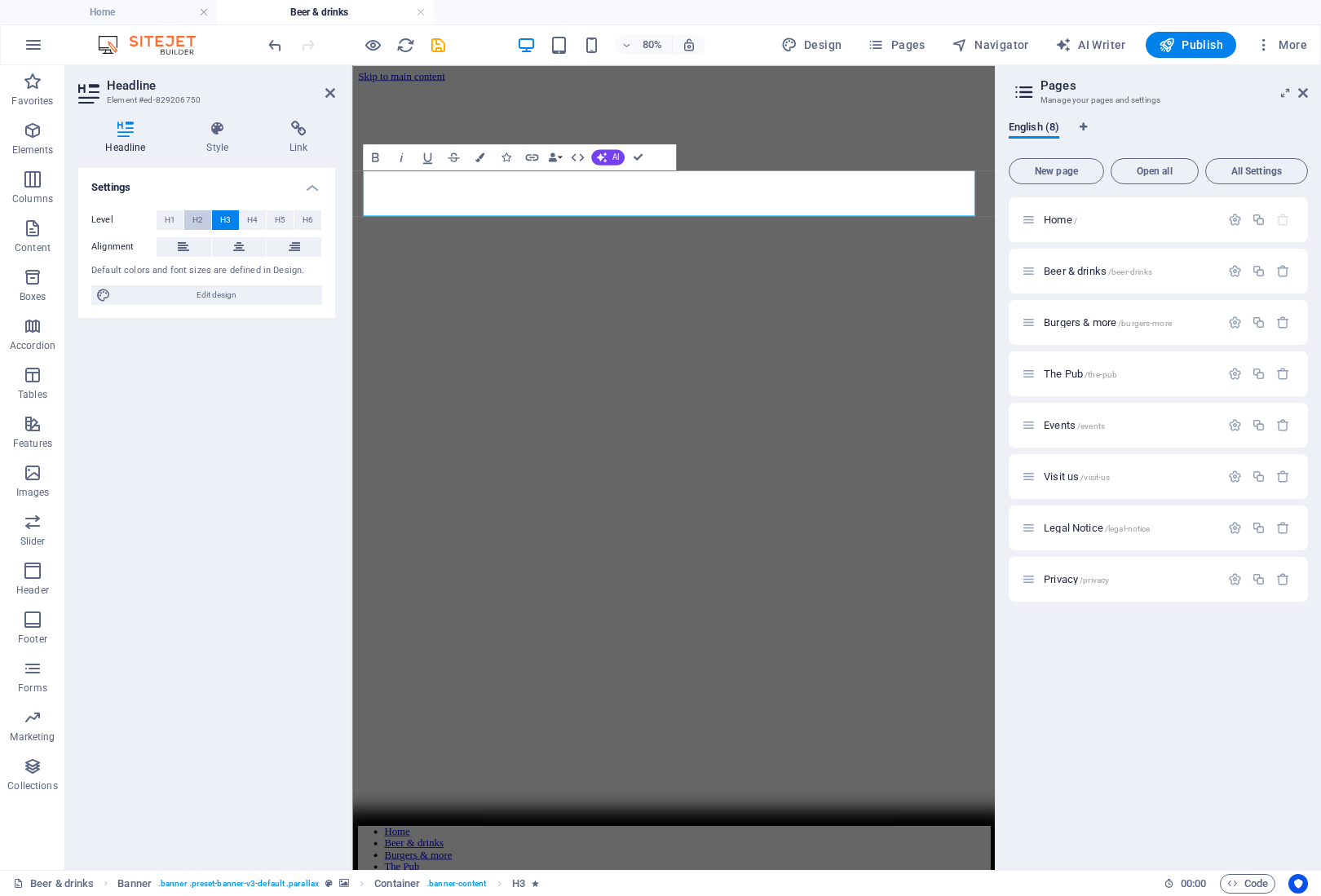 click on "H2" at bounding box center (197, 220) 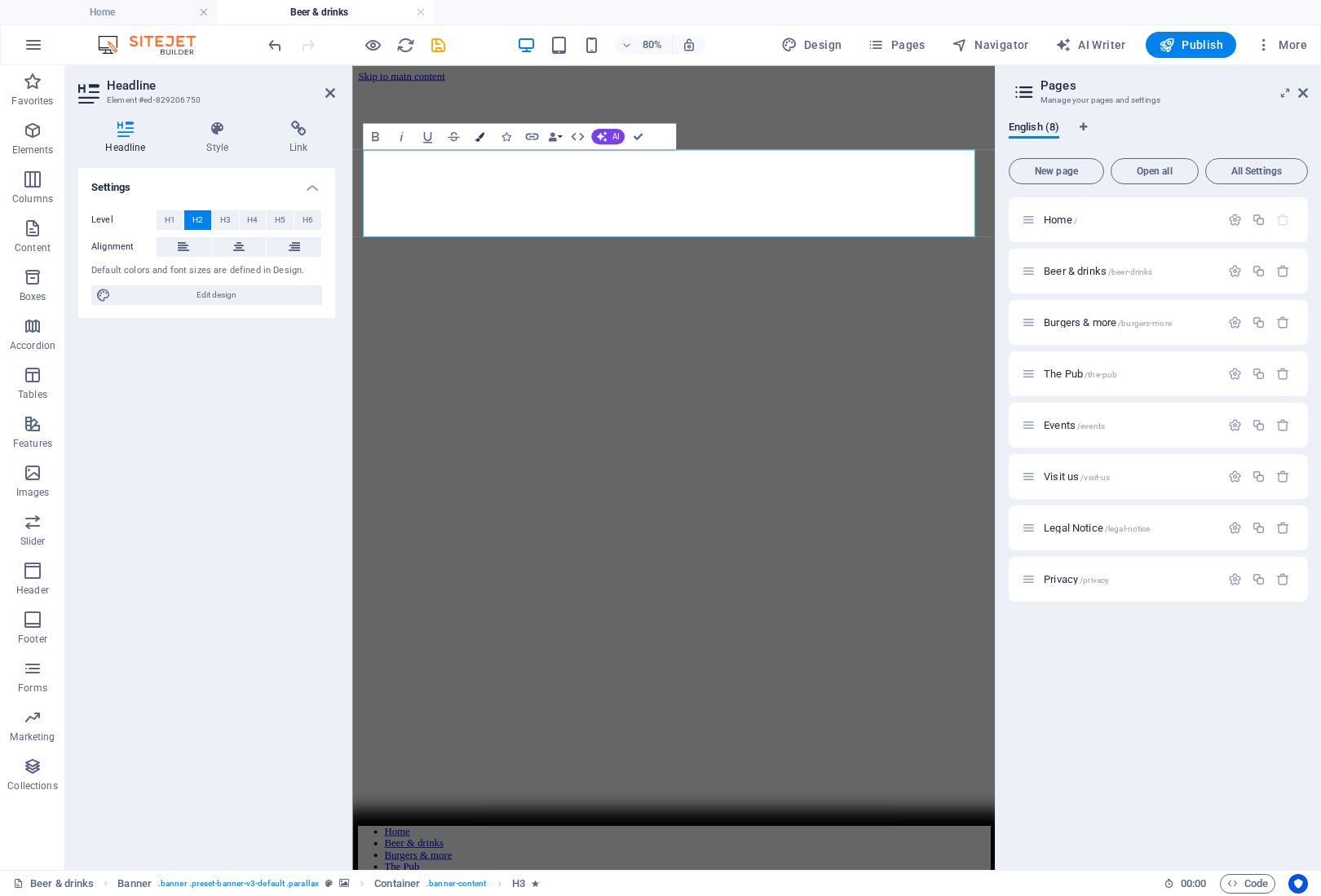 click at bounding box center (479, 136) 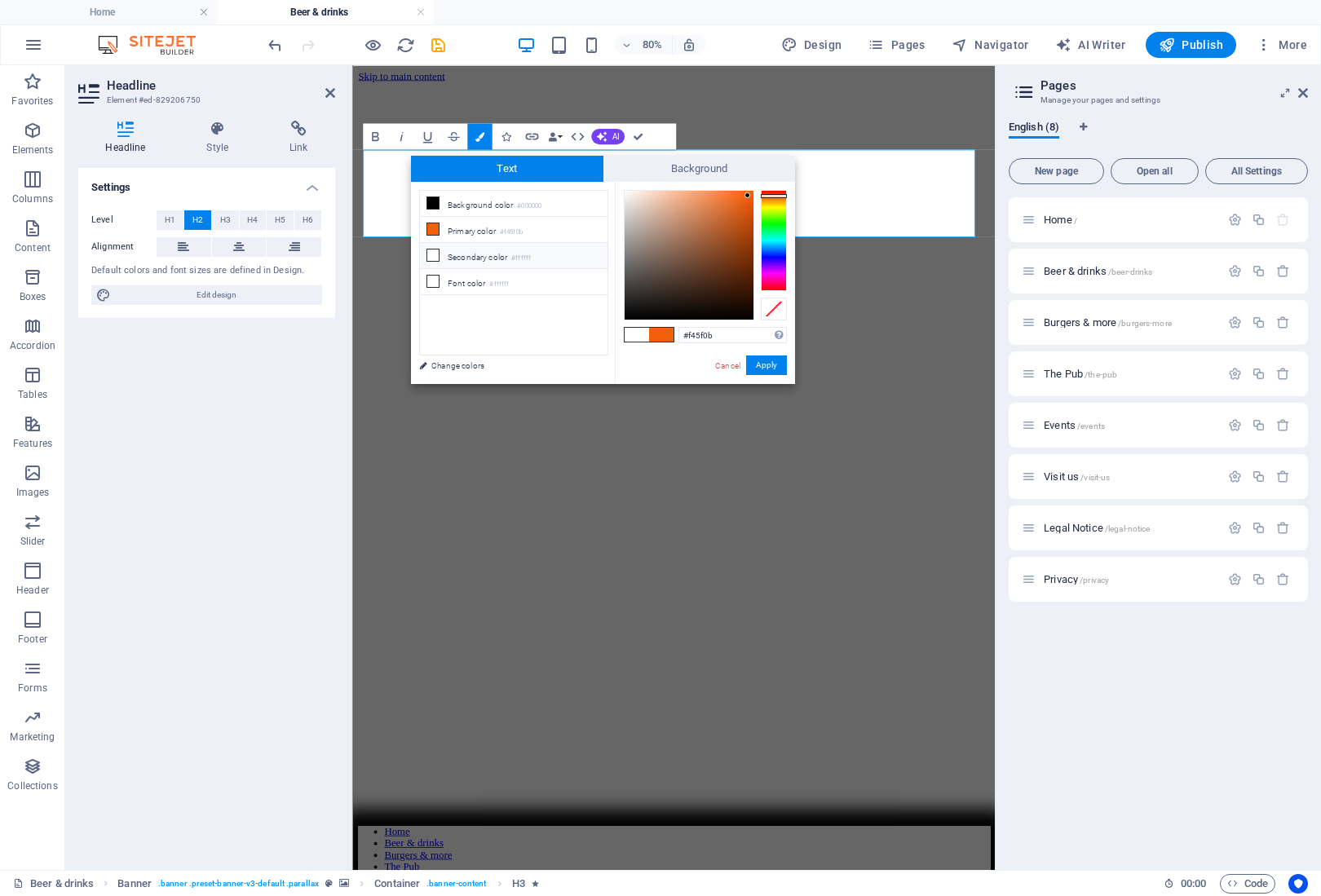 click on "Secondary color
#ffffff" at bounding box center [514, 256] 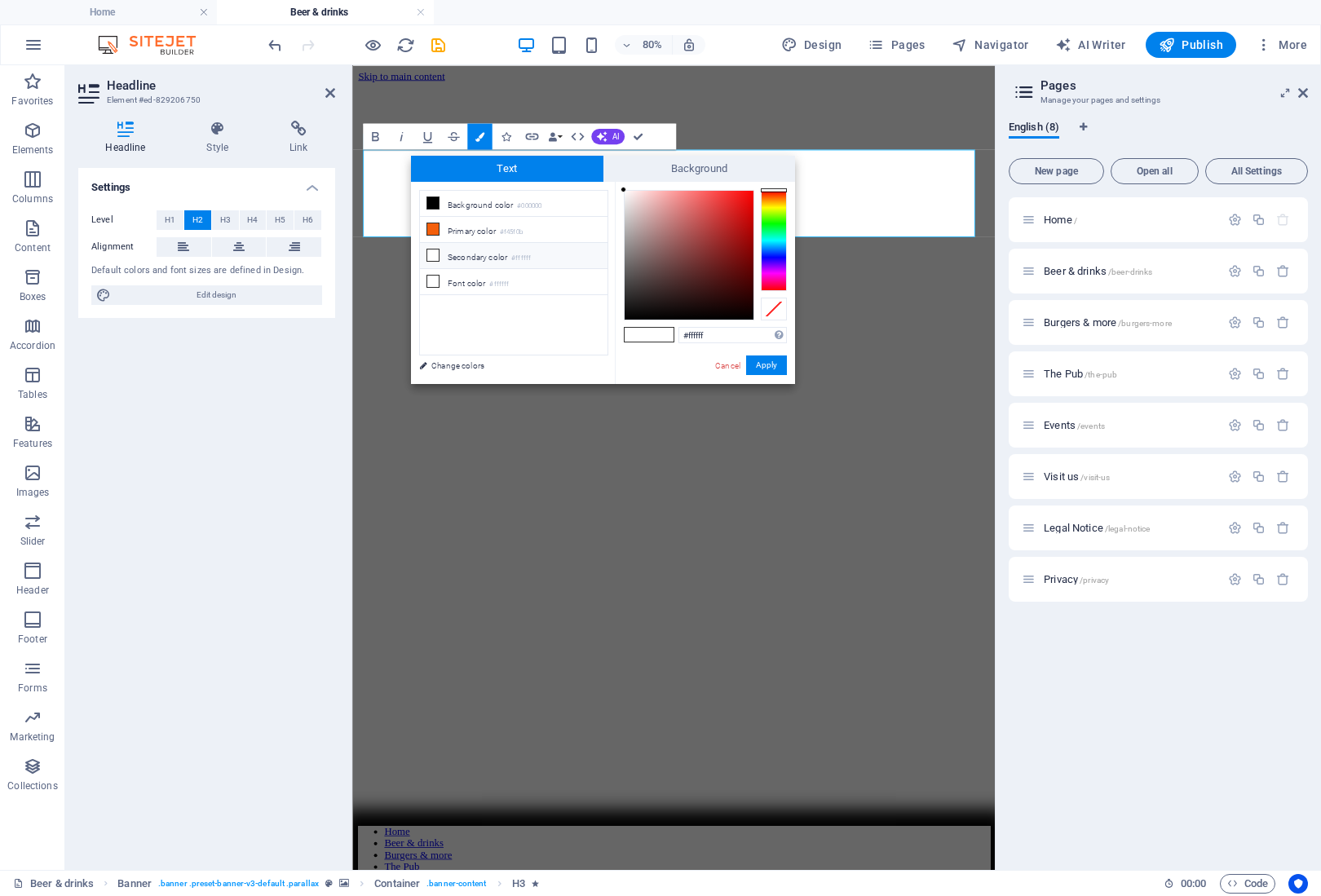 click on "Secondary color
#ffffff" at bounding box center [514, 256] 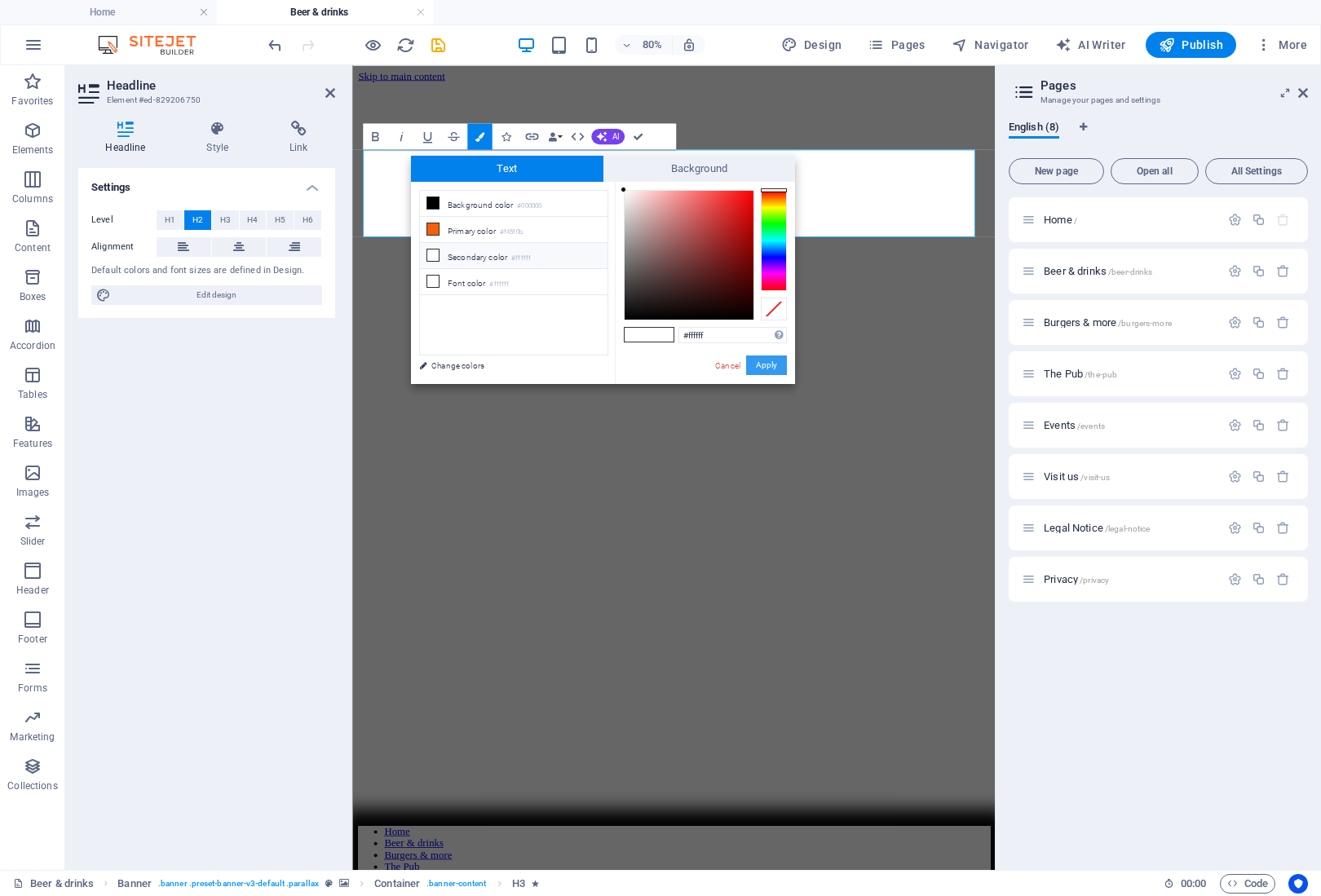 click on "Apply" at bounding box center (767, 365) 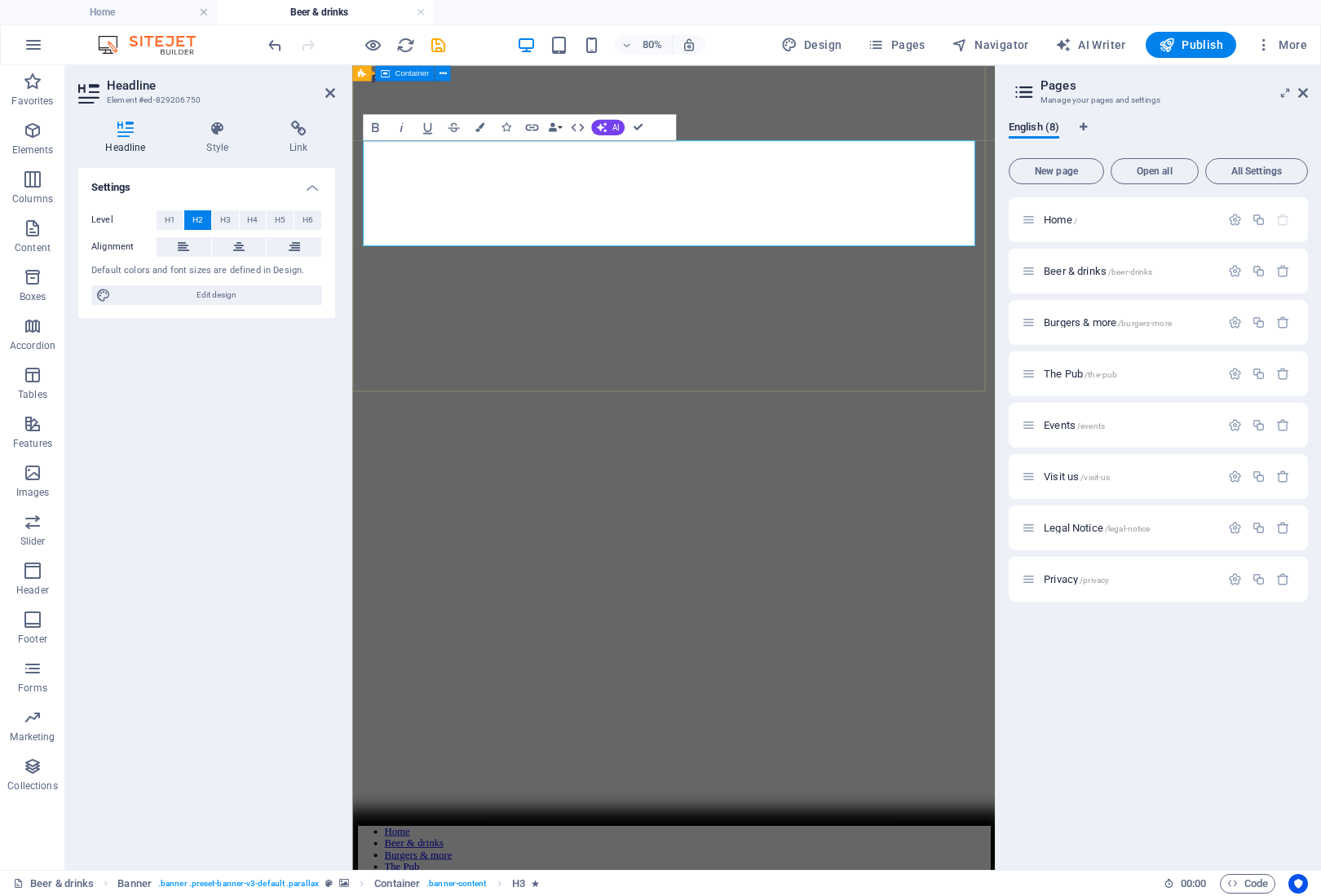 click on "​ ​ ​​ WE ARE LOCAL" at bounding box center [753, 2207] 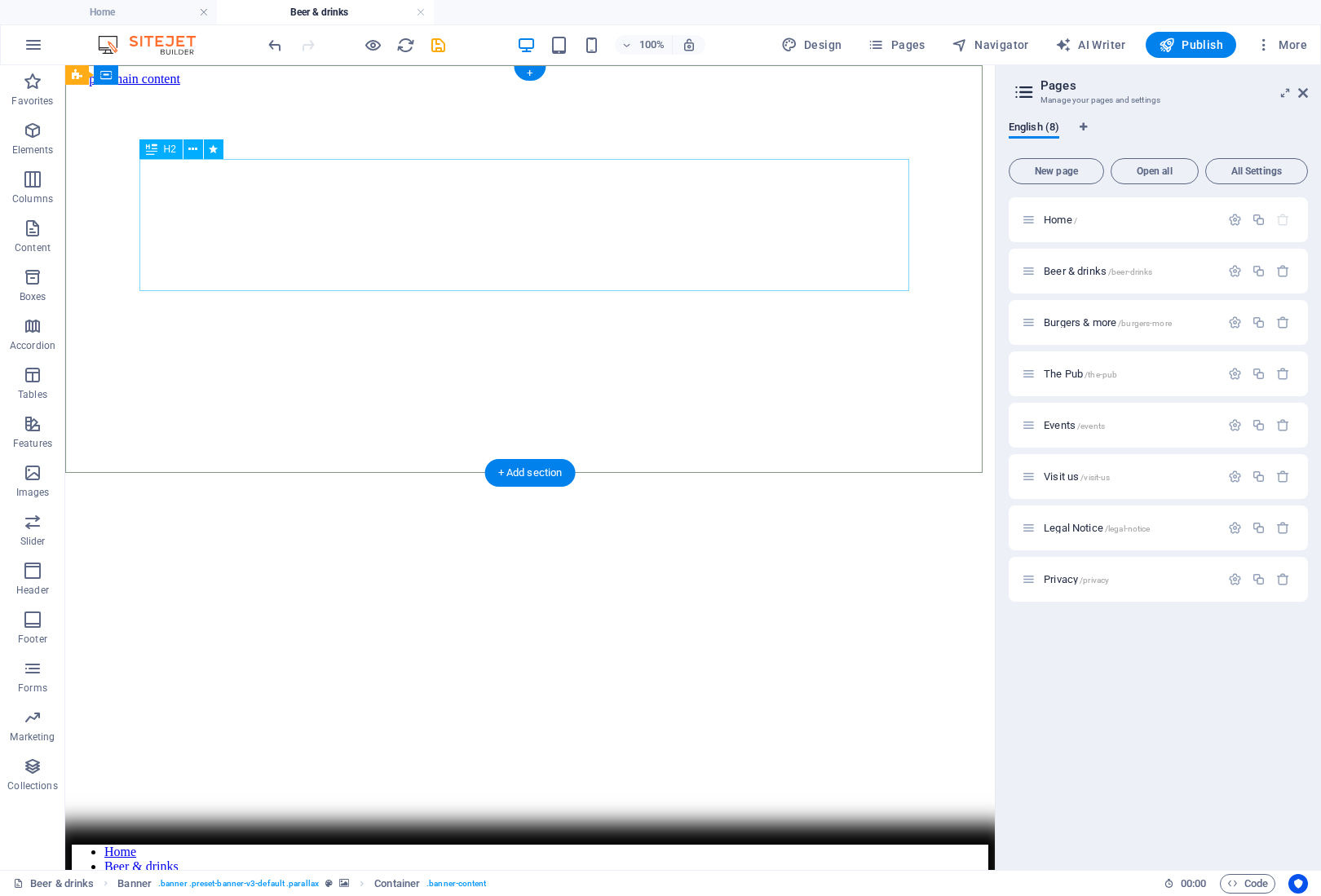 click on "​​​ WE ARE LOCAL" at bounding box center [530, 2189] 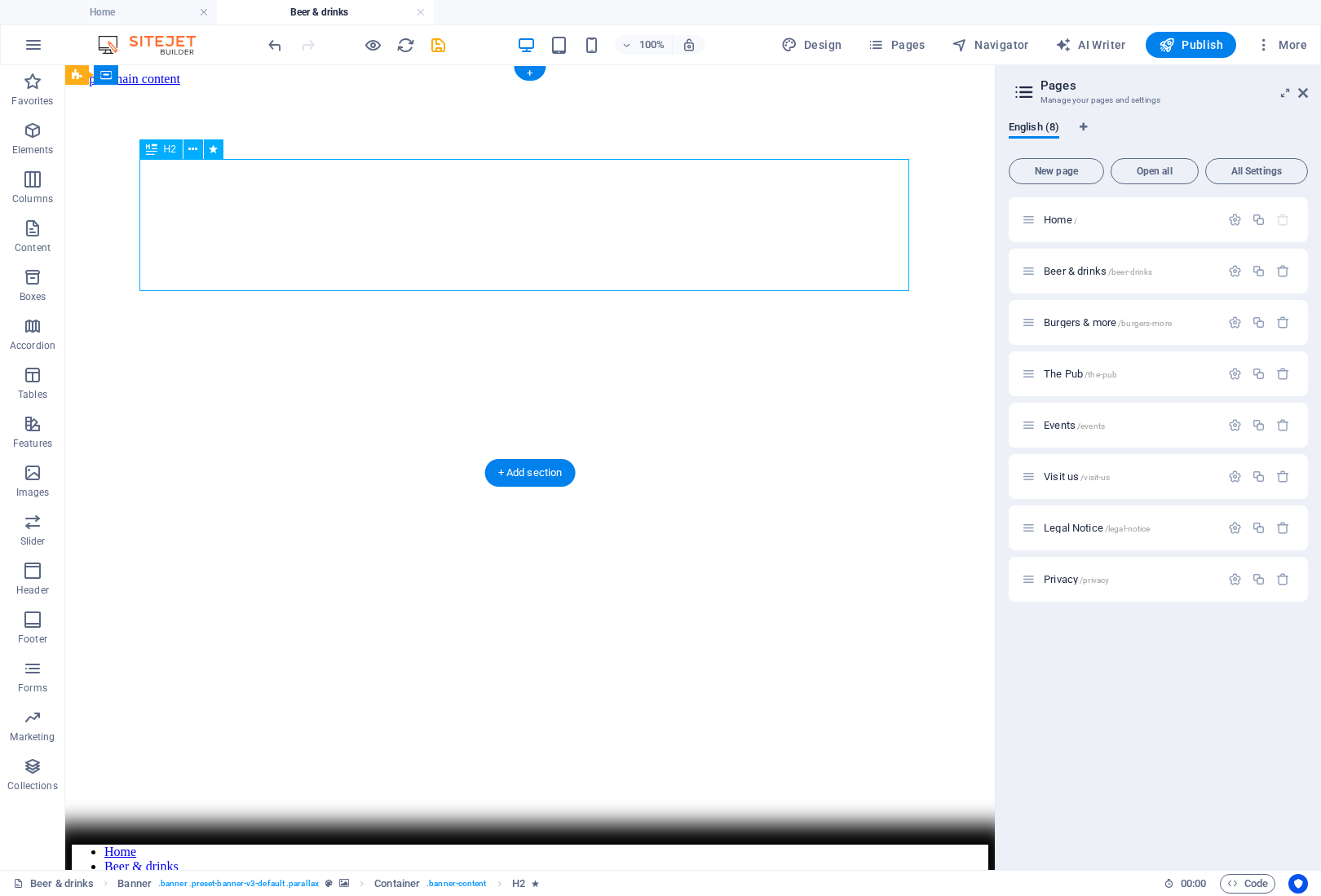 click on "​​​ WE ARE LOCAL" at bounding box center [530, 2189] 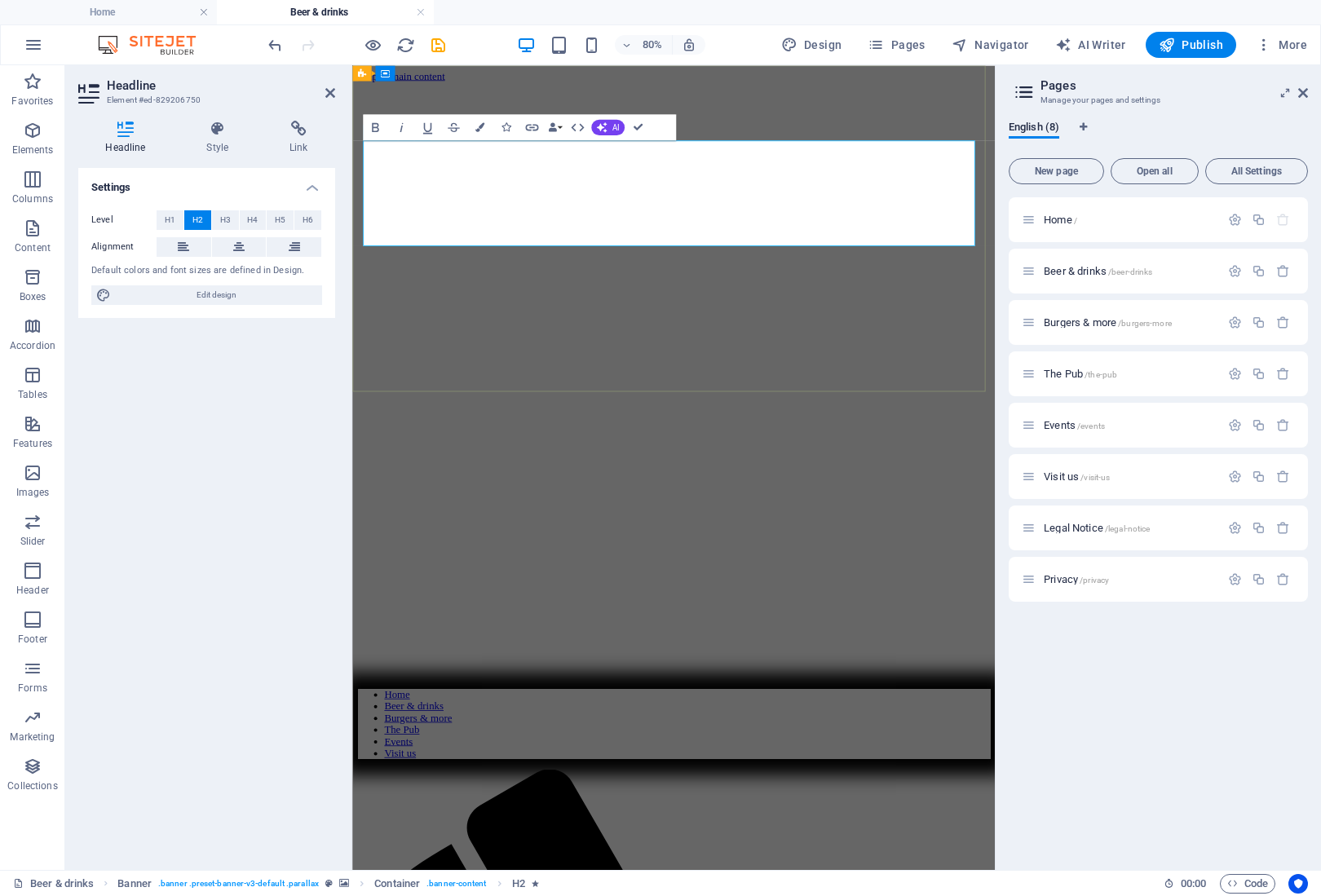 click on "WE ARE LOCAL" at bounding box center (435, 2037) 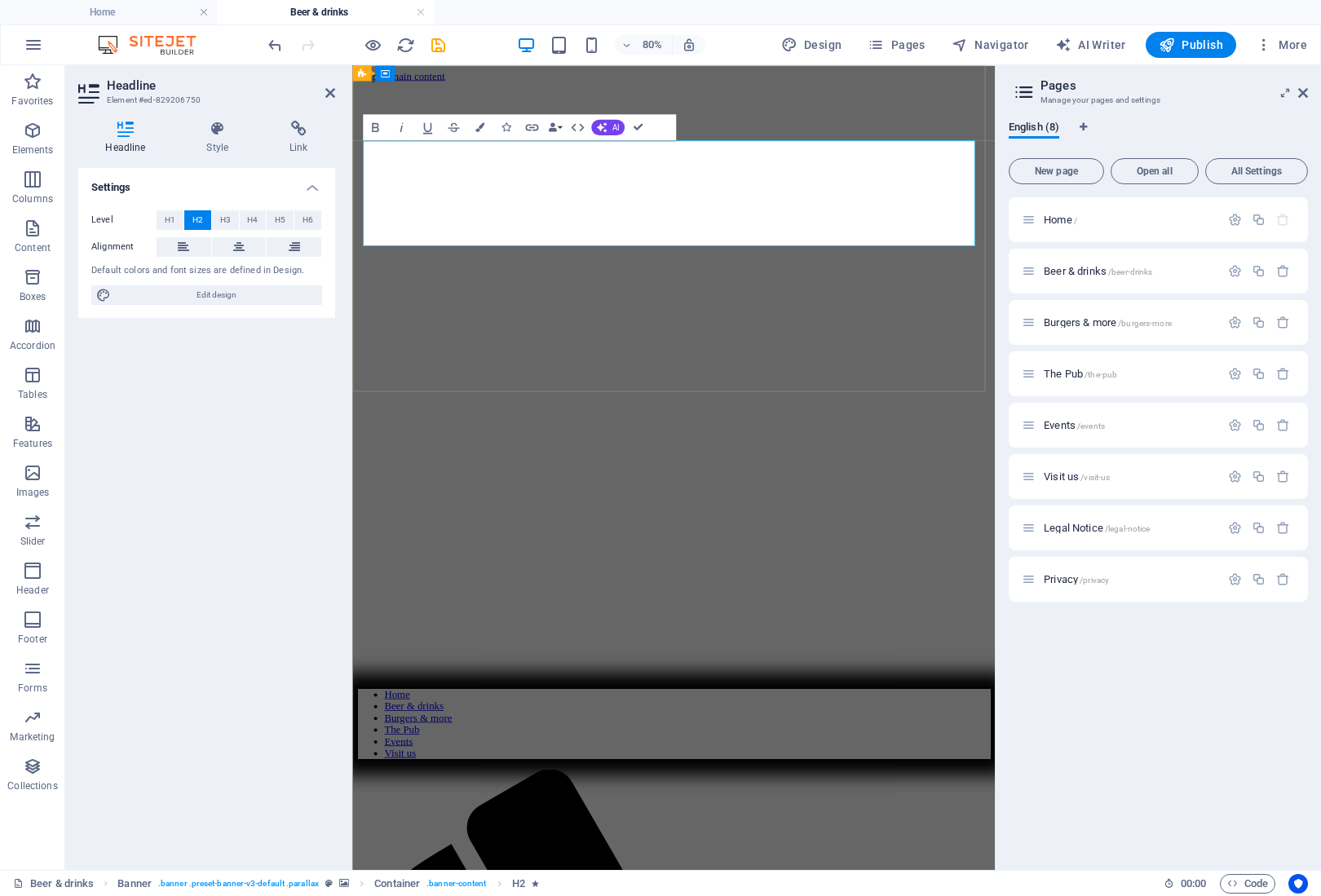 drag, startPoint x: 1016, startPoint y: 232, endPoint x: 501, endPoint y: 265, distance: 516.0562 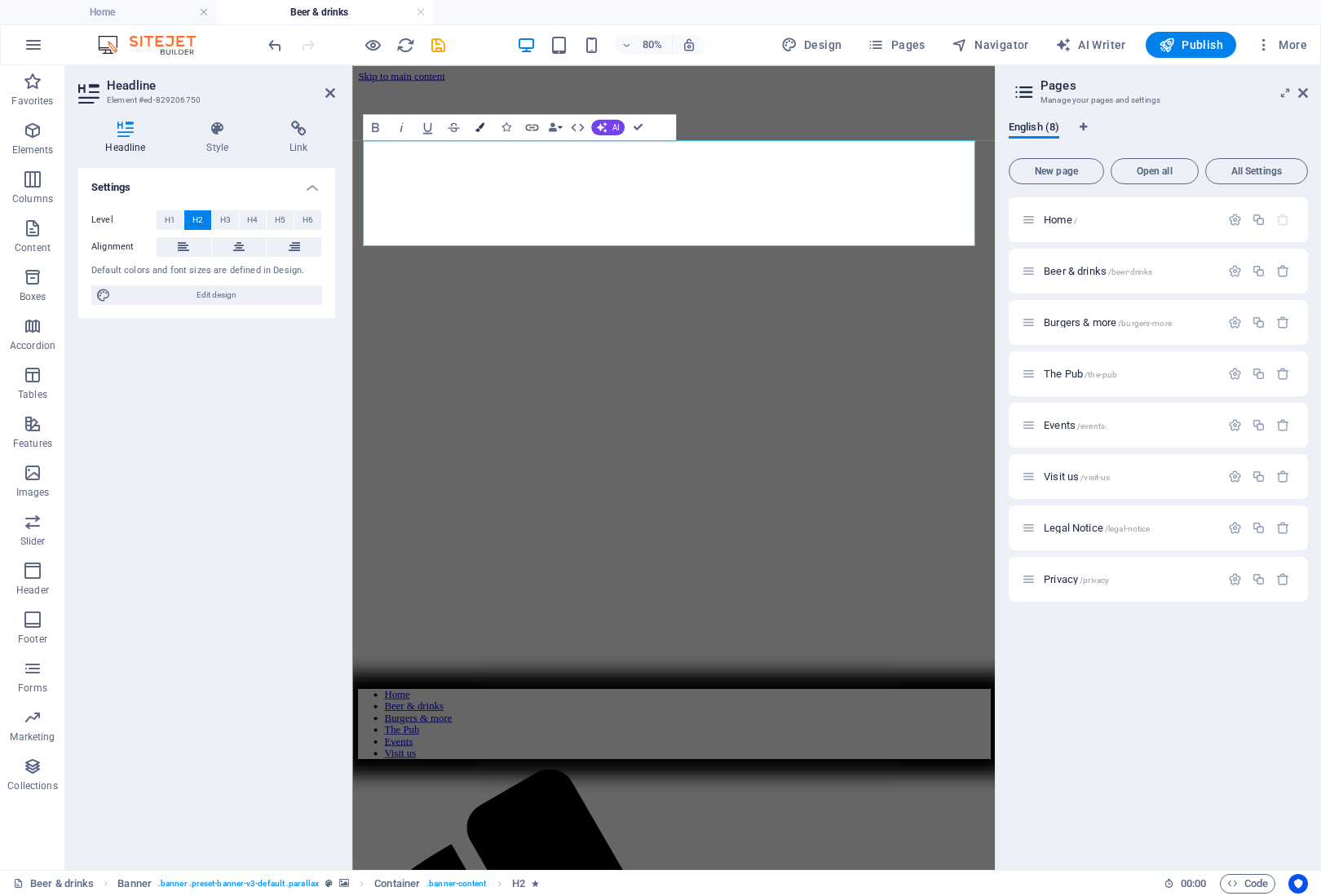 click at bounding box center [479, 127] 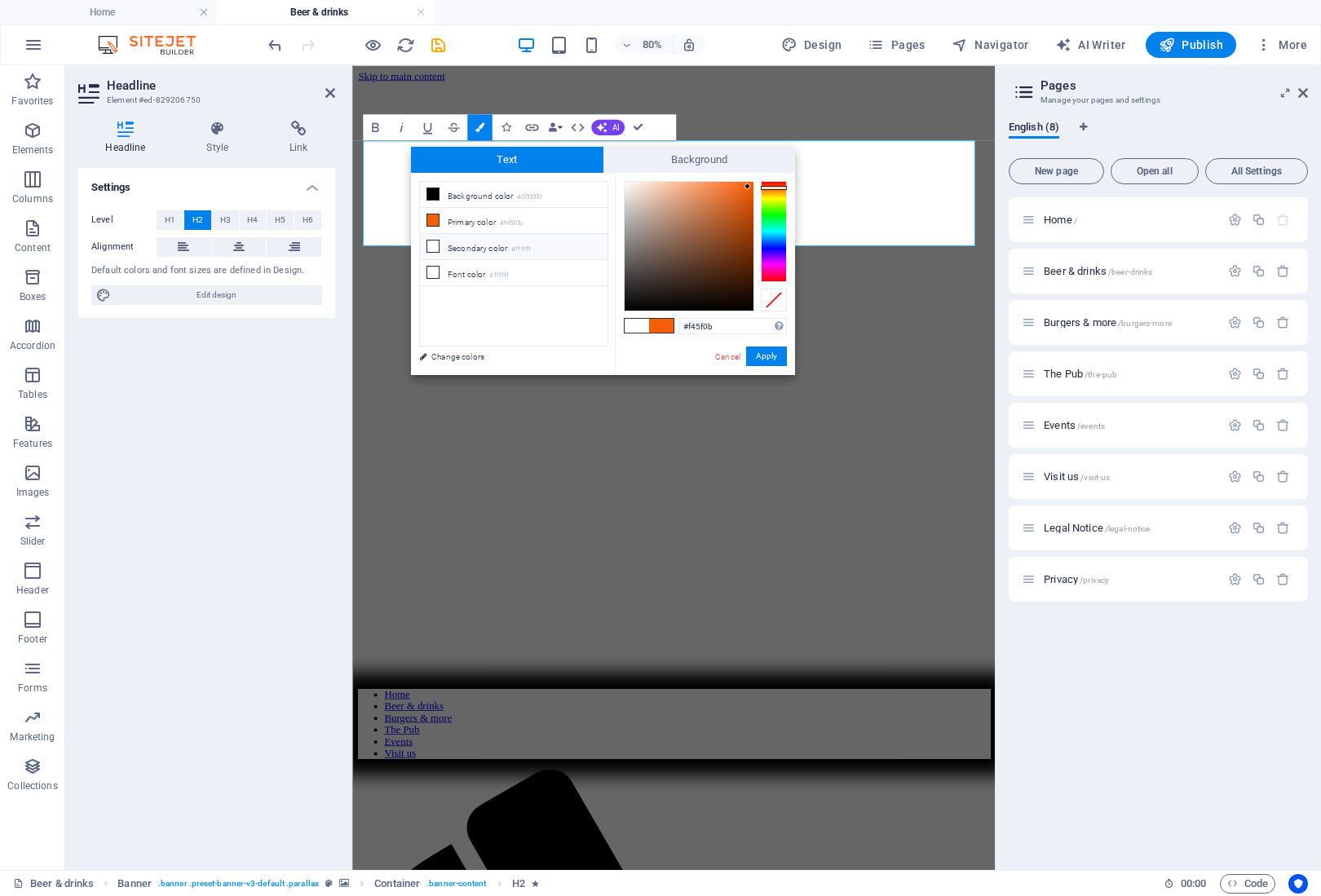 click at bounding box center [433, 246] 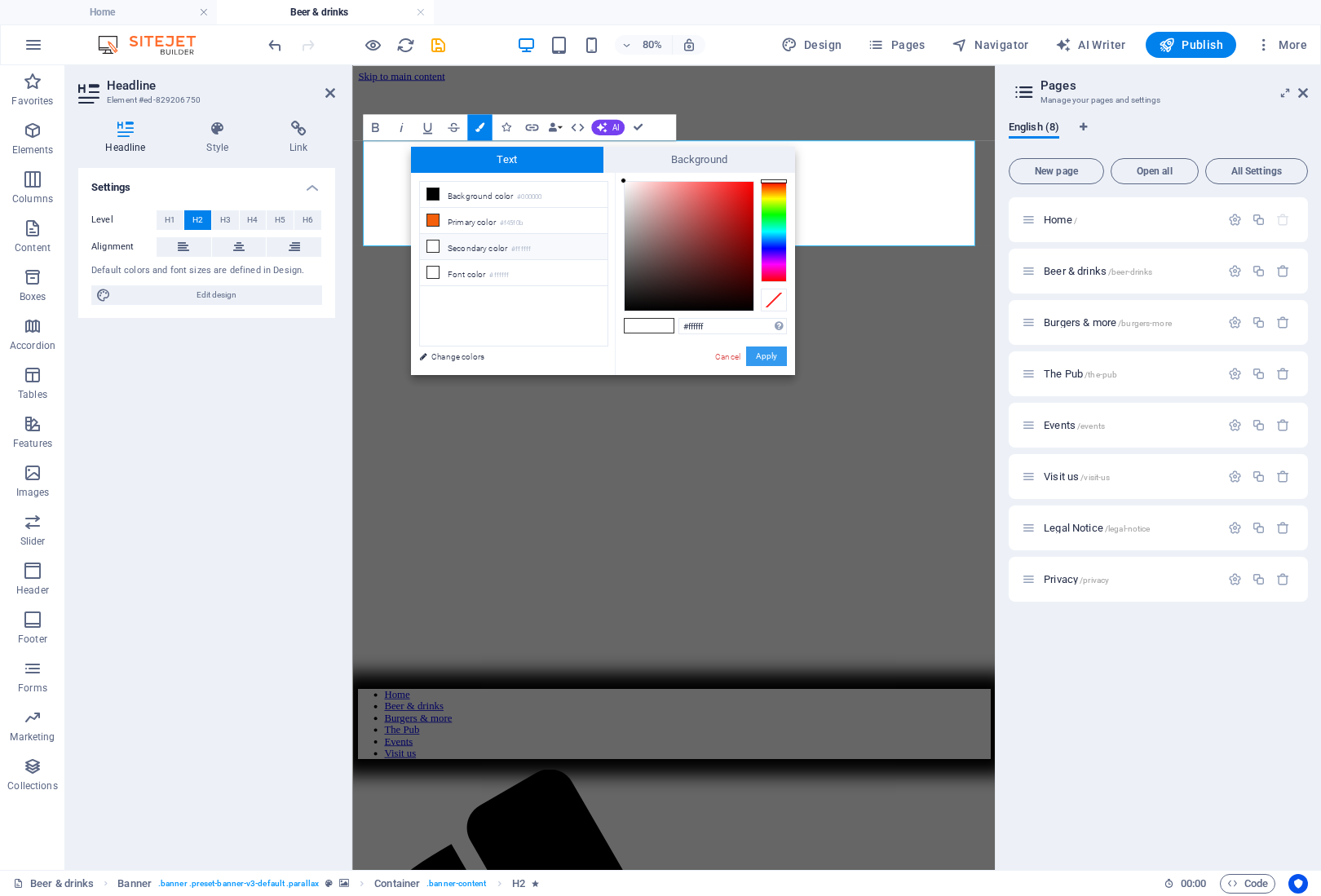 click on "Apply" at bounding box center (767, 356) 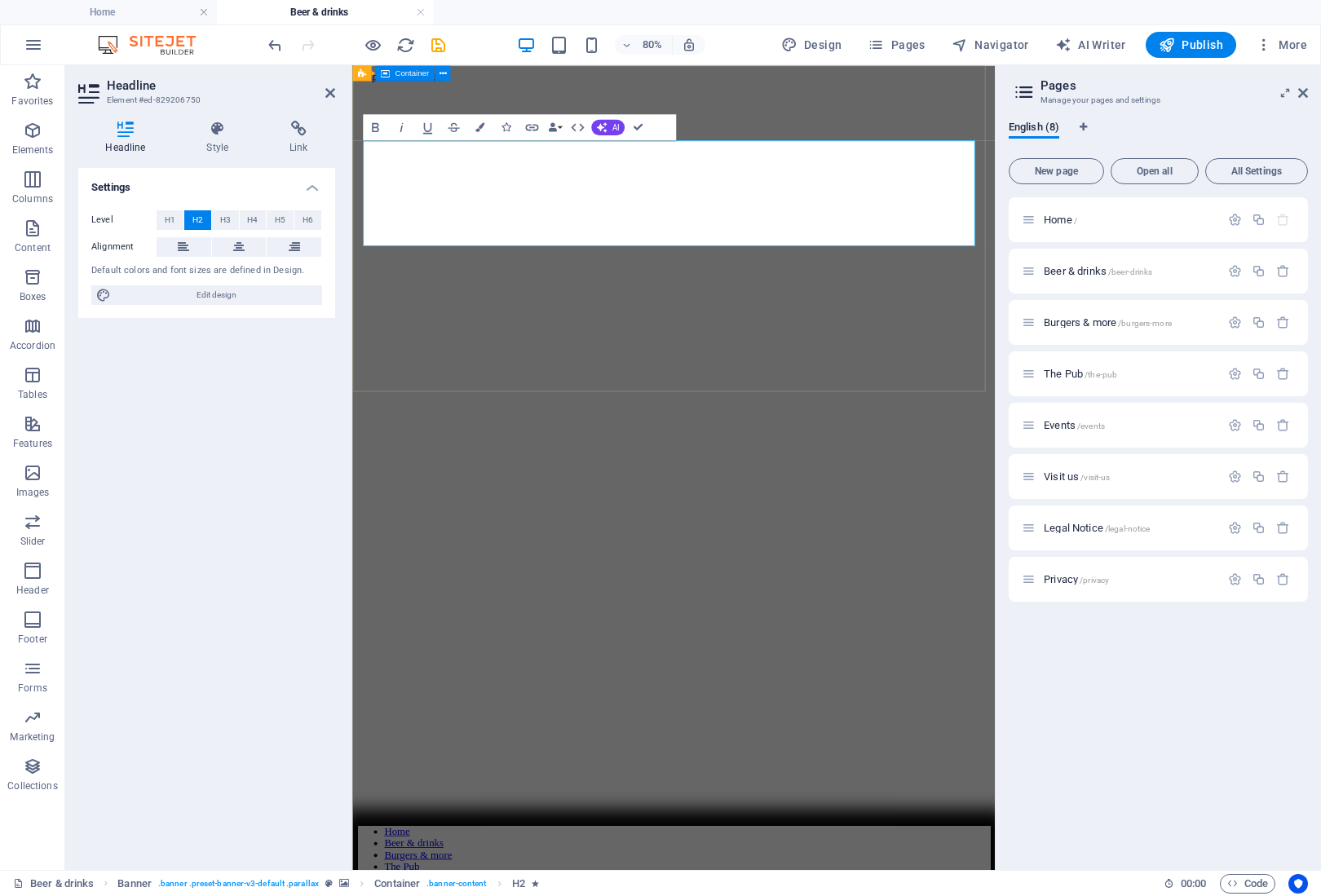 click on "​​​ WE ARE LOCAL" at bounding box center [753, 2207] 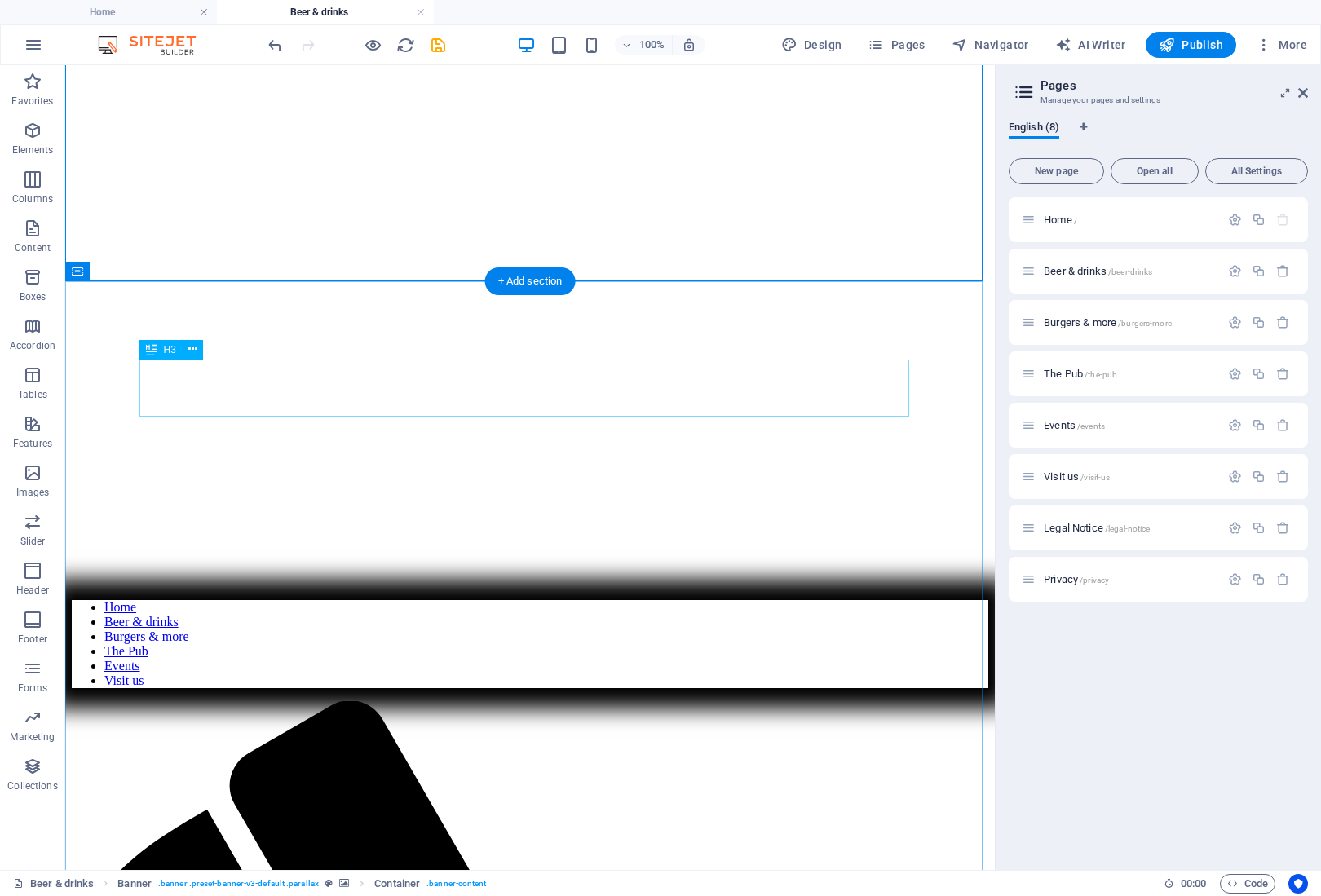 scroll, scrollTop: 163, scrollLeft: 0, axis: vertical 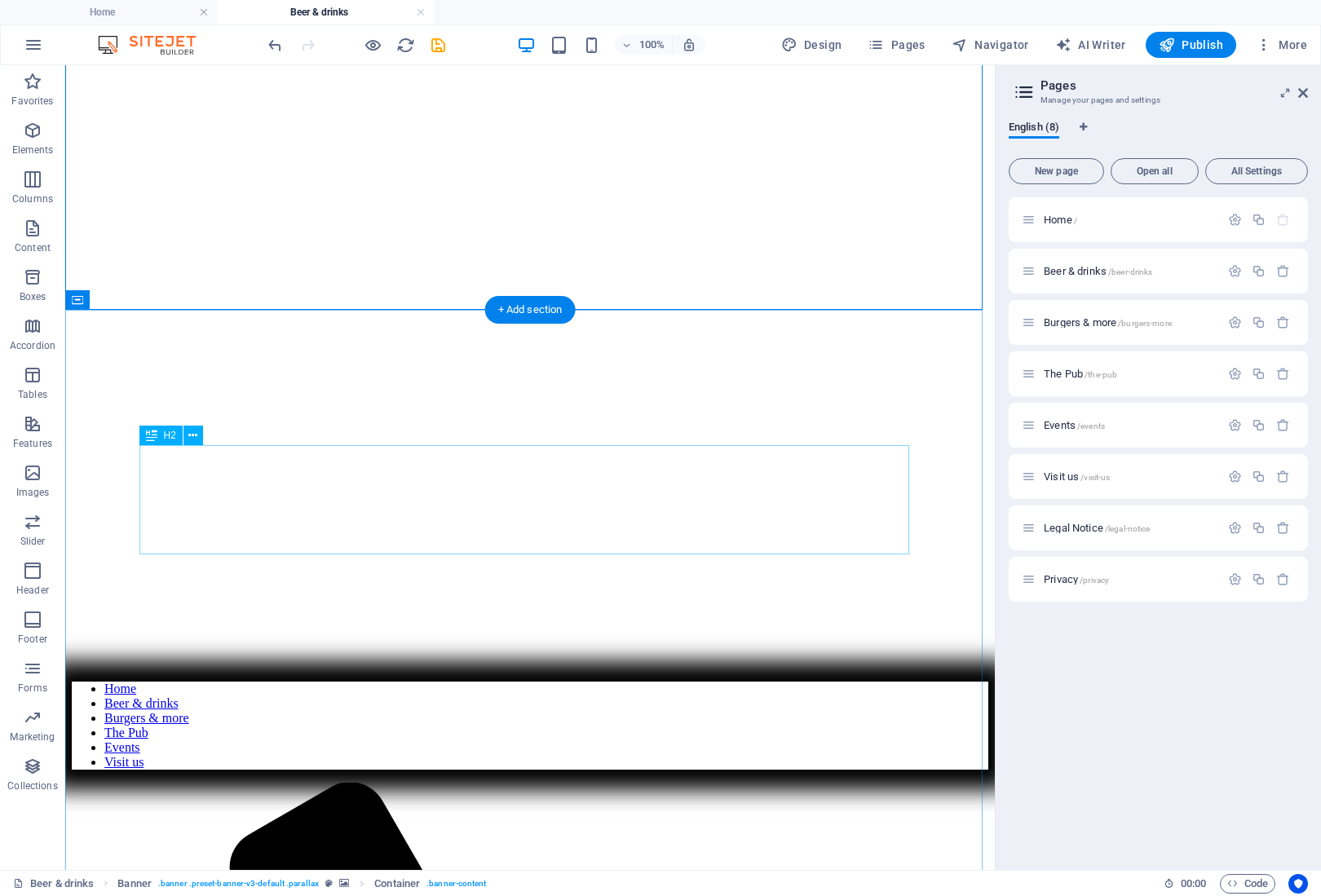 click on "beer & drinks" at bounding box center [530, 2142] 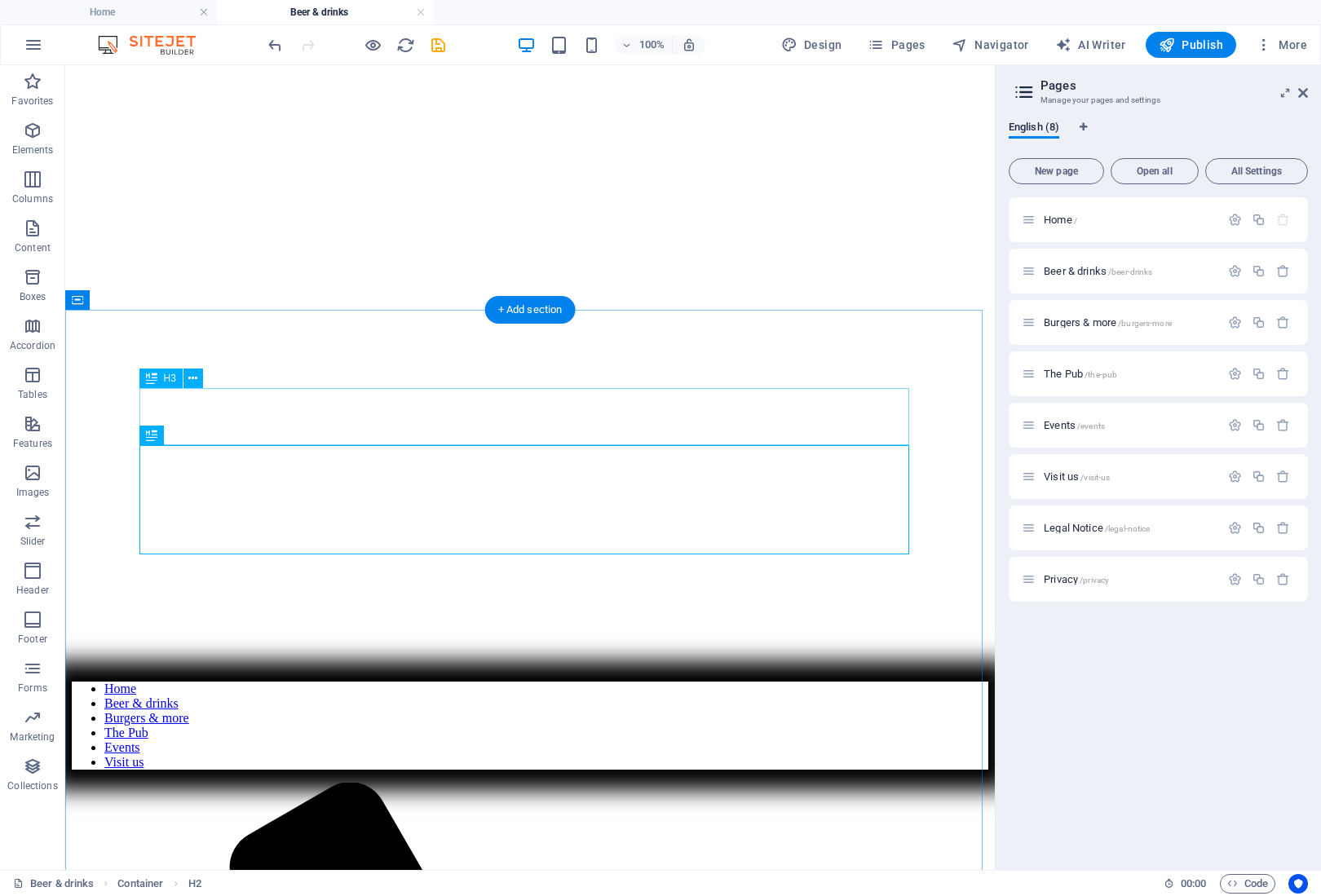 click on "Enjoy our offers" at bounding box center [530, 2106] 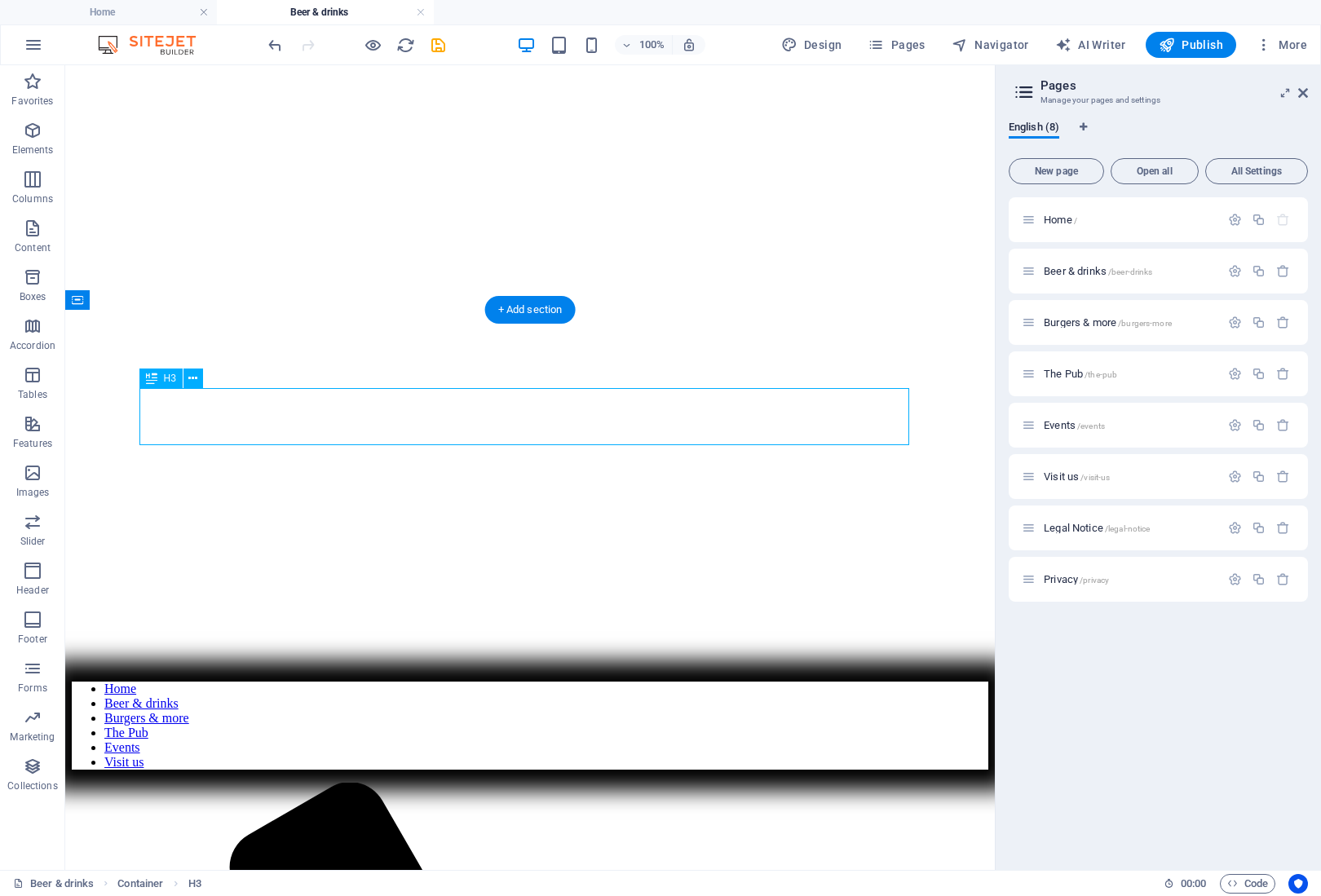click on "Enjoy our offers" at bounding box center (530, 2106) 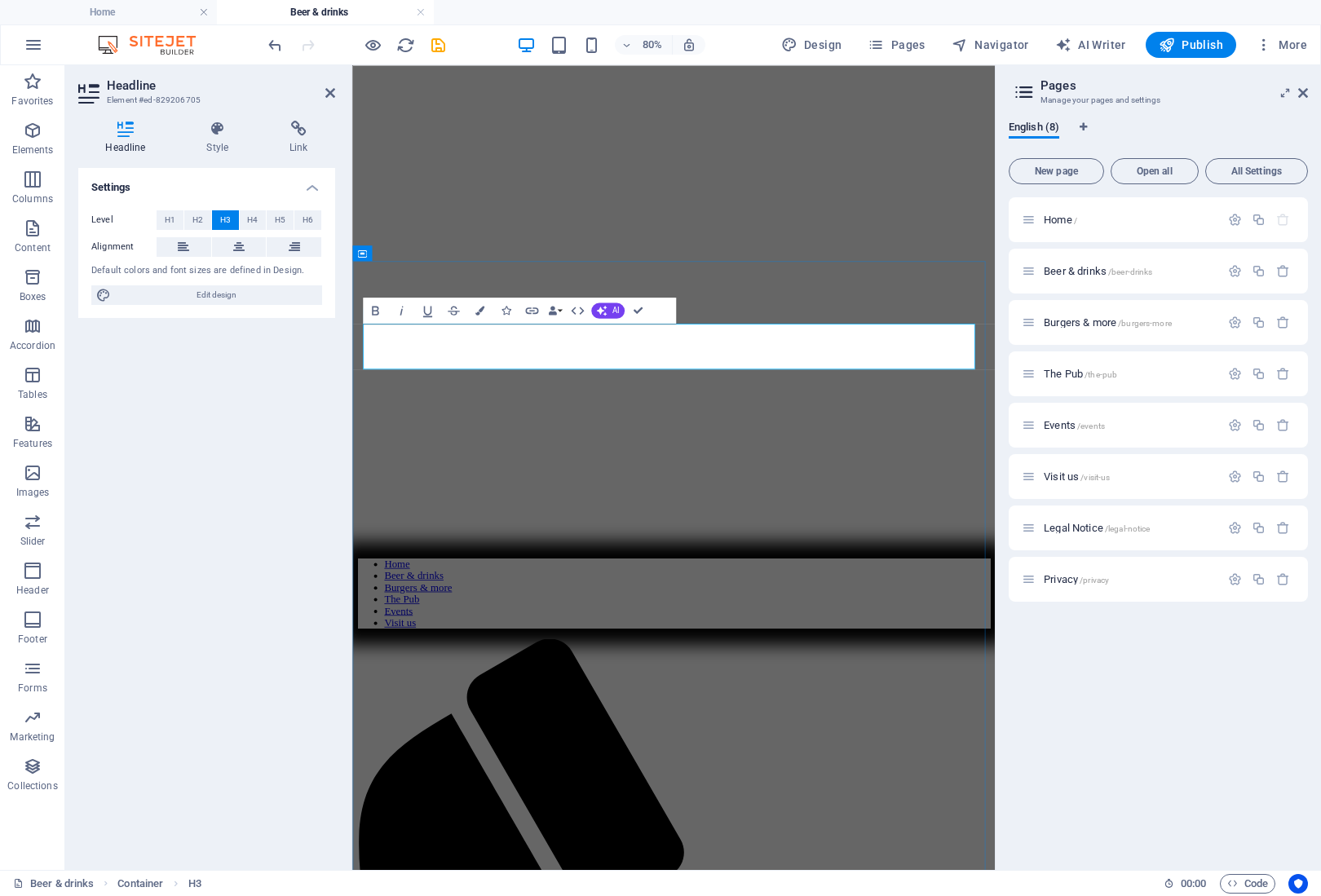 click on "Enjoy our offers" at bounding box center [753, 1938] 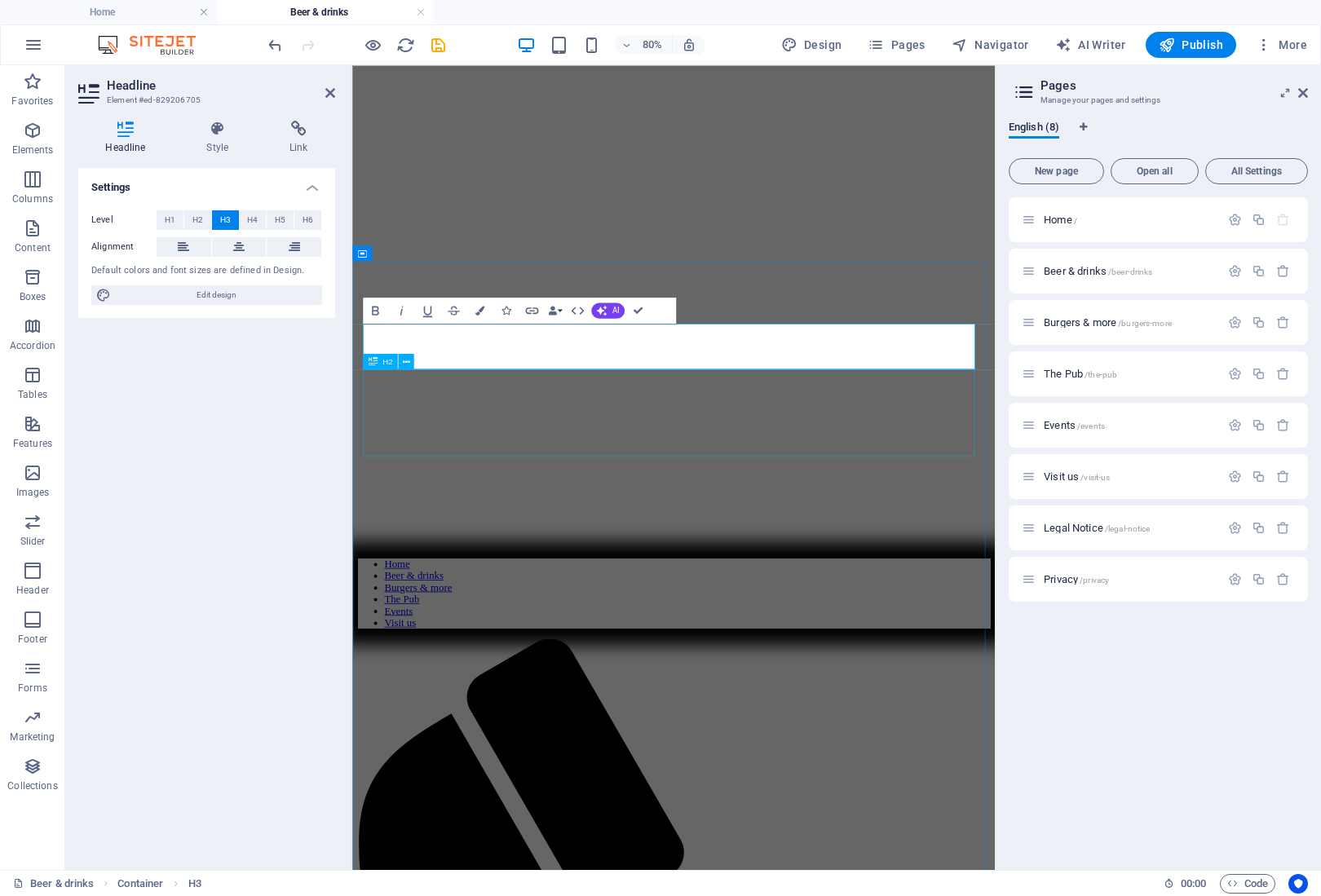 drag, startPoint x: 923, startPoint y: 420, endPoint x: 594, endPoint y: 448, distance: 330.18934 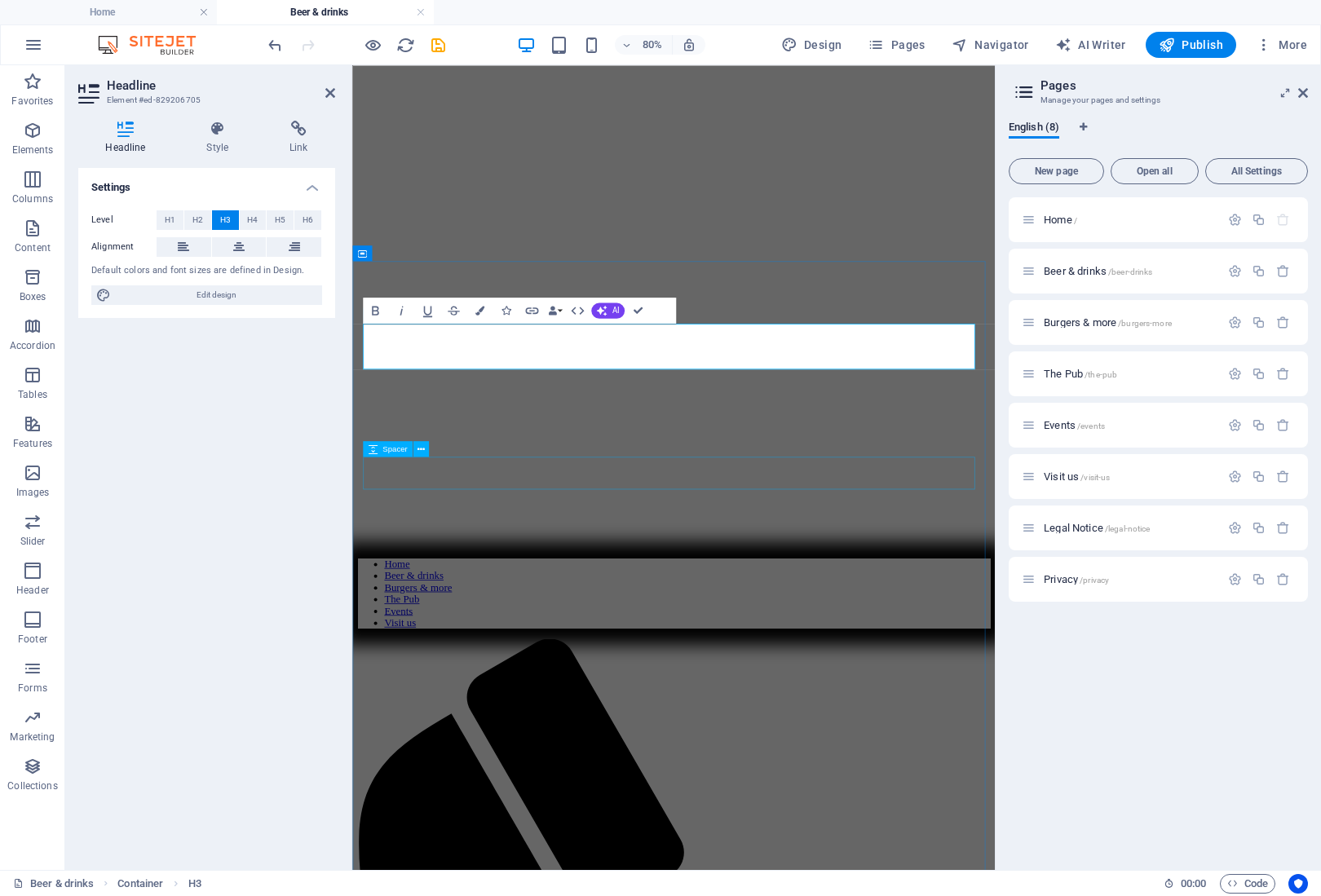 type 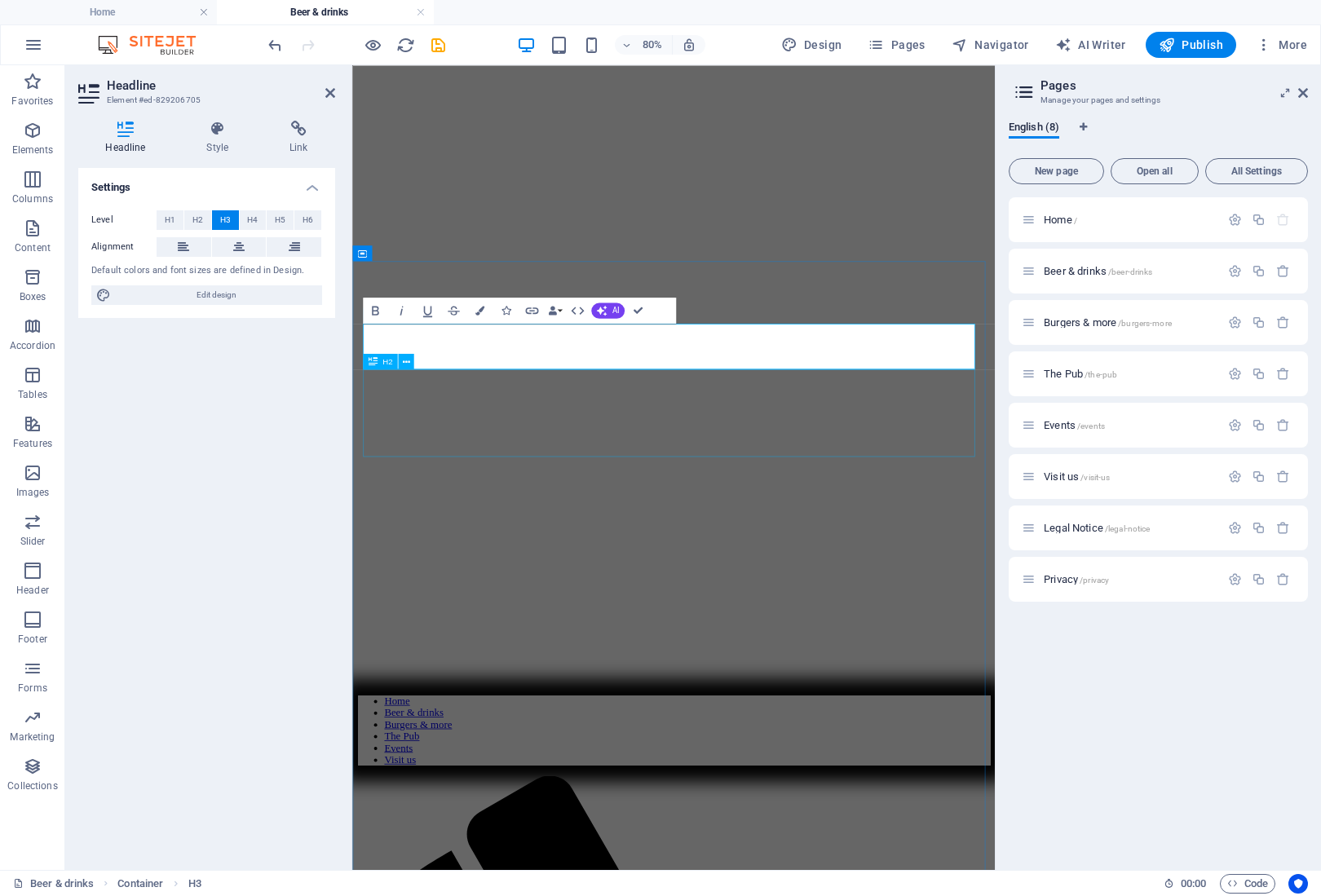 click on "beer & drinks" at bounding box center (753, 2145) 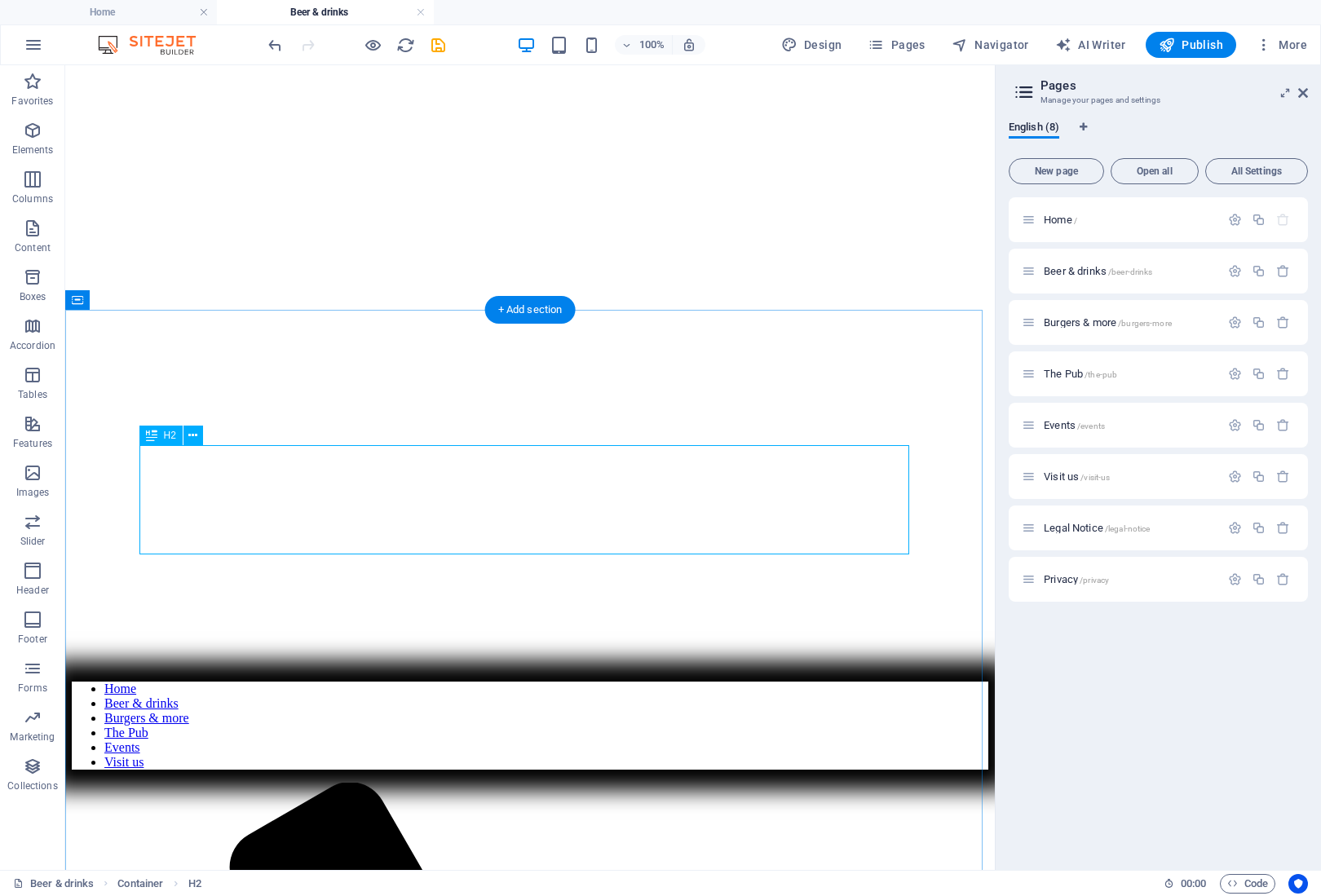 click on "beer & drinks" at bounding box center (530, 2142) 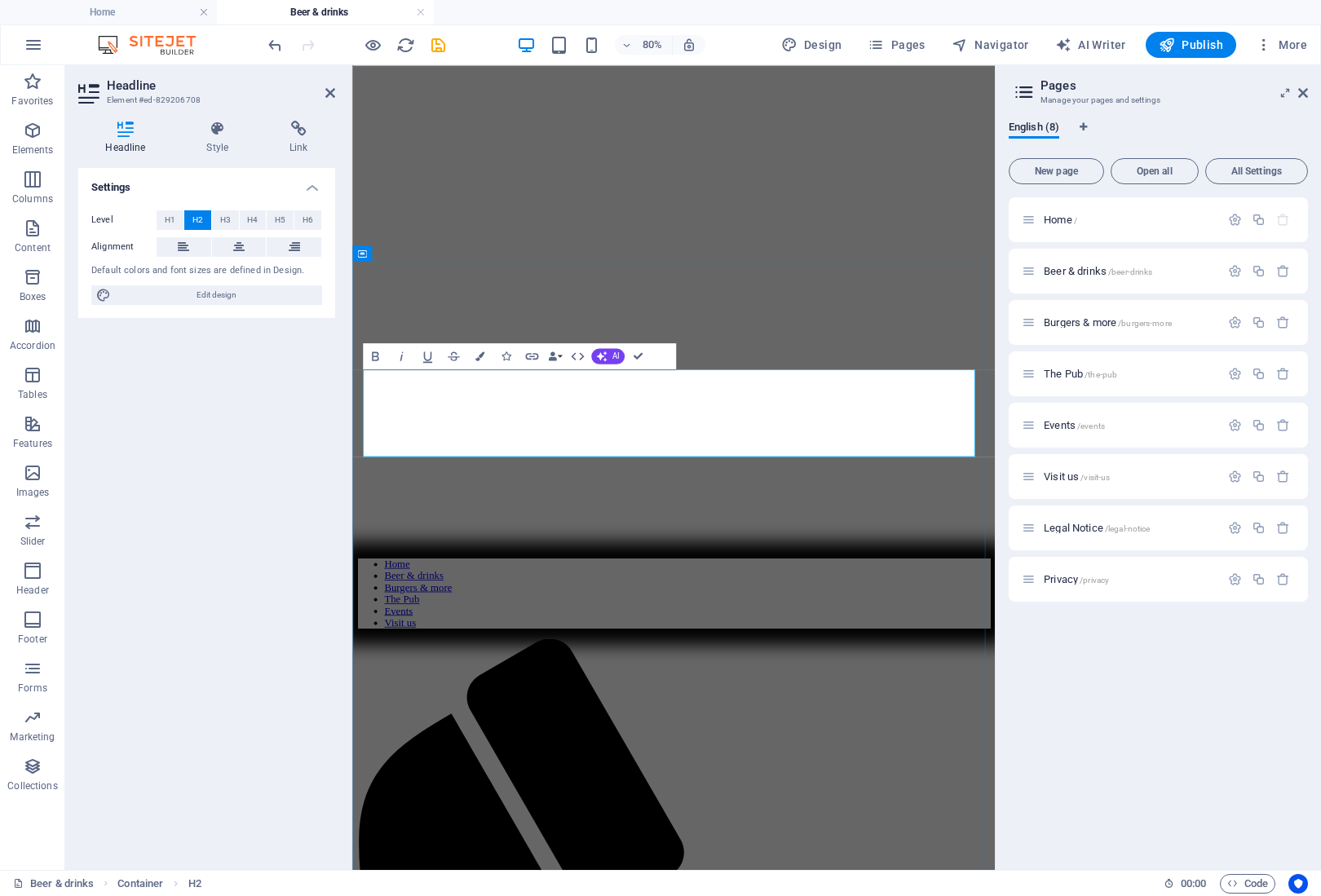 type 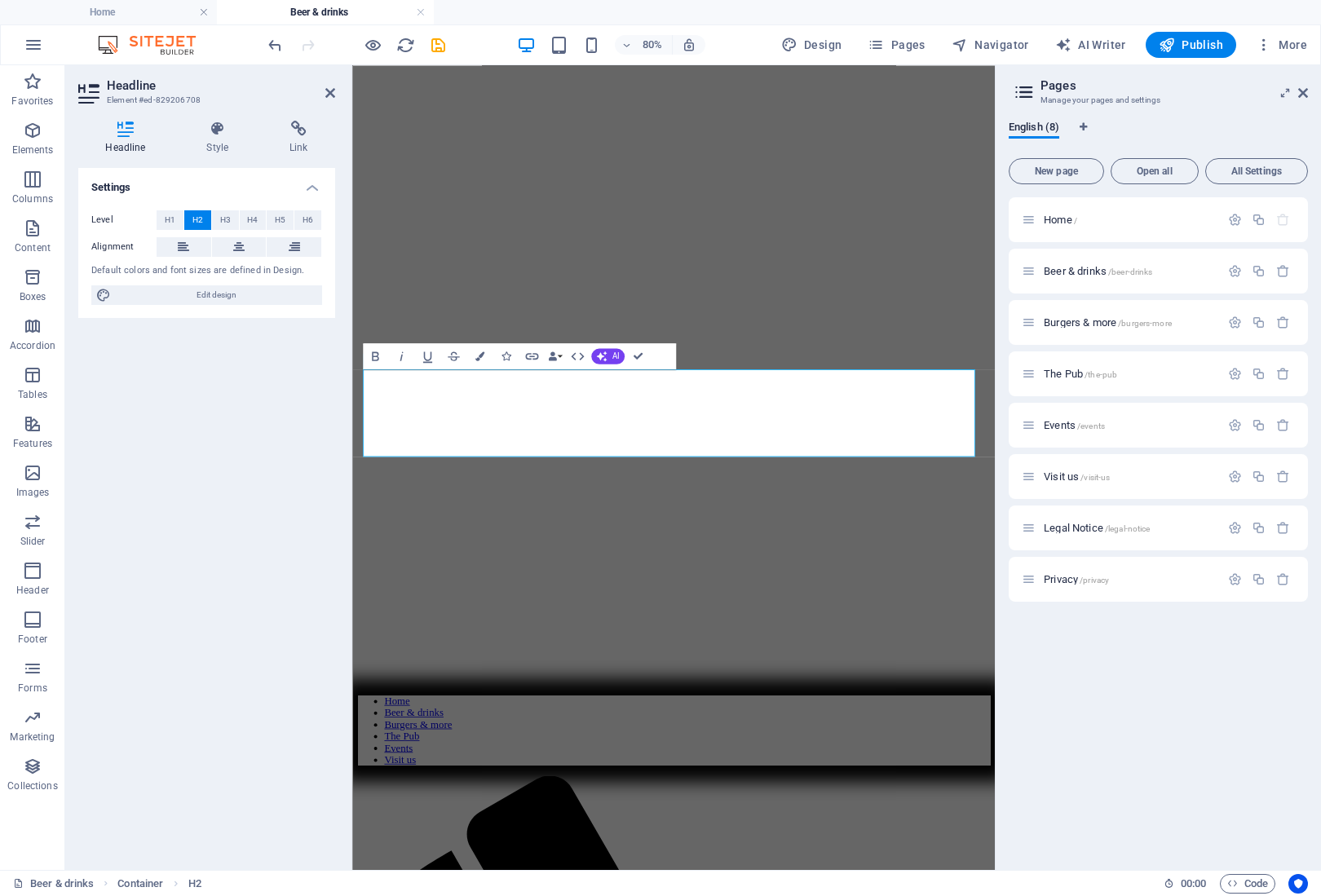 click on "Home / Beer & drinks /beer-drinks Burgers & more /burgers-more The Pub /the-pub Events /events Visit us /visit-us Legal Notice /legal-notice Privacy /privacy" at bounding box center (1158, 527) 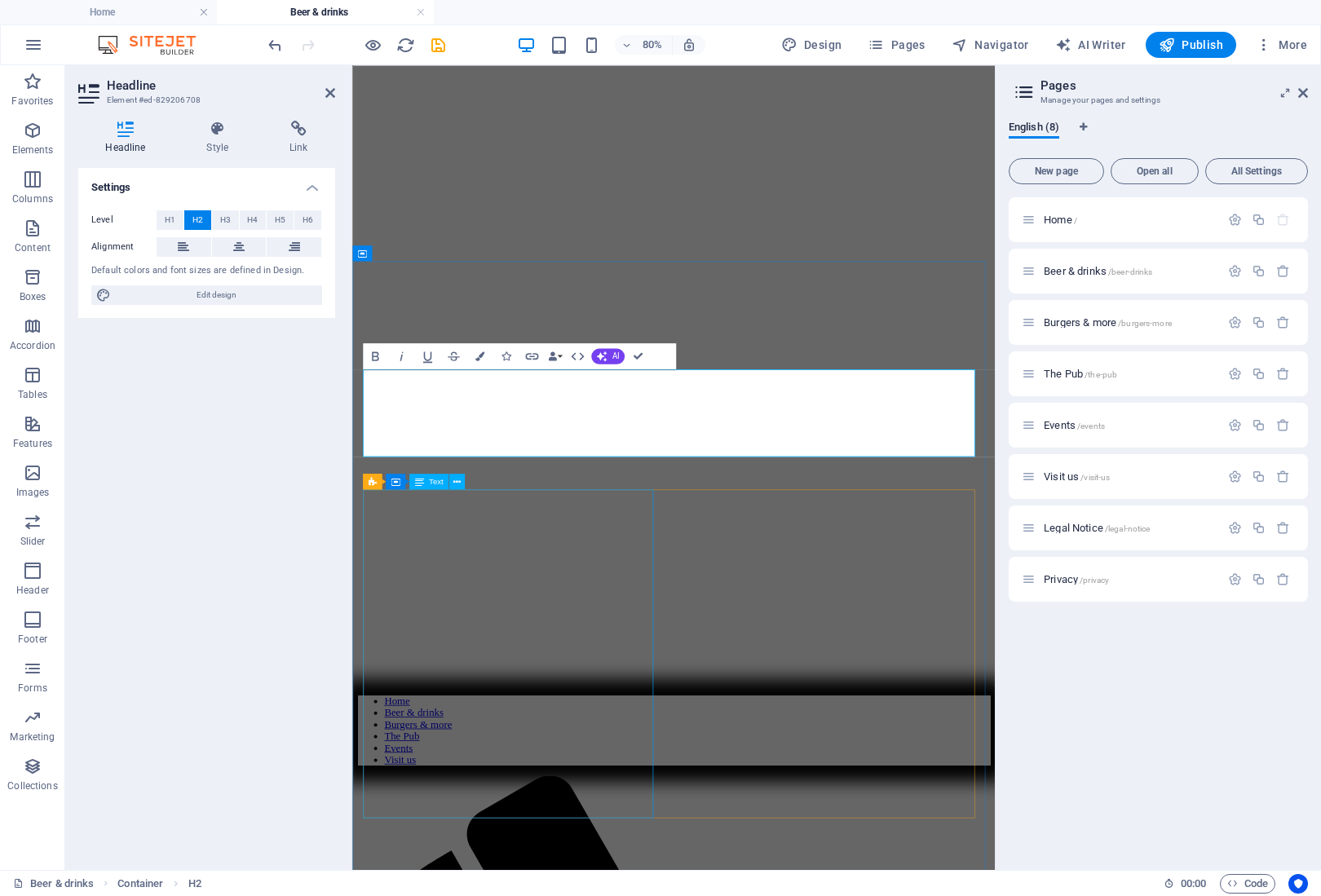 click on "Craft Beer Lorem ipsum dolor sit amet $4.50 Irish Craft Beer Lorem ipsum dolor sit amet $3.70 Spanish Beer Lorem ipsum dolor sit amet $4.30 German Beer Lorem ipsum dolor sit amet $5.20 Light Beer Lorem ipsum dolor sit amet $4.70 Bavarian Beer Lorem ipsum dolor sit amet $5.50" at bounding box center (753, 2312) 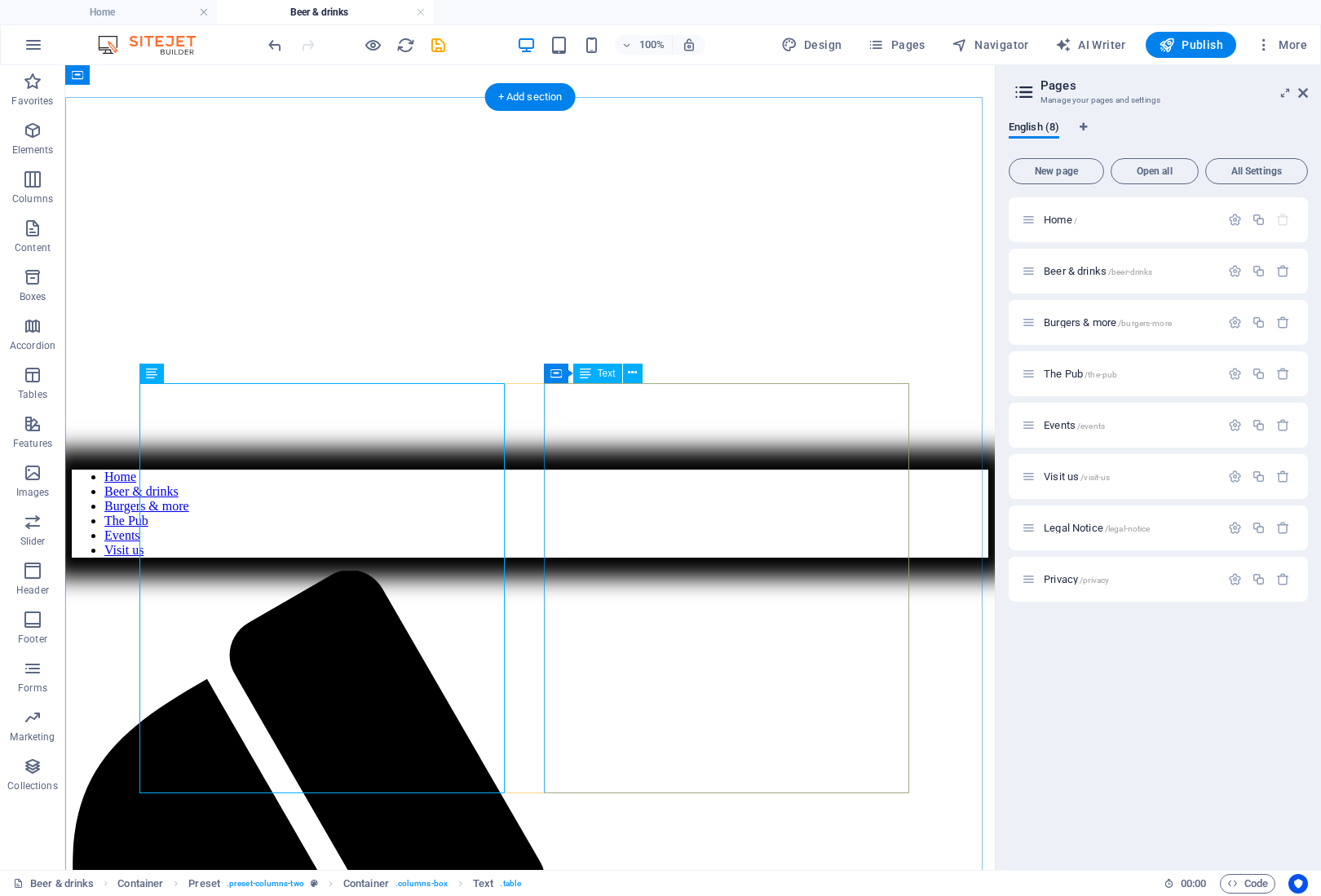scroll, scrollTop: 375, scrollLeft: 0, axis: vertical 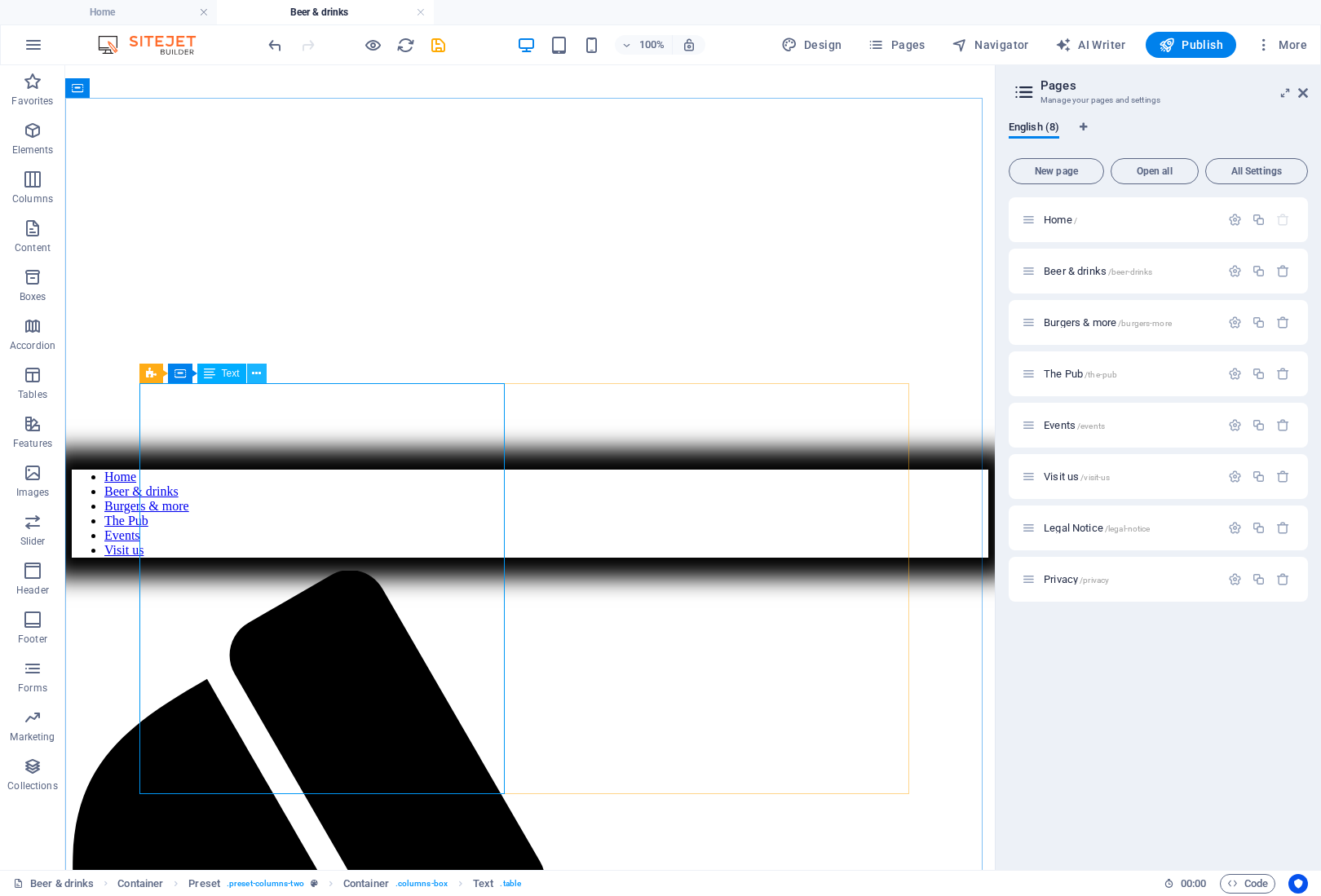 click at bounding box center (256, 373) 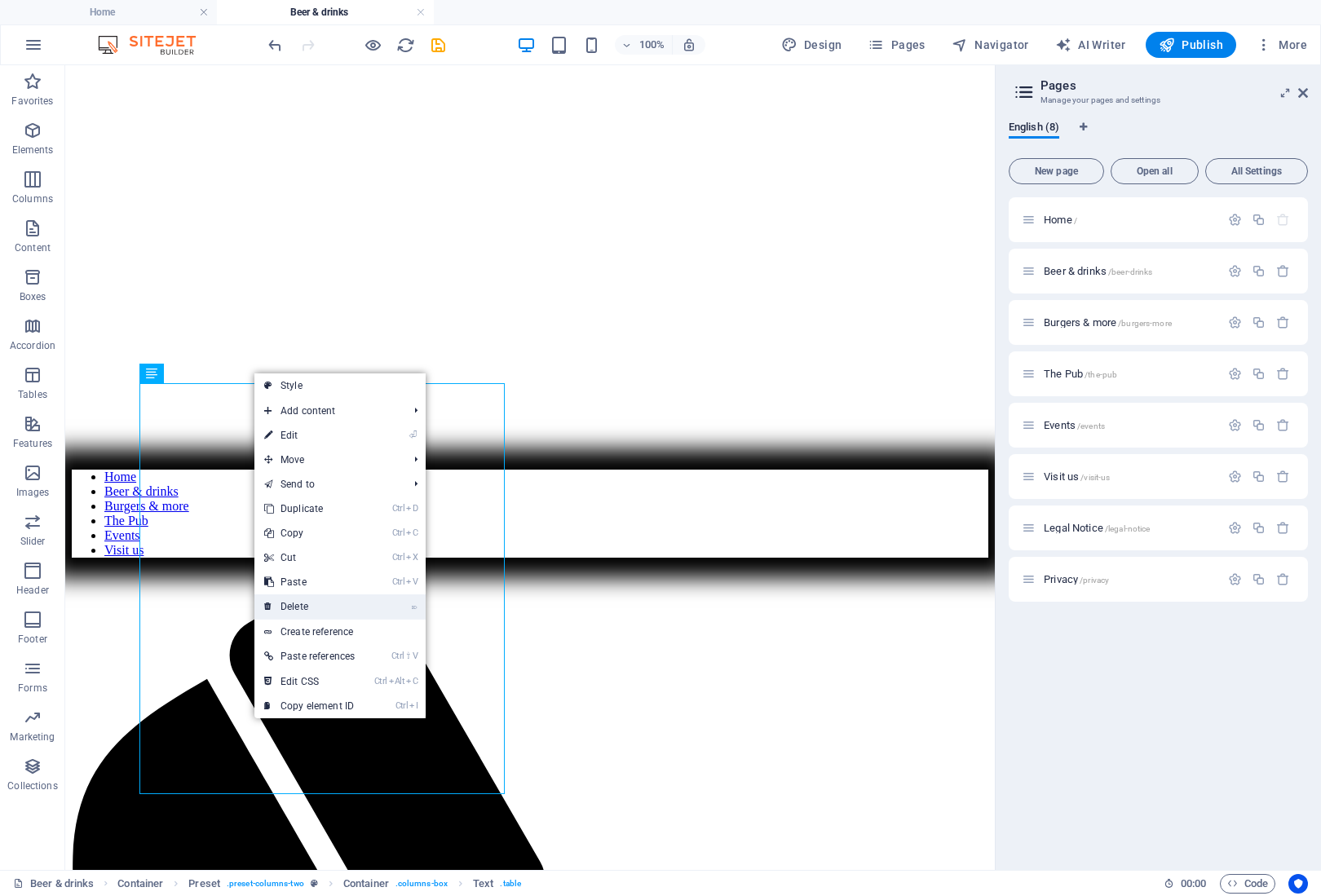 click on "⌦  Delete" at bounding box center (309, 607) 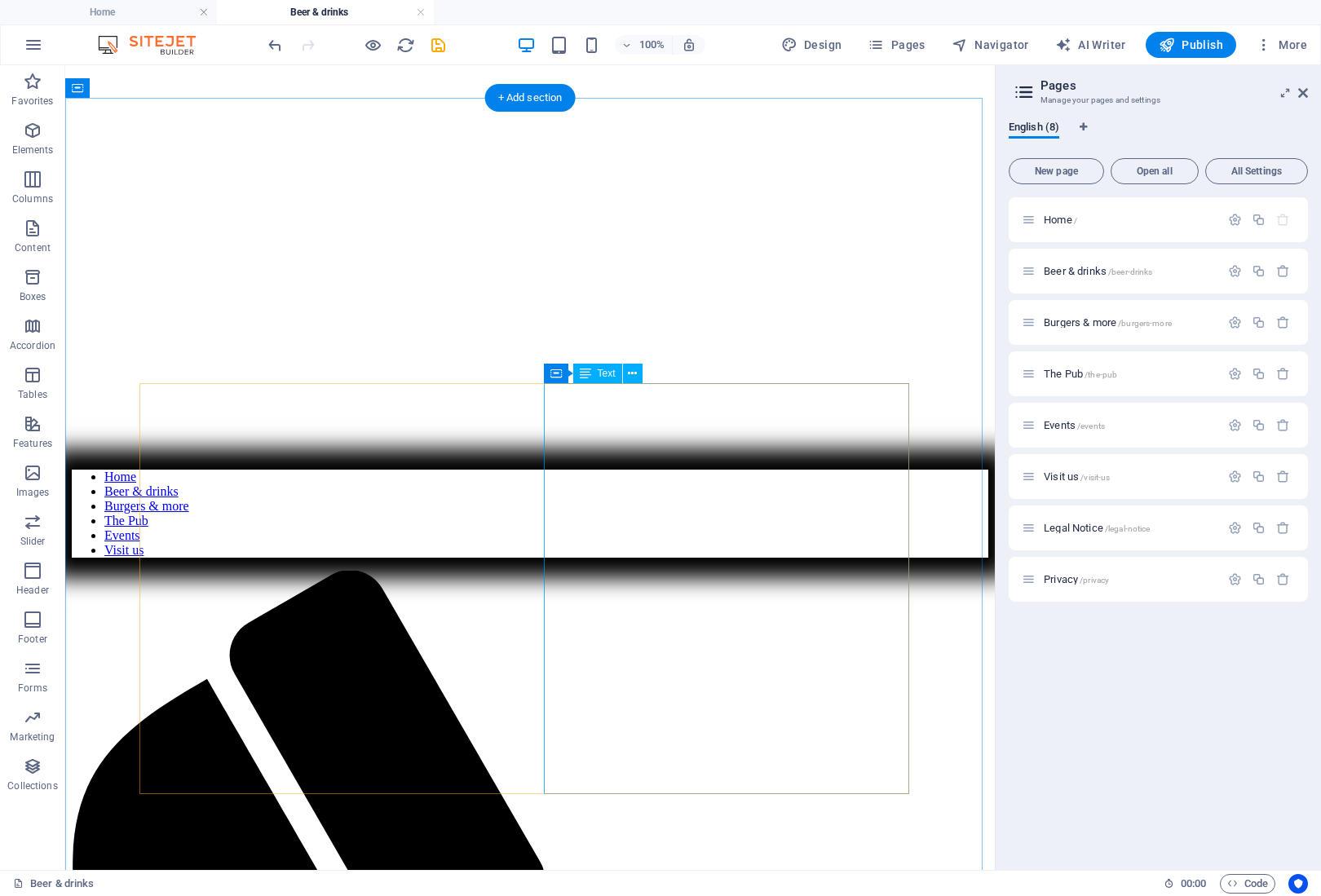 click on "Craft Beer Lorem ipsum dolor sit amet $4.50 Irish Craft Beer Lorem ipsum dolor sit amet $3.70 Spanish Beer Lorem ipsum dolor sit amet $4.30 German Beer Lorem ipsum dolor sit amet $5.20 Light Beer Lorem ipsum dolor sit amet $4.70 Bavarian Beer Lorem ipsum dolor sit amet $5.50" at bounding box center [530, 2213] 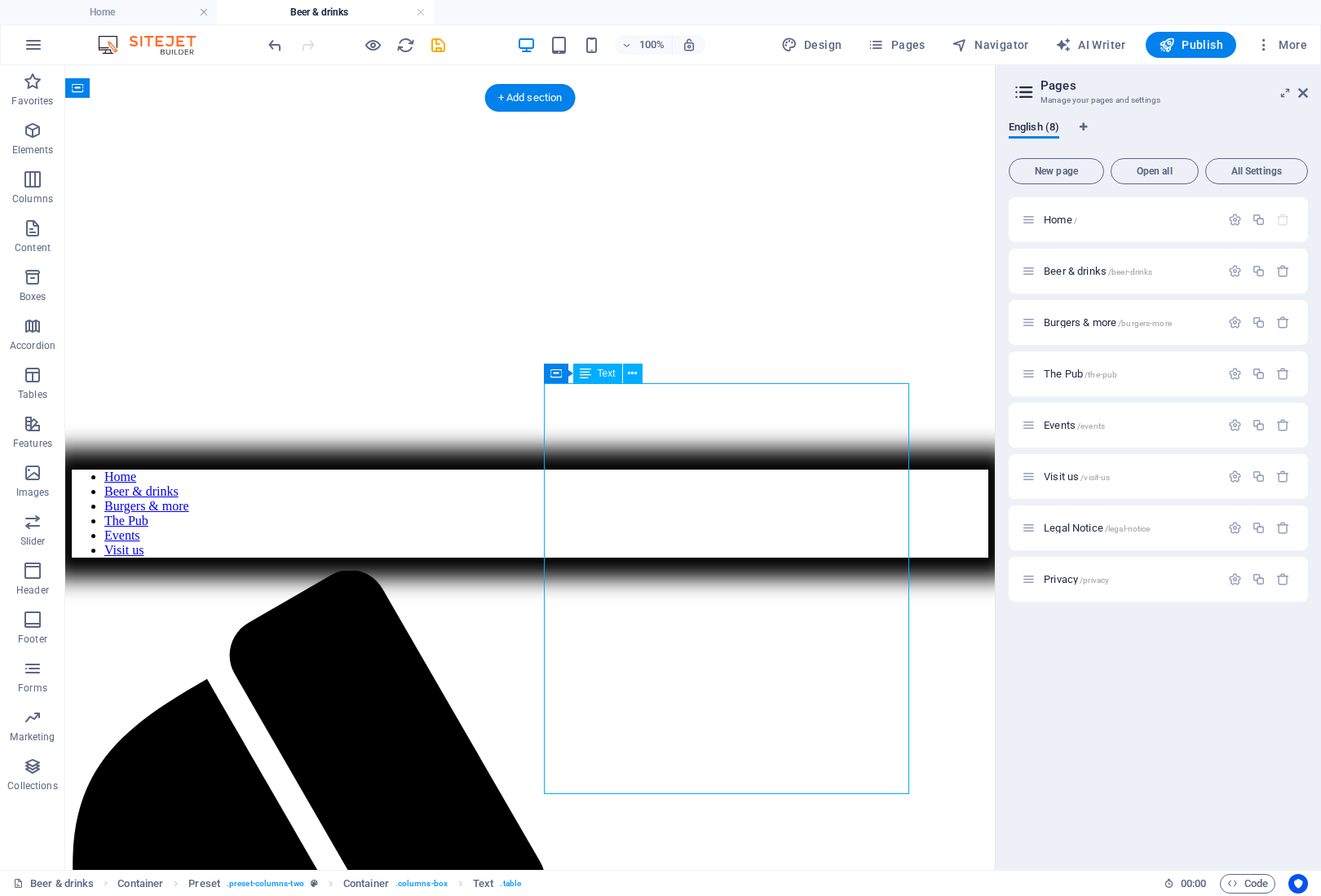 click on "Craft Beer Lorem ipsum dolor sit amet $4.50 Irish Craft Beer Lorem ipsum dolor sit amet $3.70 Spanish Beer Lorem ipsum dolor sit amet $4.30 German Beer Lorem ipsum dolor sit amet $5.20 Light Beer Lorem ipsum dolor sit amet $4.70 Bavarian Beer Lorem ipsum dolor sit amet $5.50" at bounding box center (530, 2213) 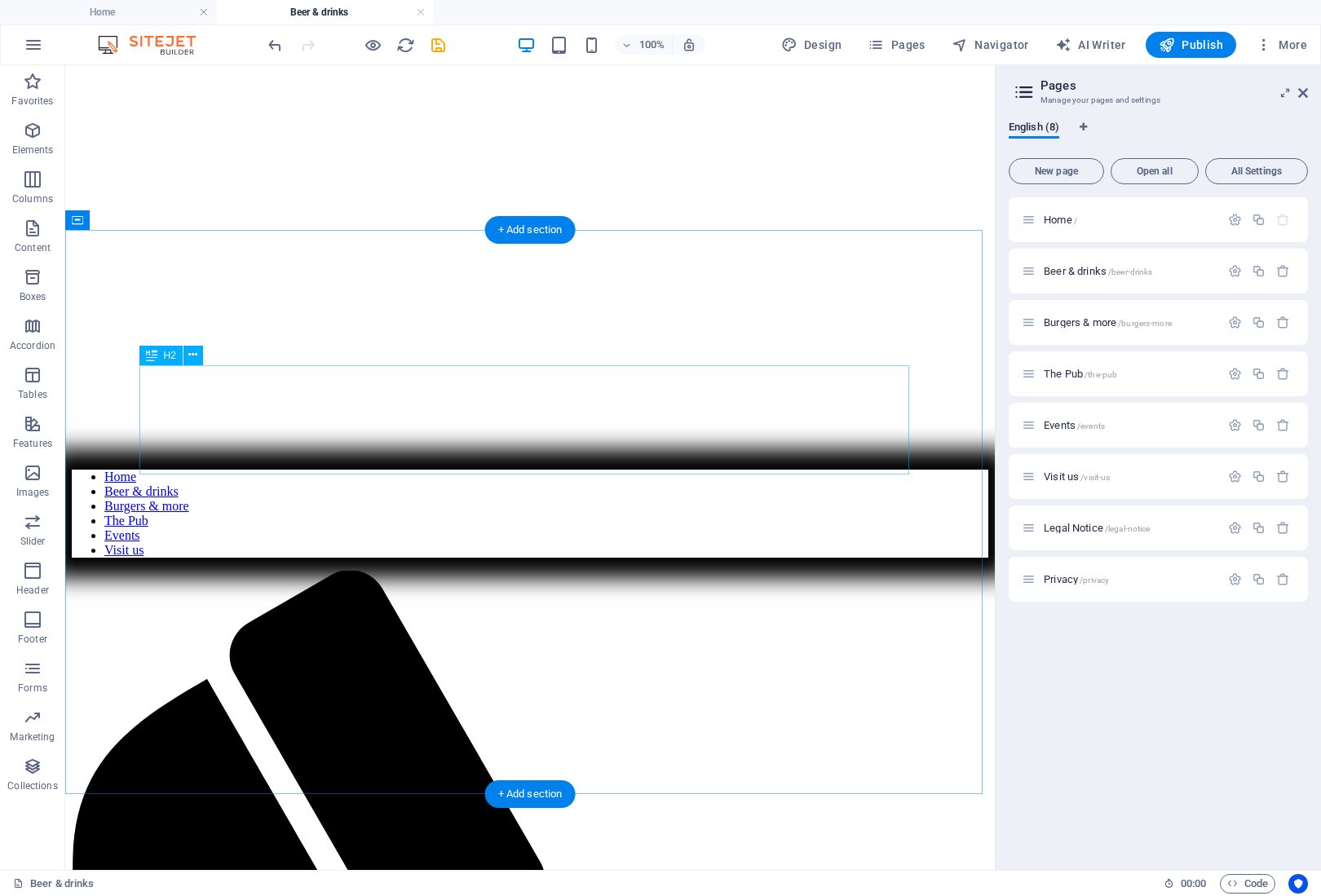 scroll, scrollTop: 243, scrollLeft: 0, axis: vertical 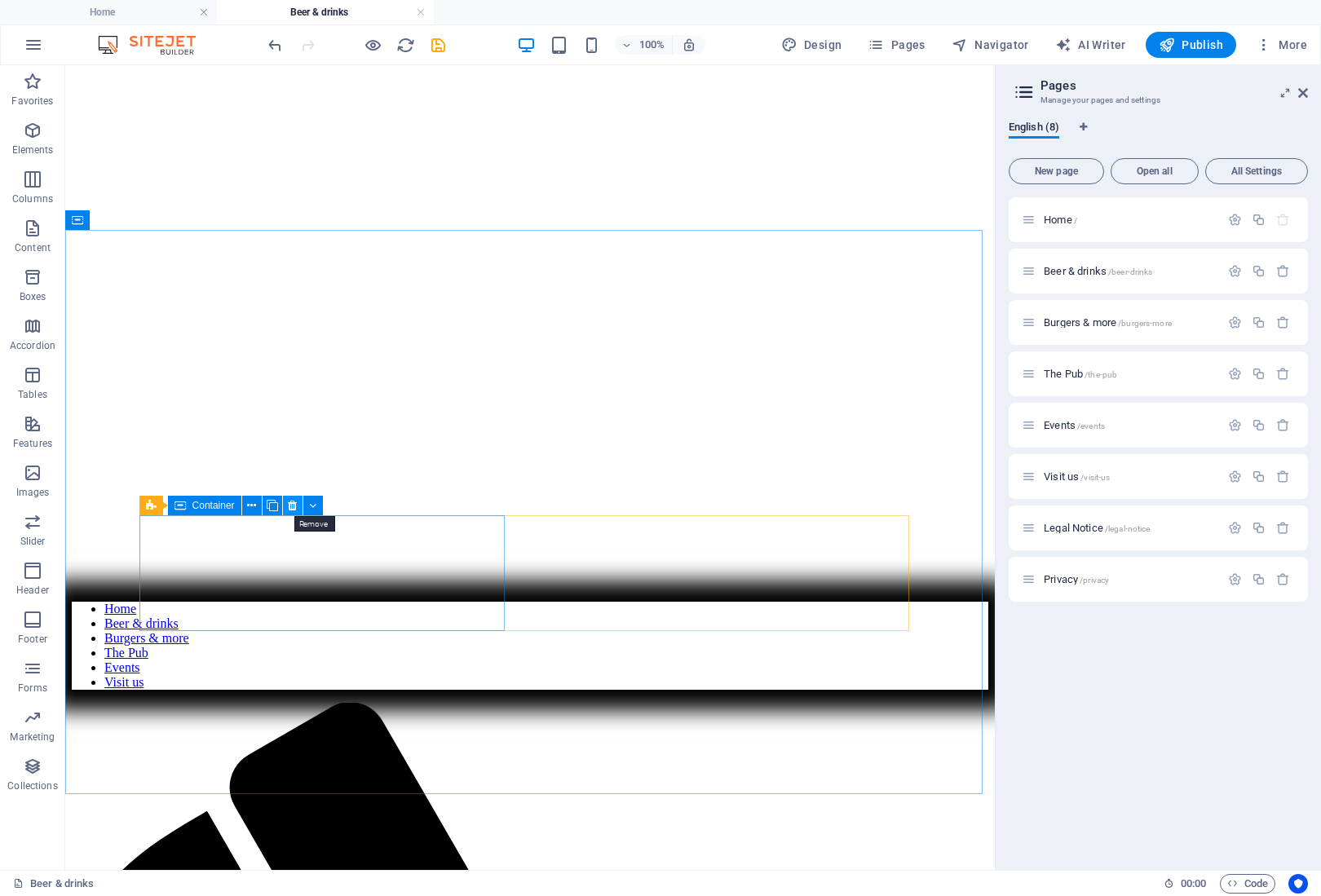 click at bounding box center [292, 505] 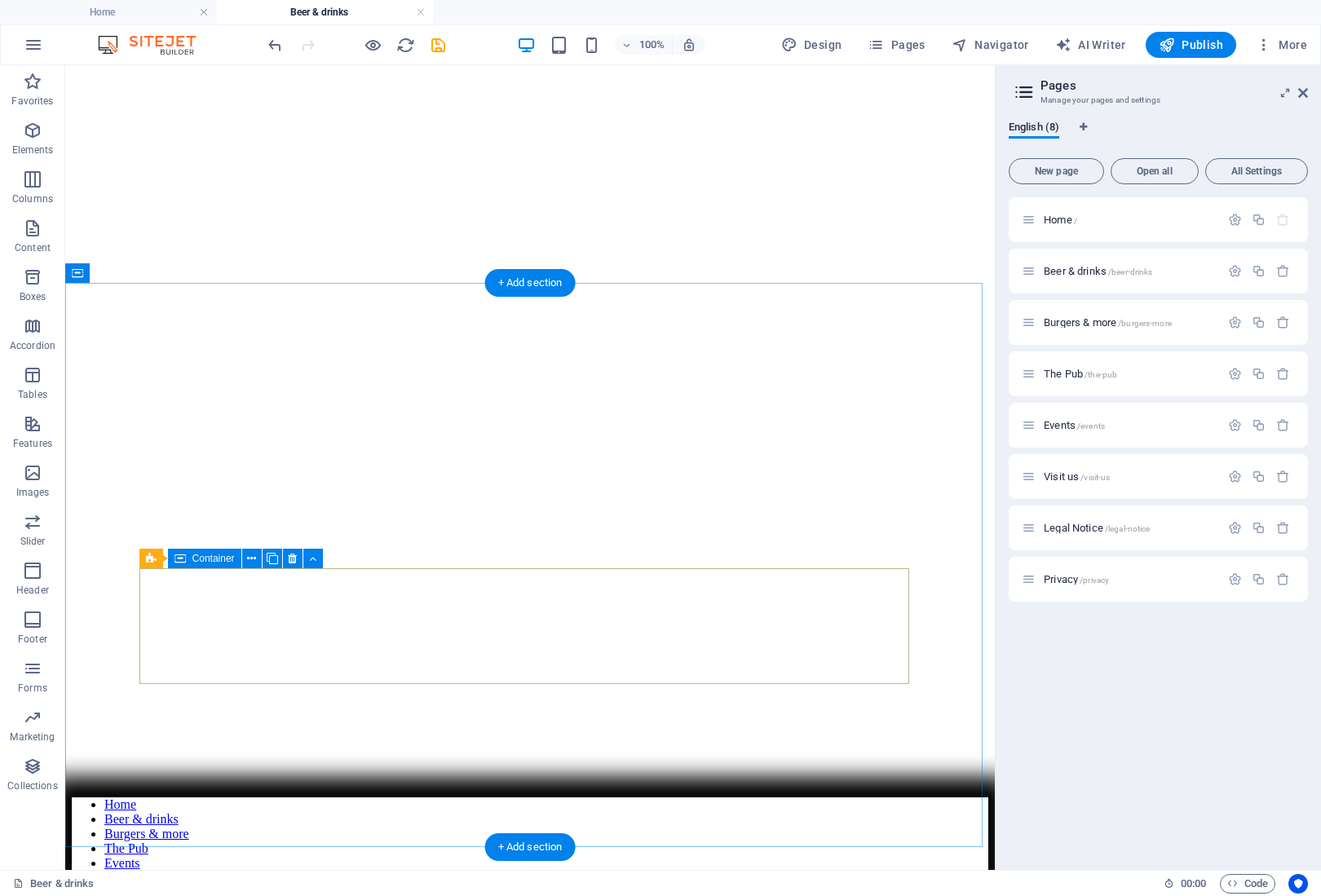 scroll, scrollTop: 0, scrollLeft: 0, axis: both 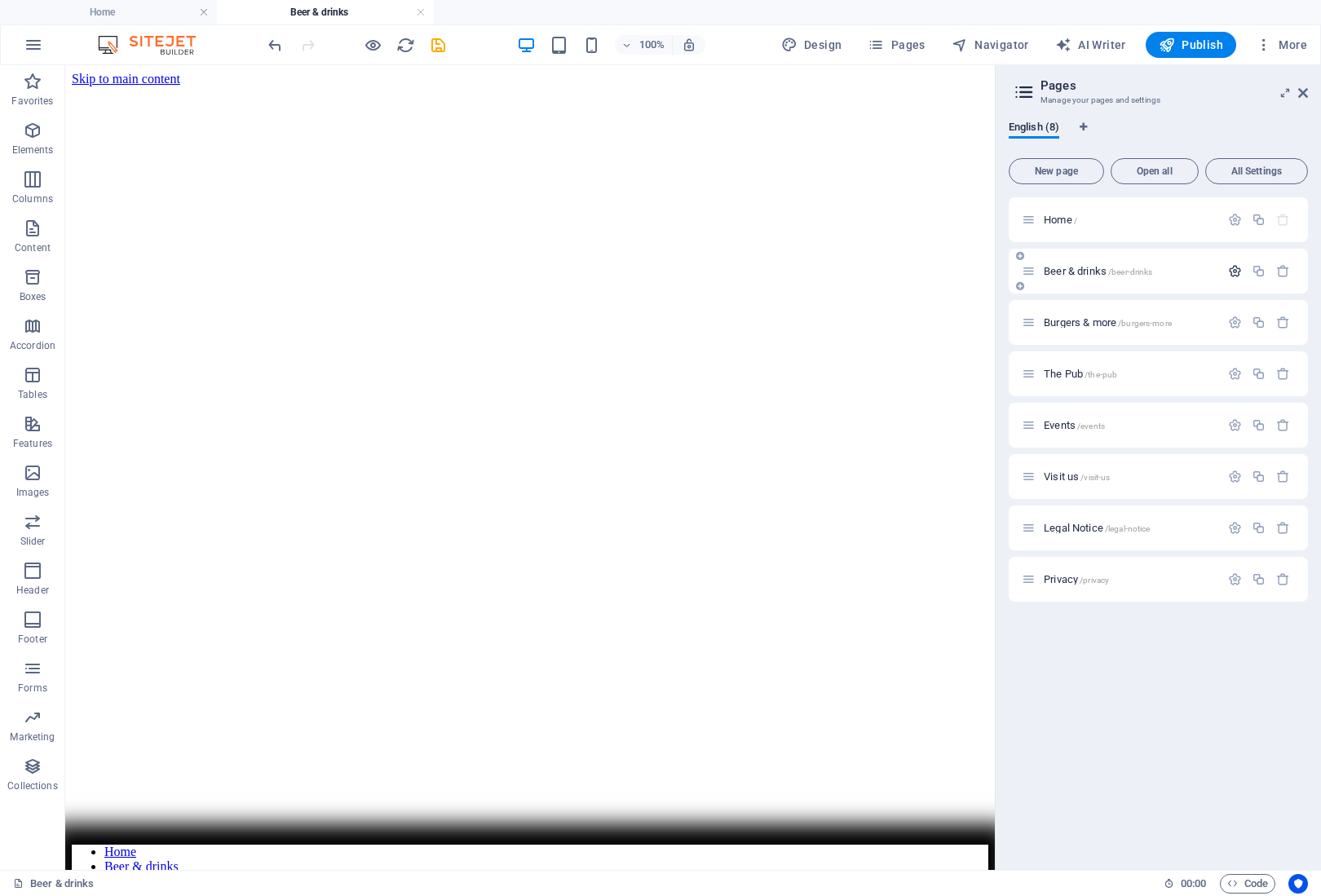 click at bounding box center (1235, 271) 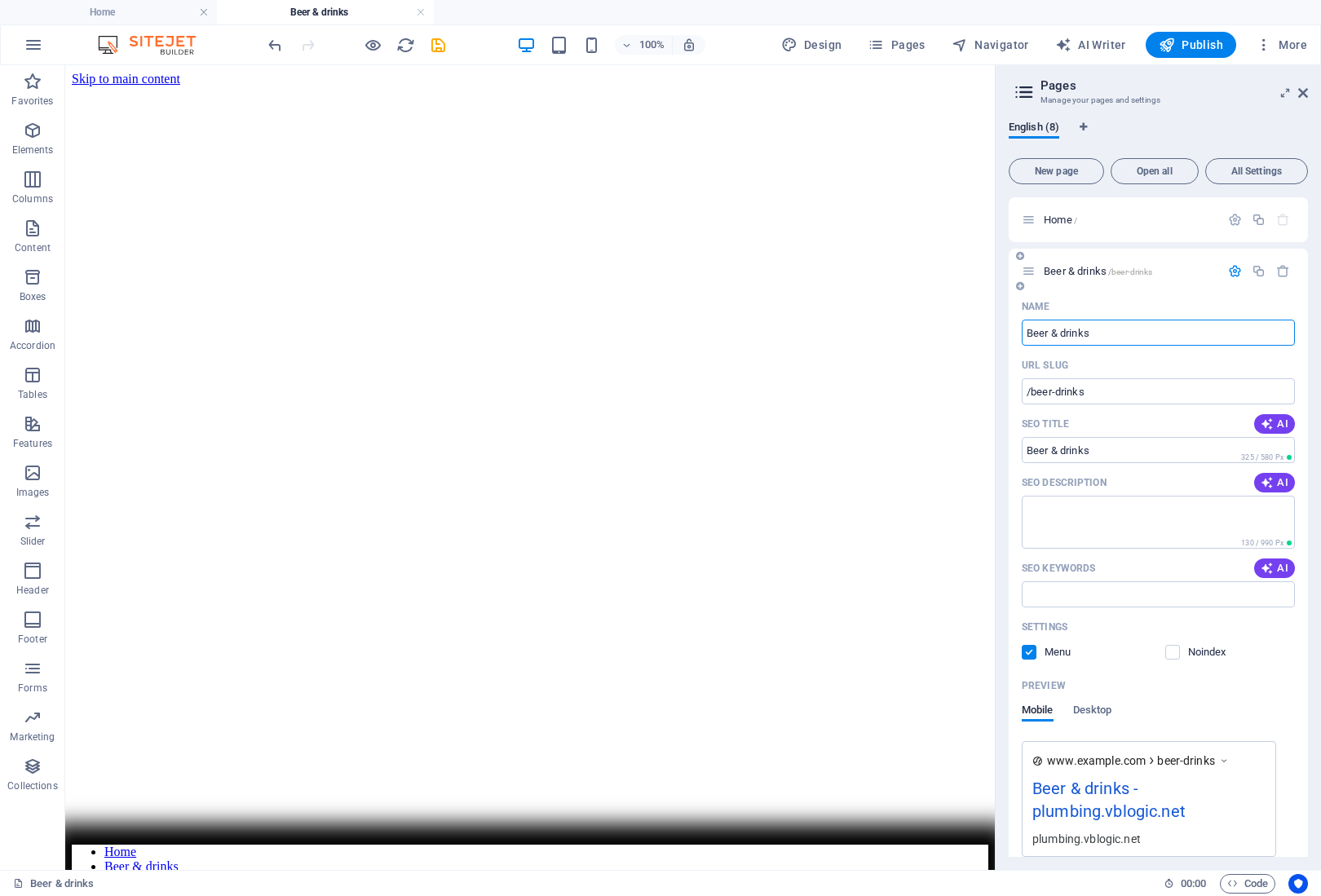 drag, startPoint x: 1098, startPoint y: 330, endPoint x: 1009, endPoint y: 337, distance: 89.27486 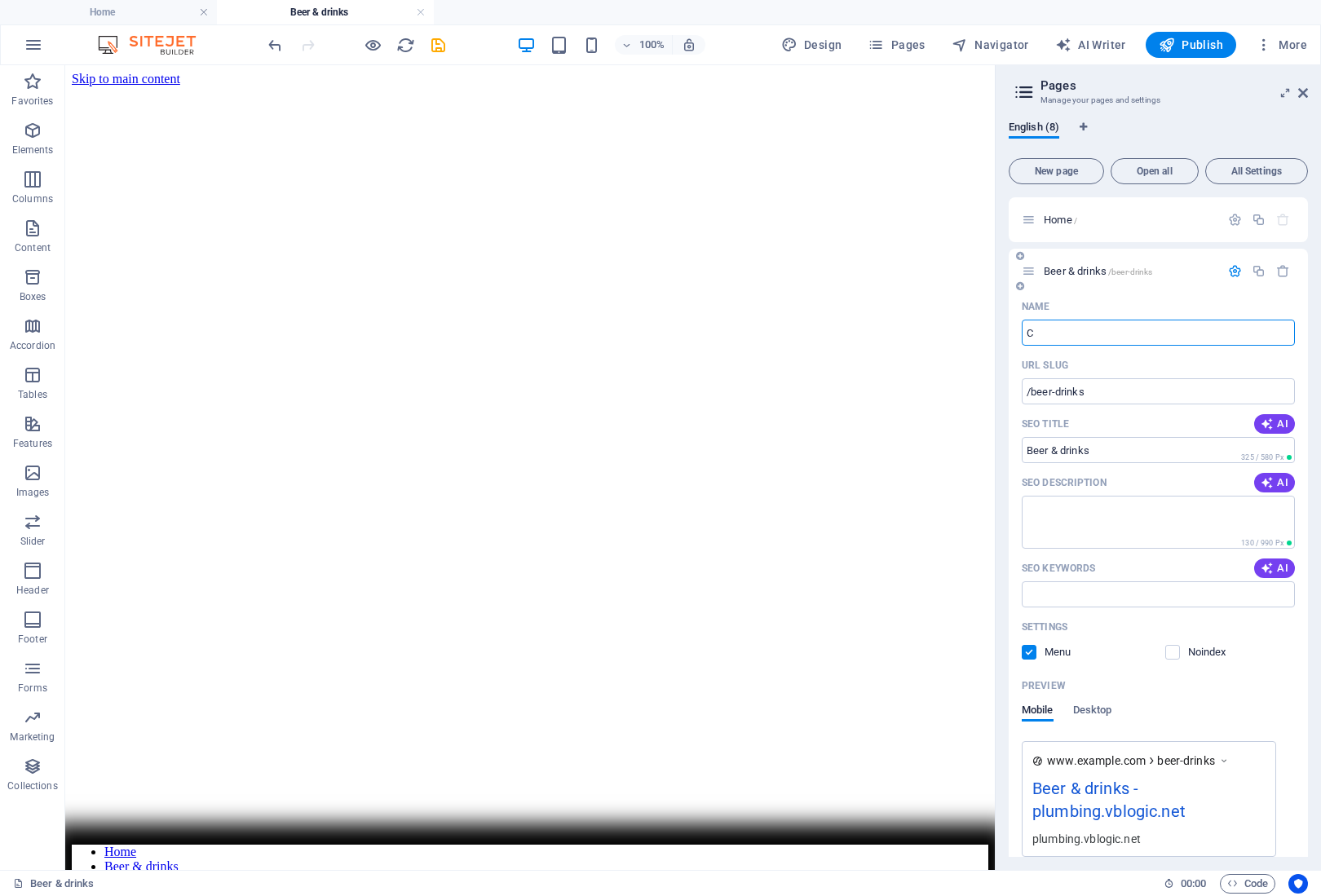 type on "Co" 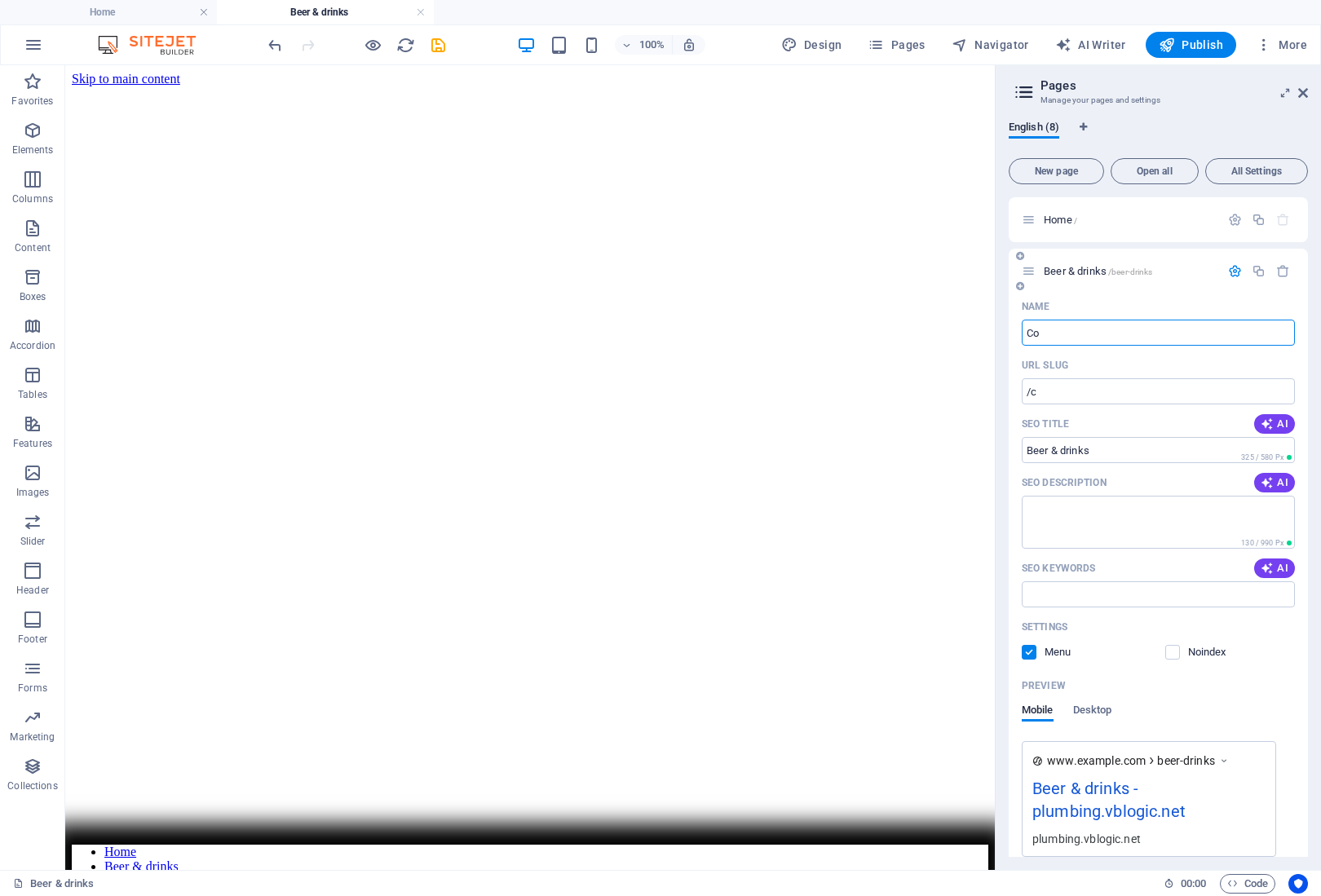 type on "C" 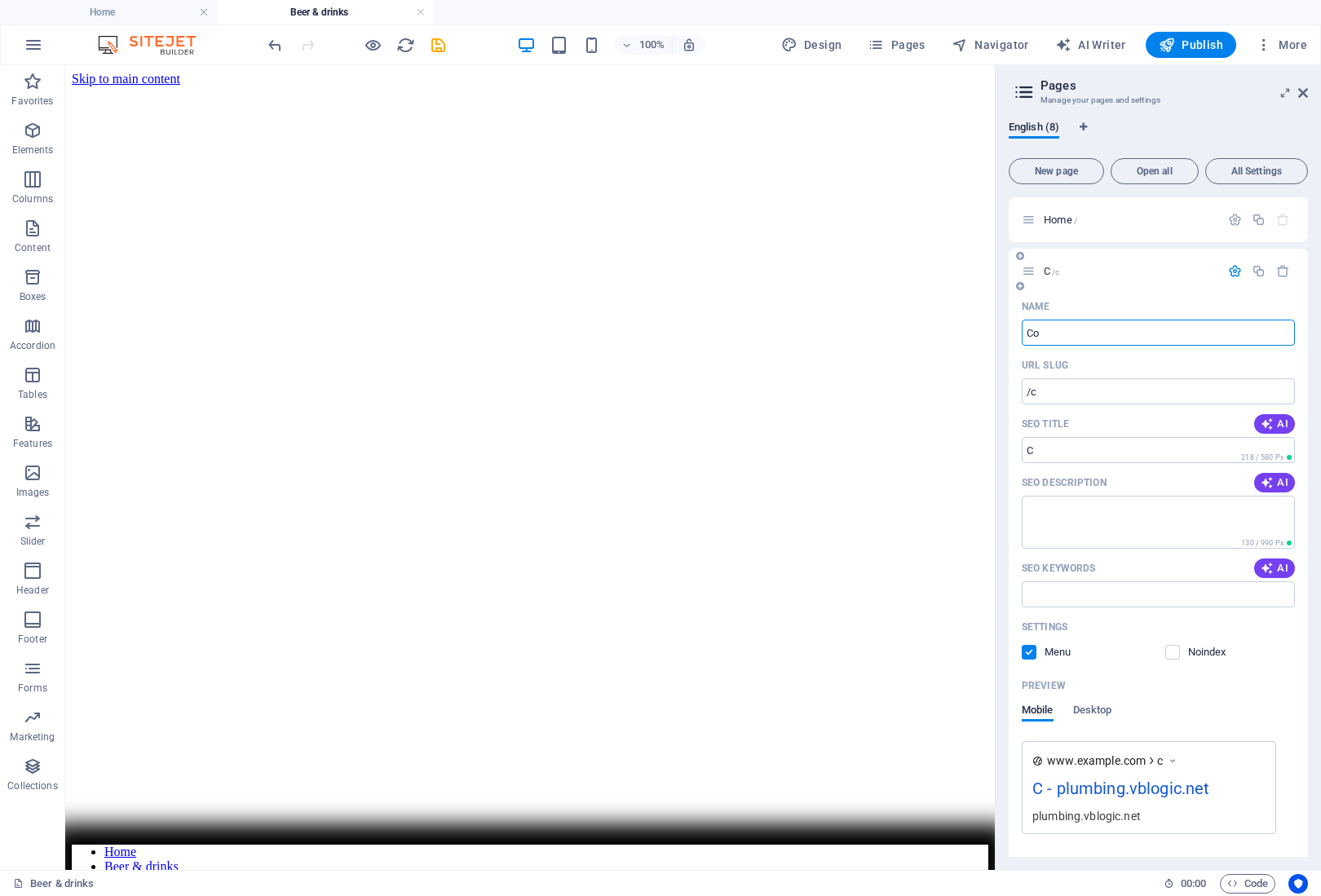 type on "Con" 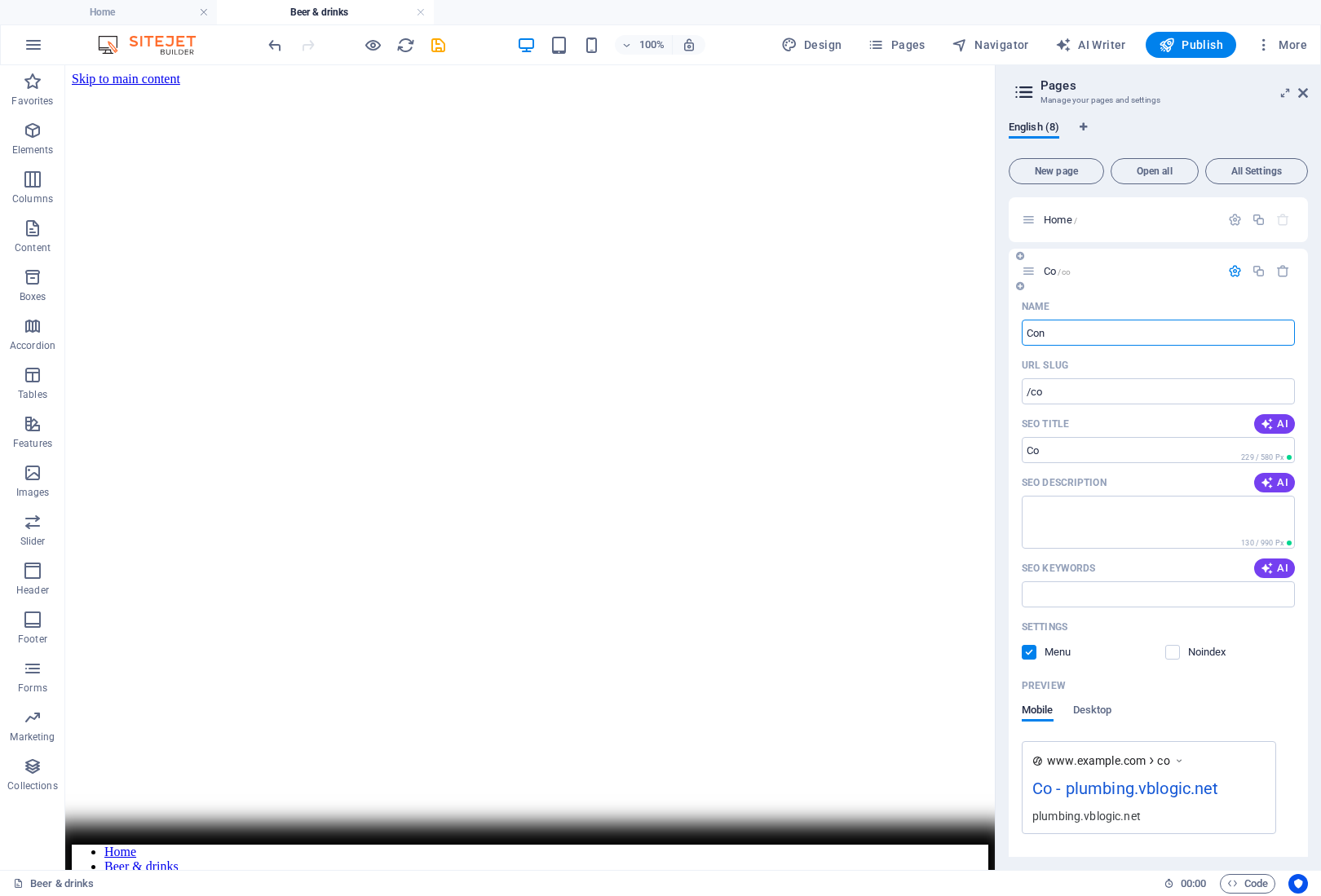 type on "Con" 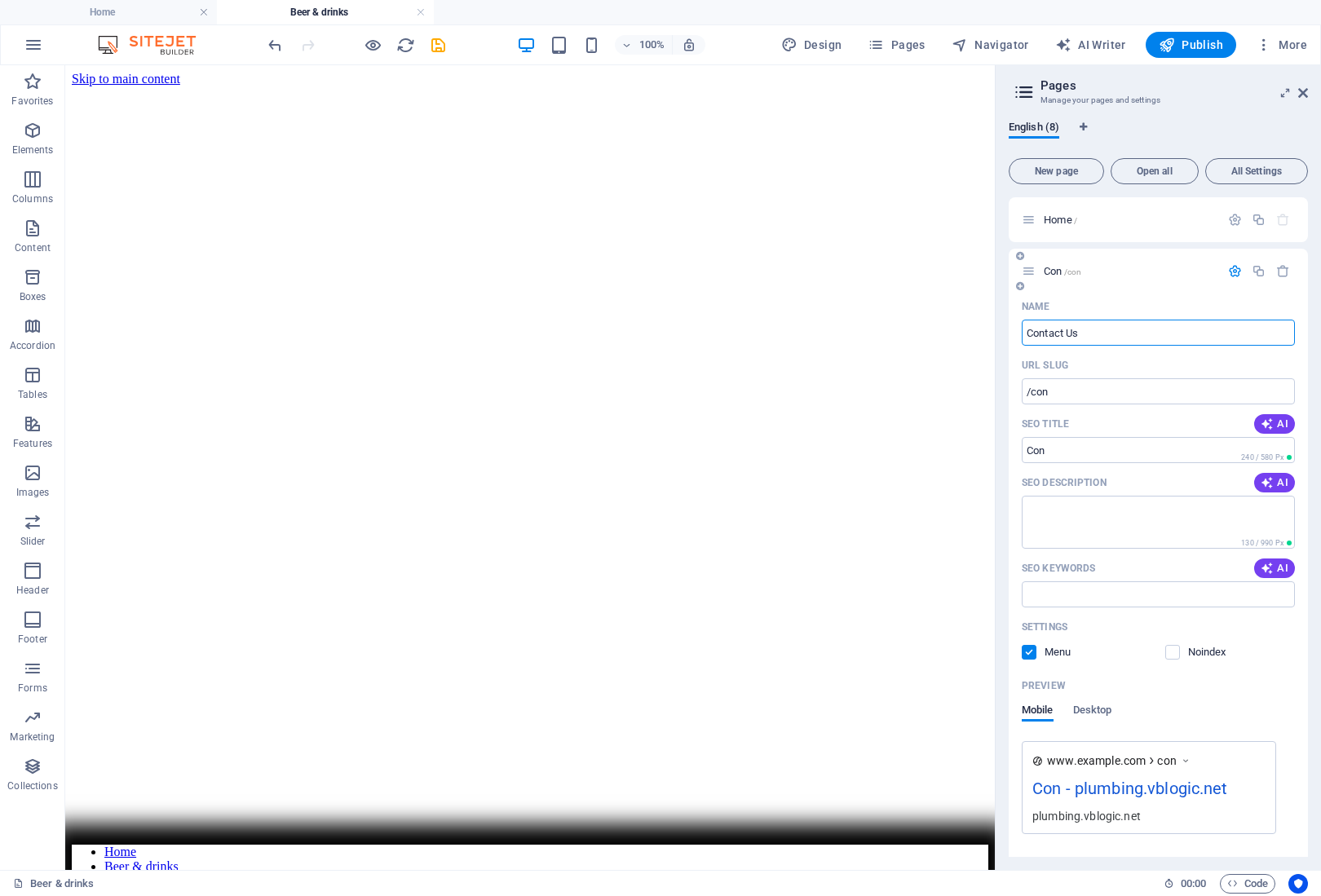 type on "Contact Us" 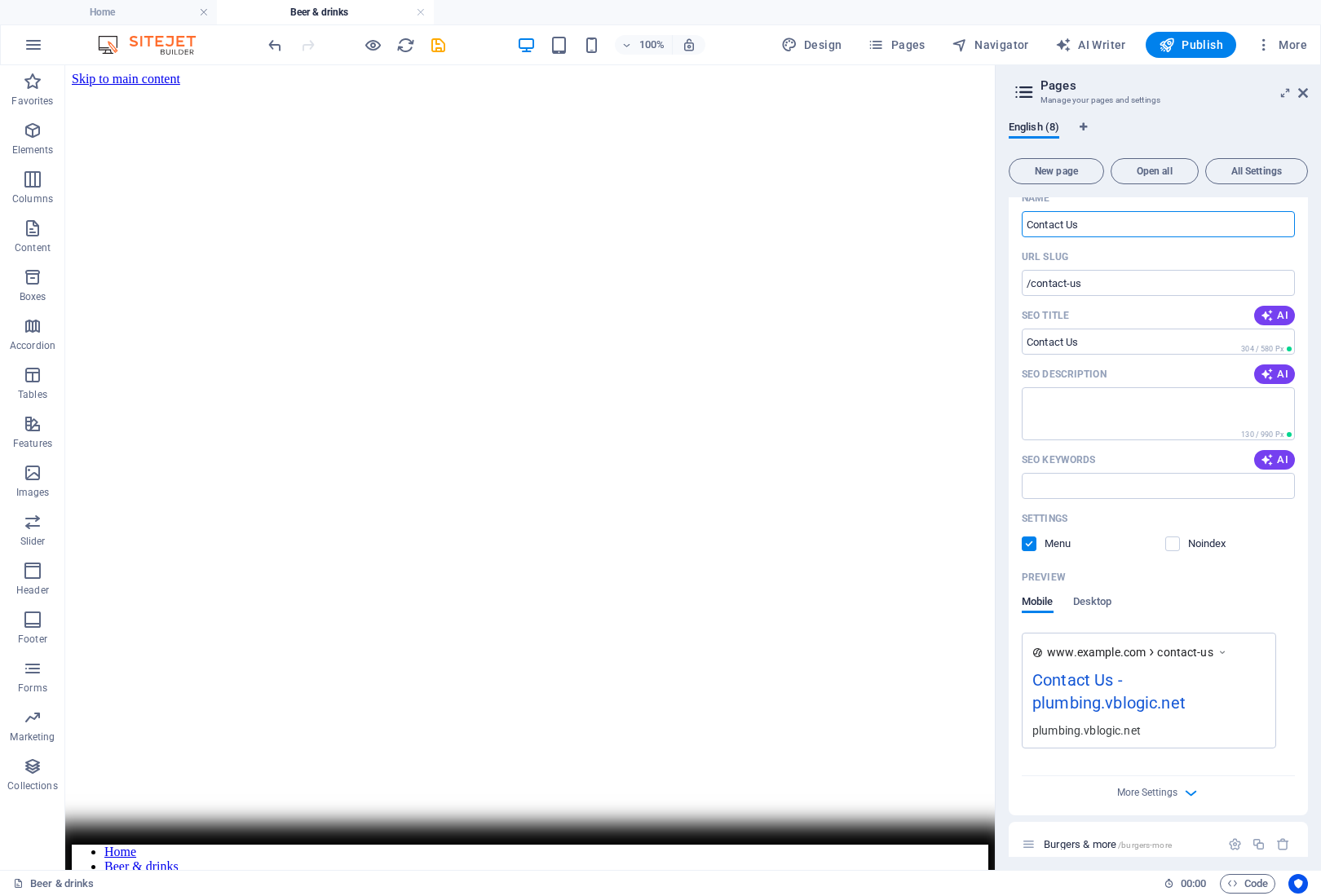 scroll, scrollTop: 0, scrollLeft: 0, axis: both 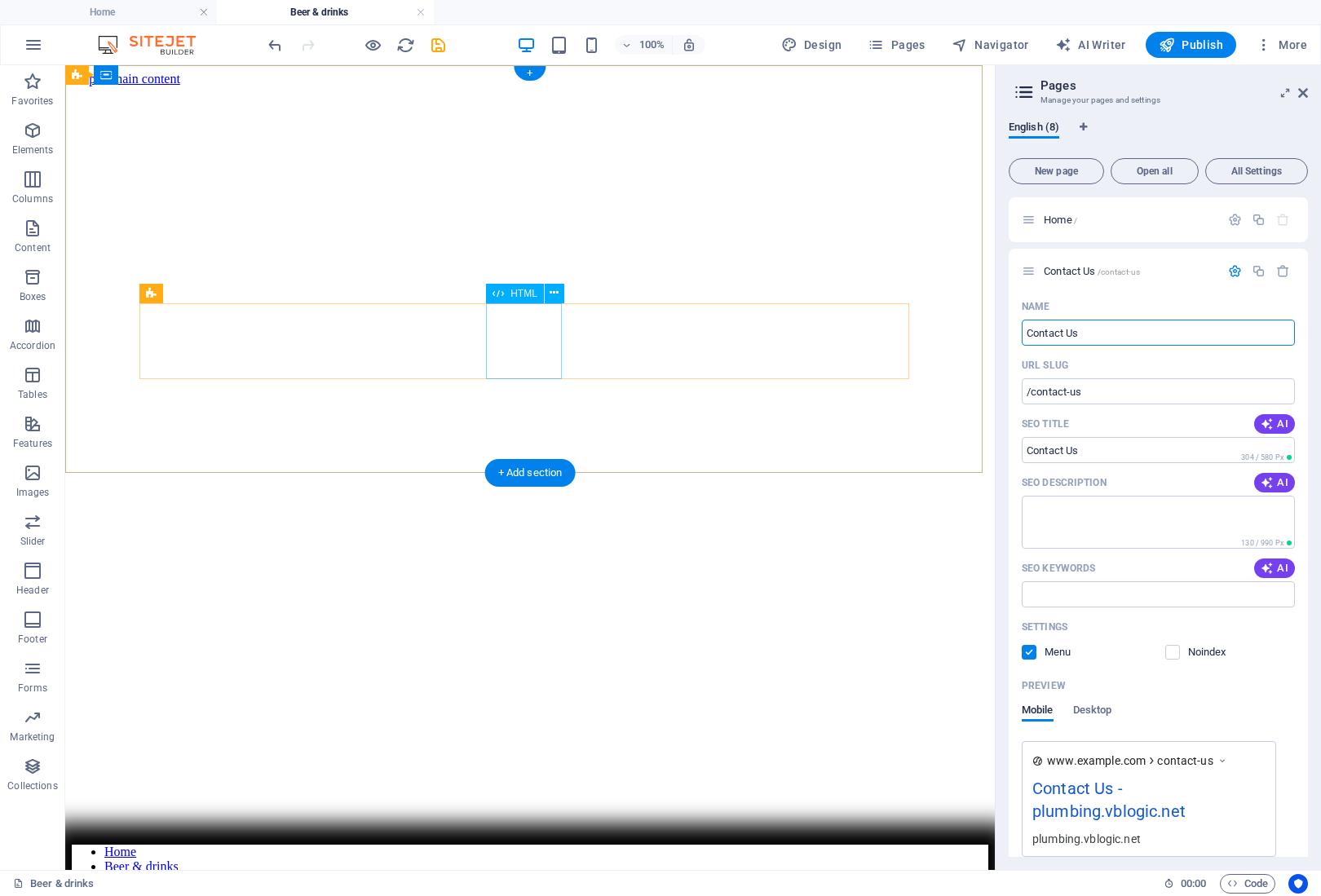 click at bounding box center (530, 2244) 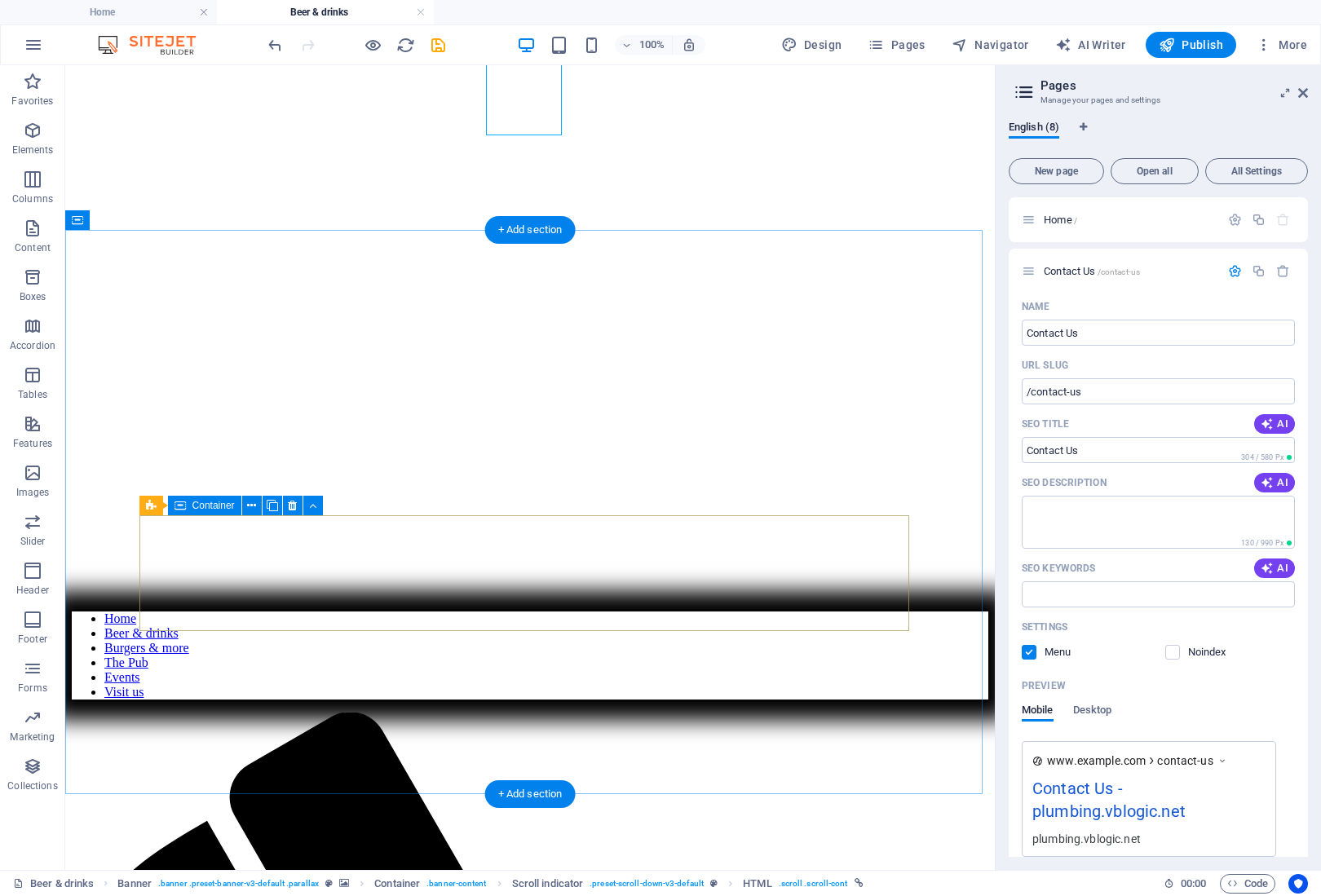 scroll, scrollTop: 243, scrollLeft: 0, axis: vertical 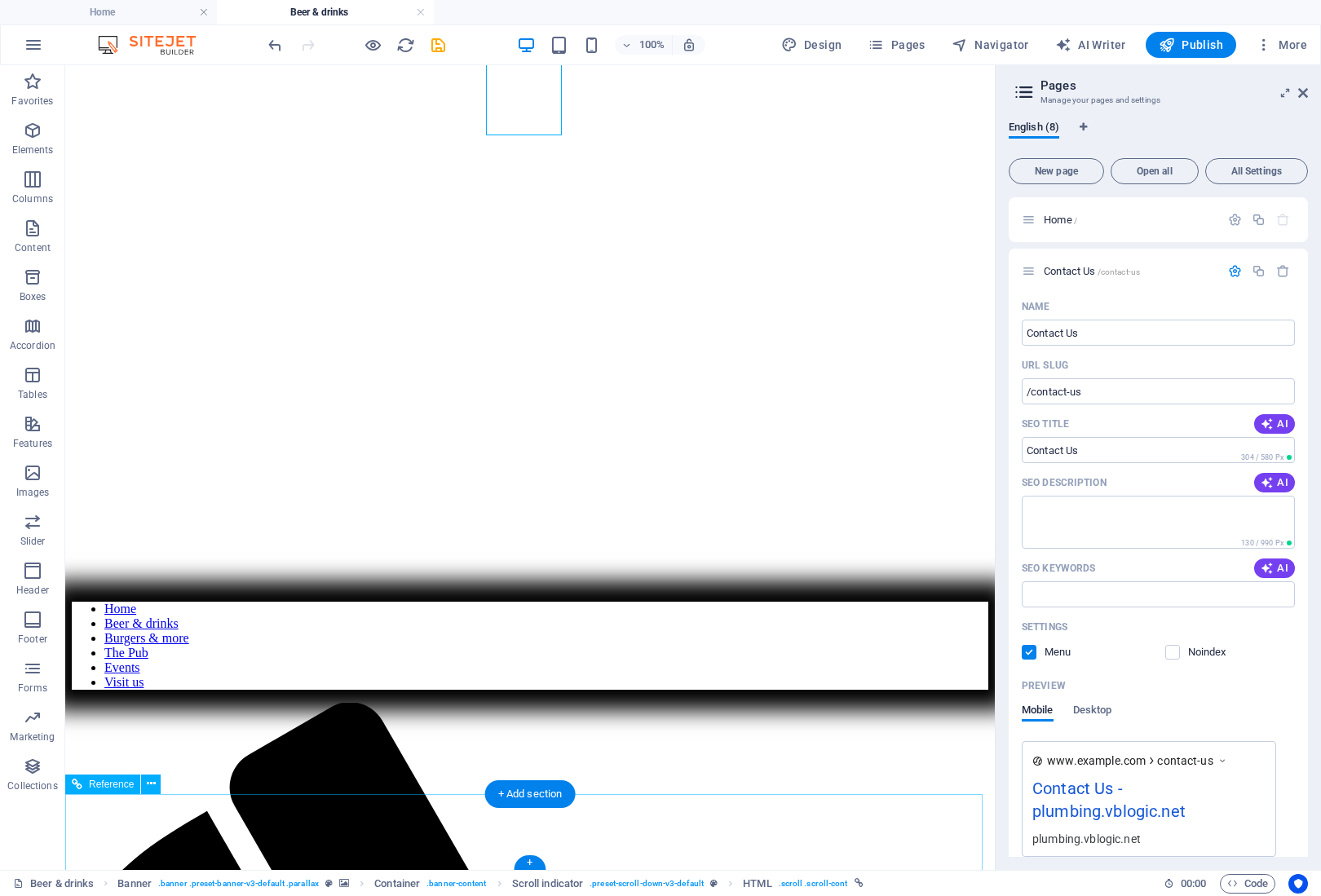 click on "Porters" at bounding box center (530, 2326) 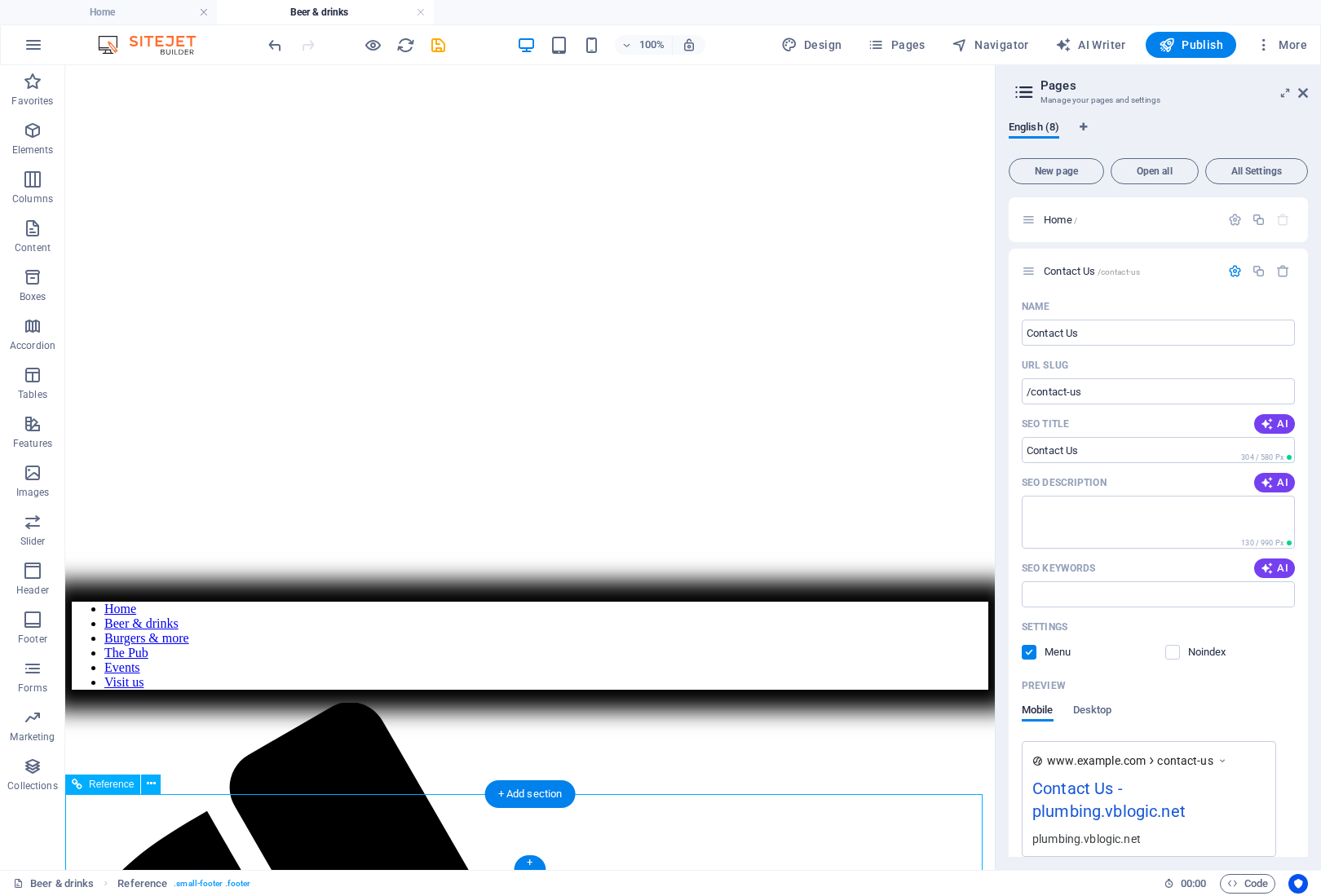 click on "Porters" at bounding box center [530, 2326] 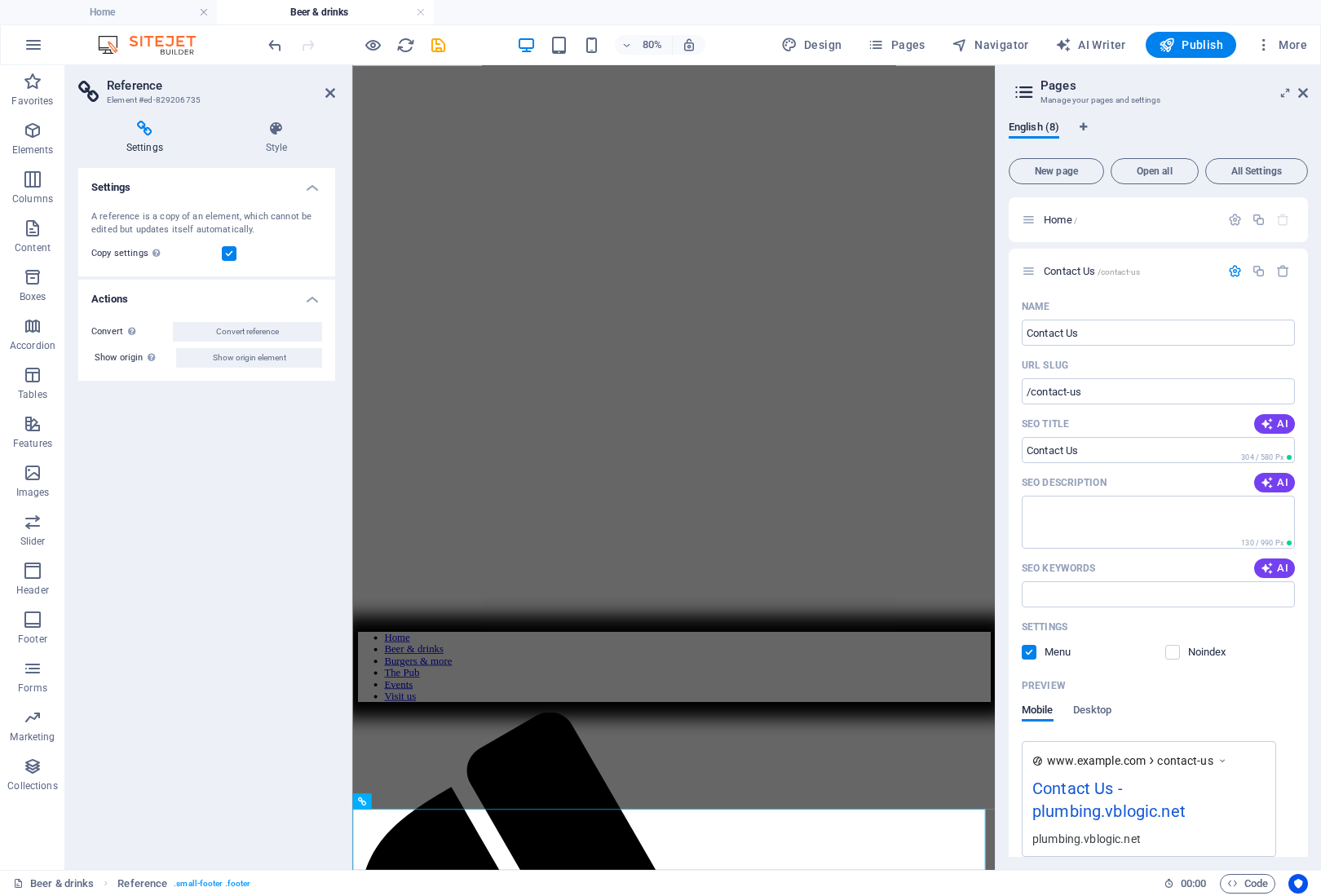 scroll, scrollTop: 42, scrollLeft: 0, axis: vertical 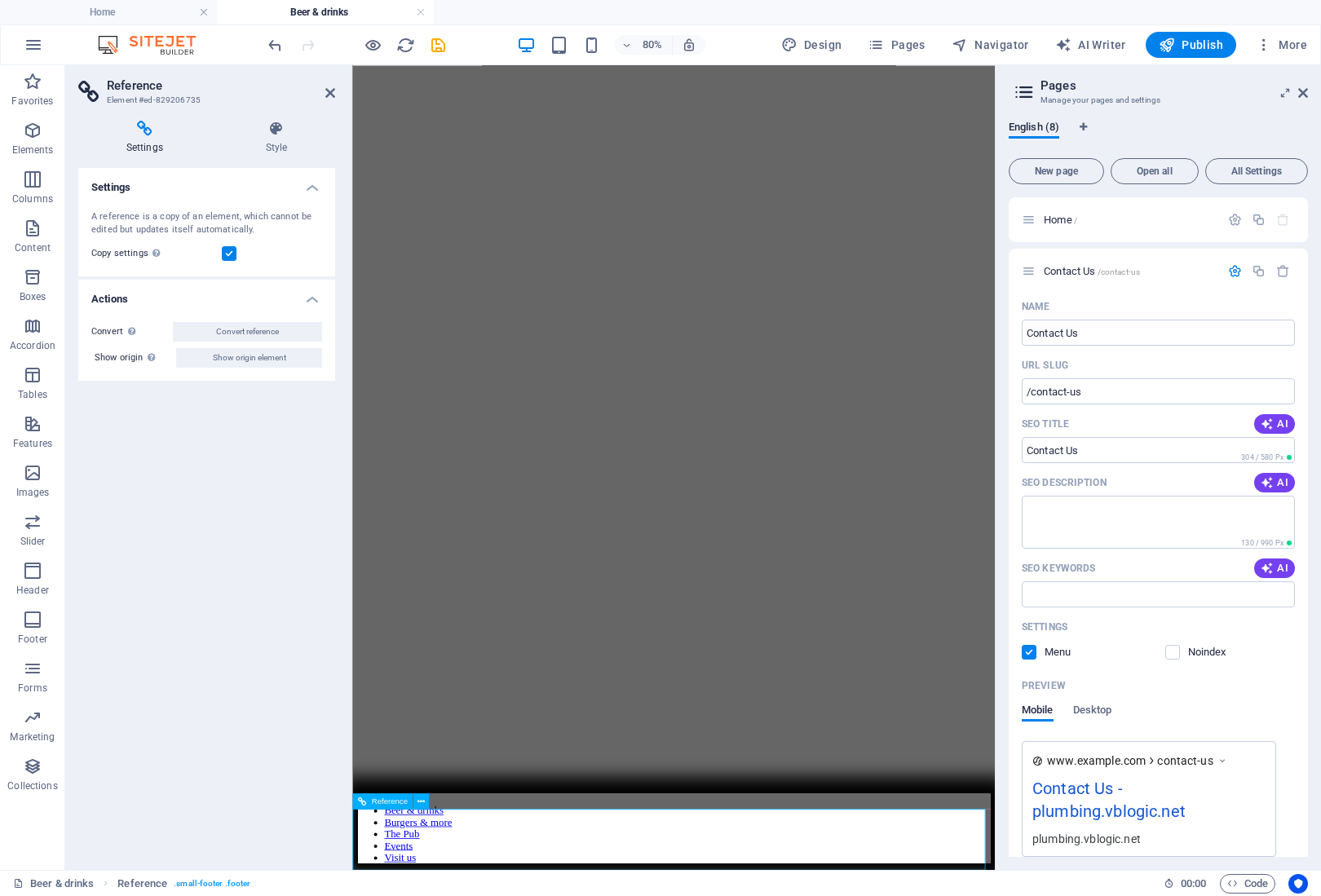 click on "Porters" at bounding box center [753, 2531] 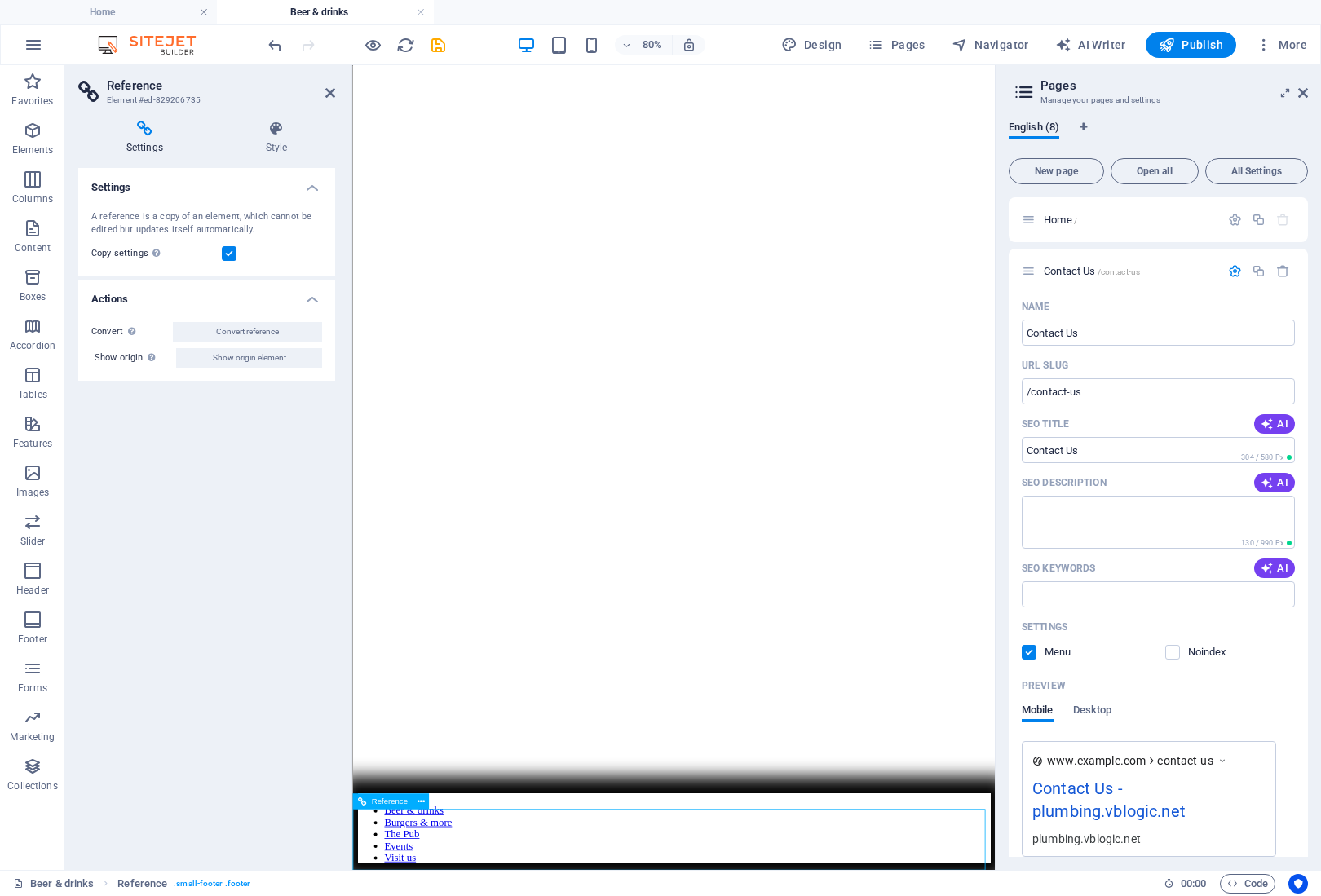click on "Porters" at bounding box center [753, 2531] 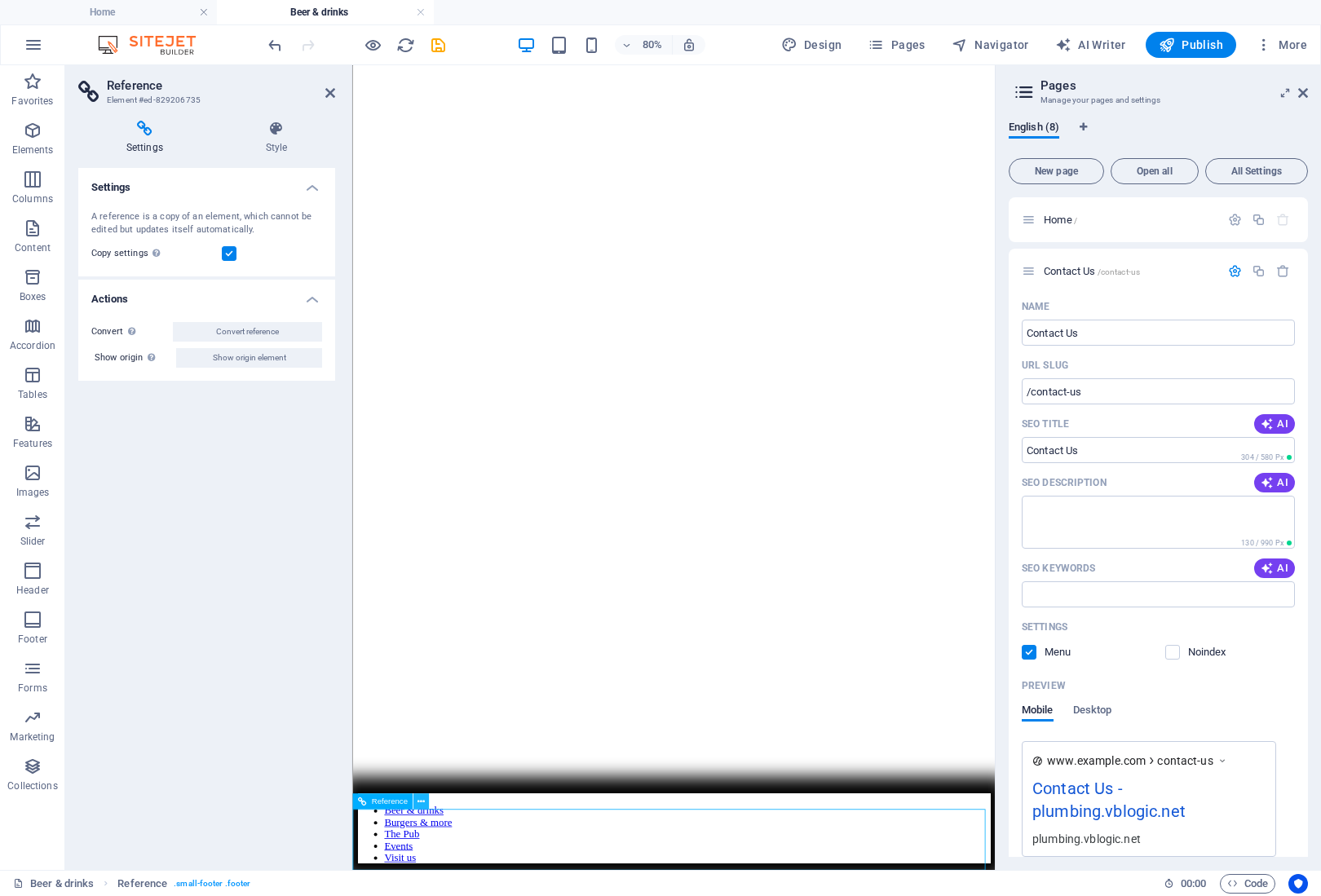 click at bounding box center (421, 801) 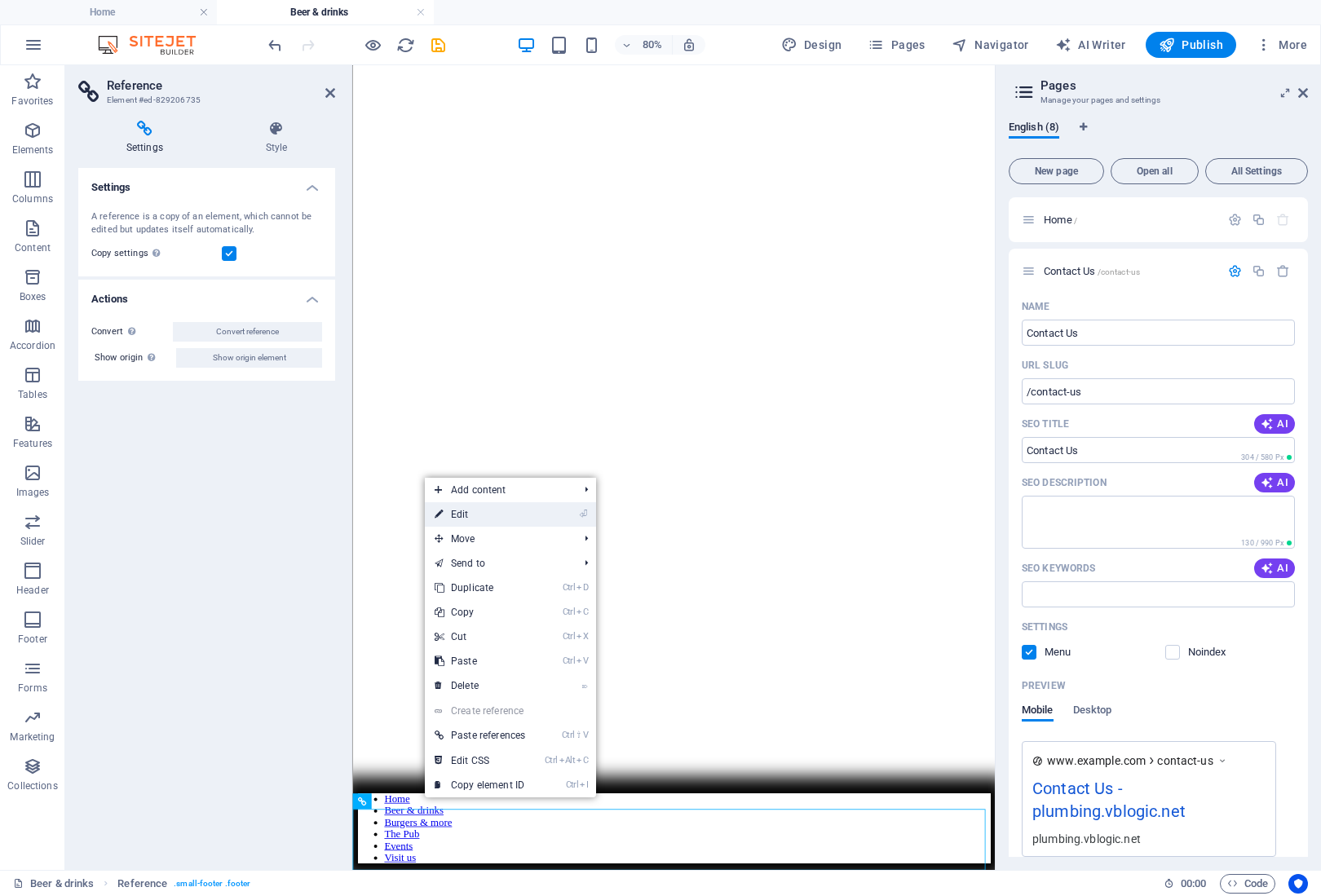 click on "⏎  Edit" at bounding box center [479, 514] 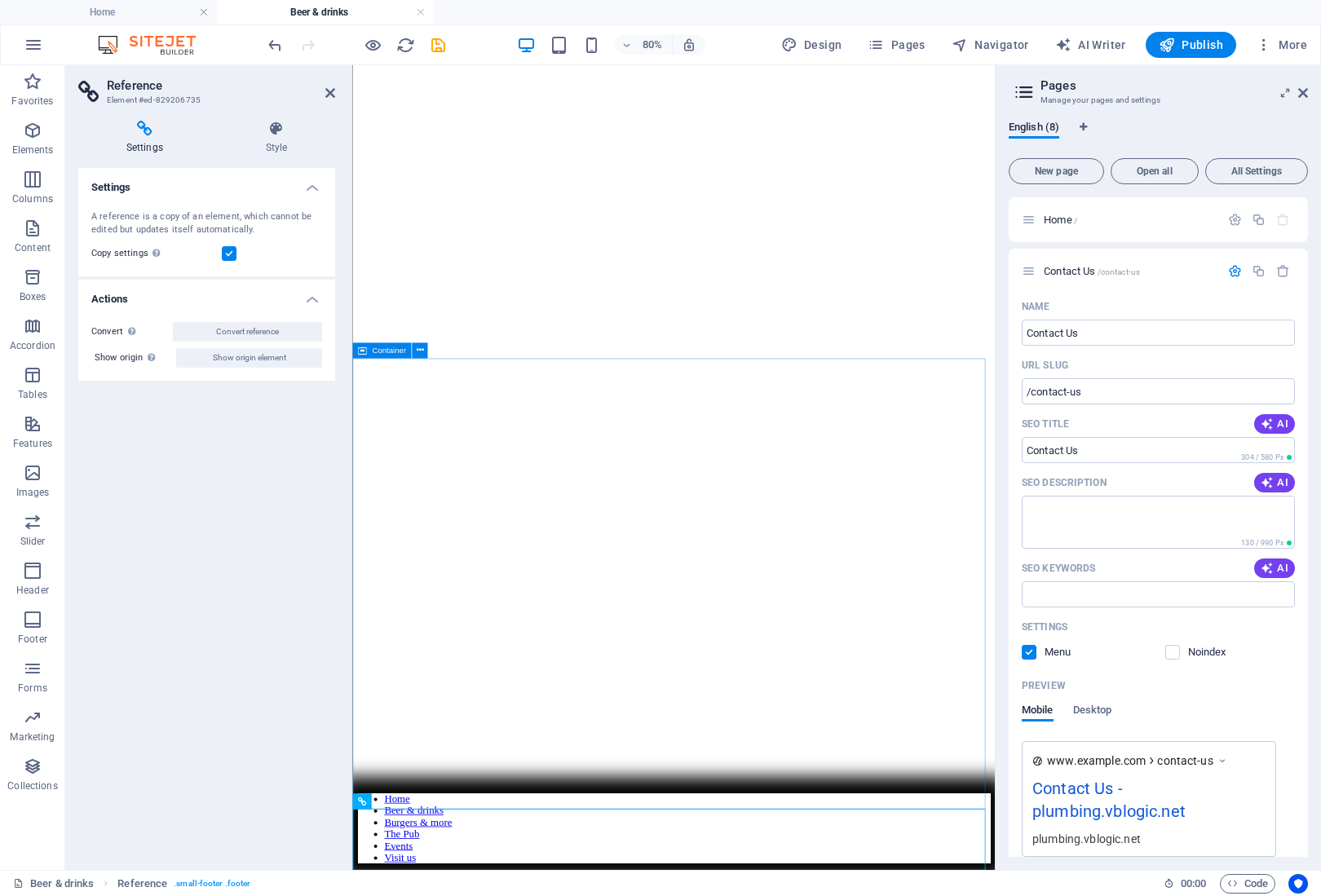 click on "Serving [CITY] Drop content here or Add elements Paste clipboard Visit us" at bounding box center (753, 2364) 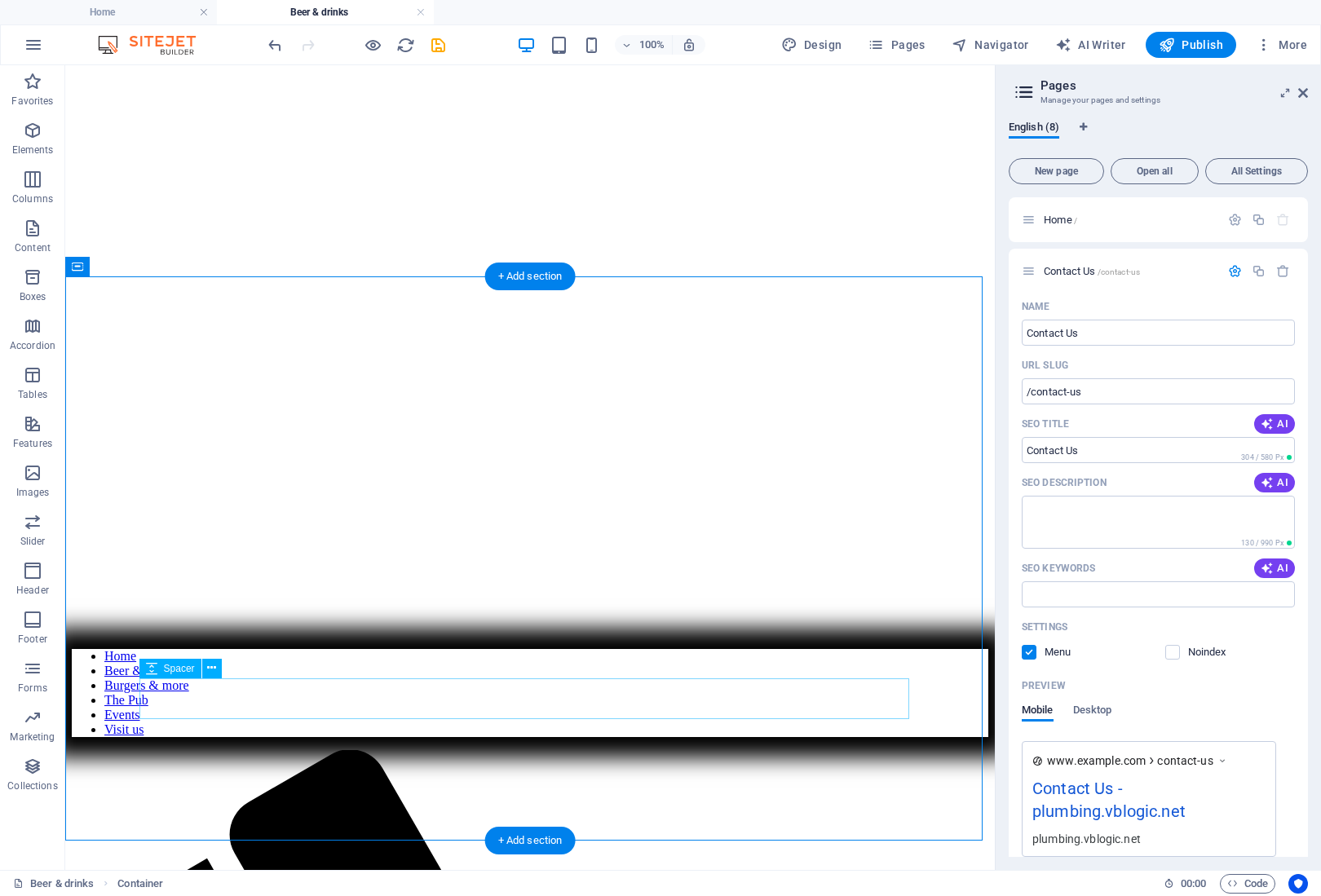scroll, scrollTop: 243, scrollLeft: 0, axis: vertical 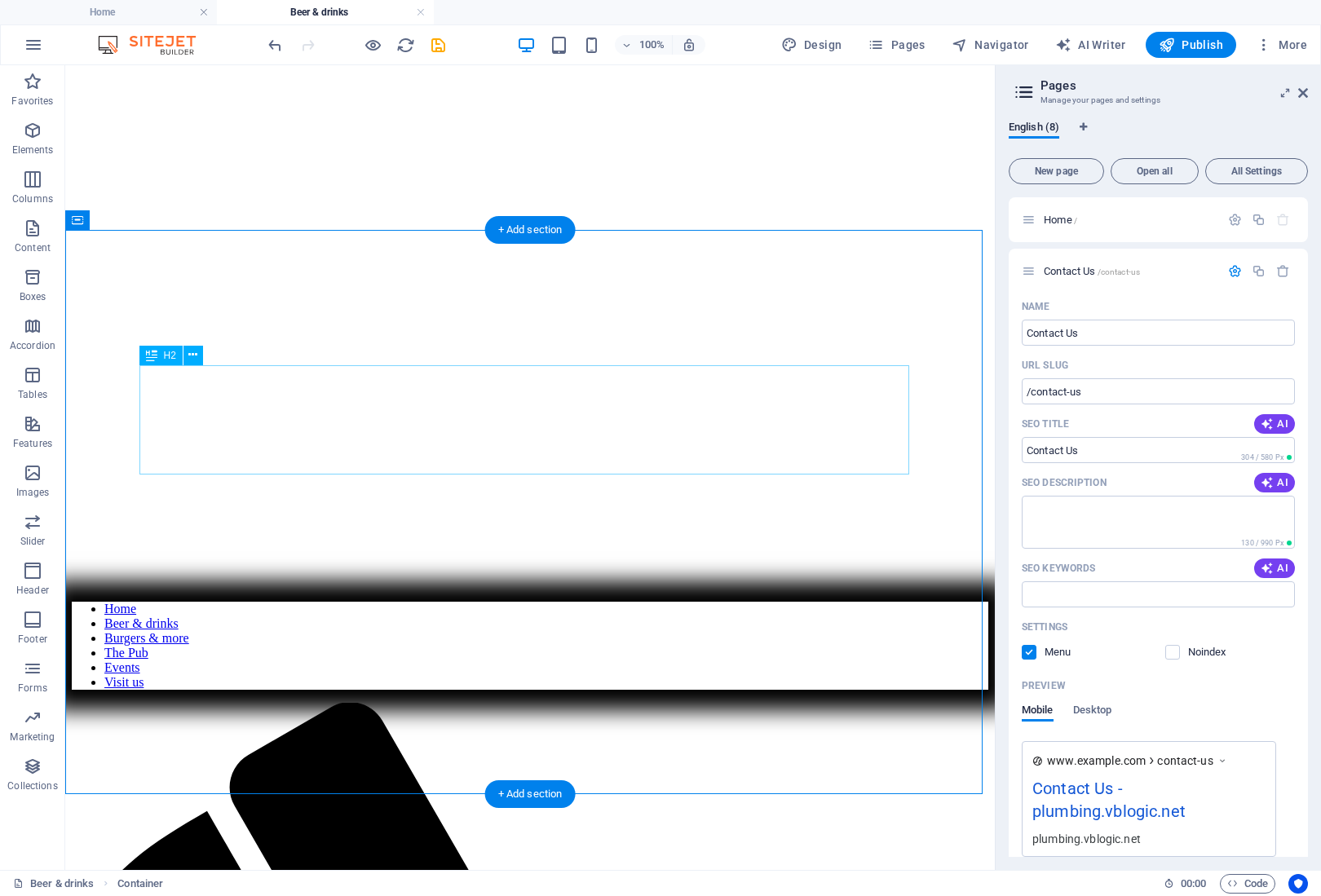 click on "Serving [CITY]" at bounding box center (530, 2062) 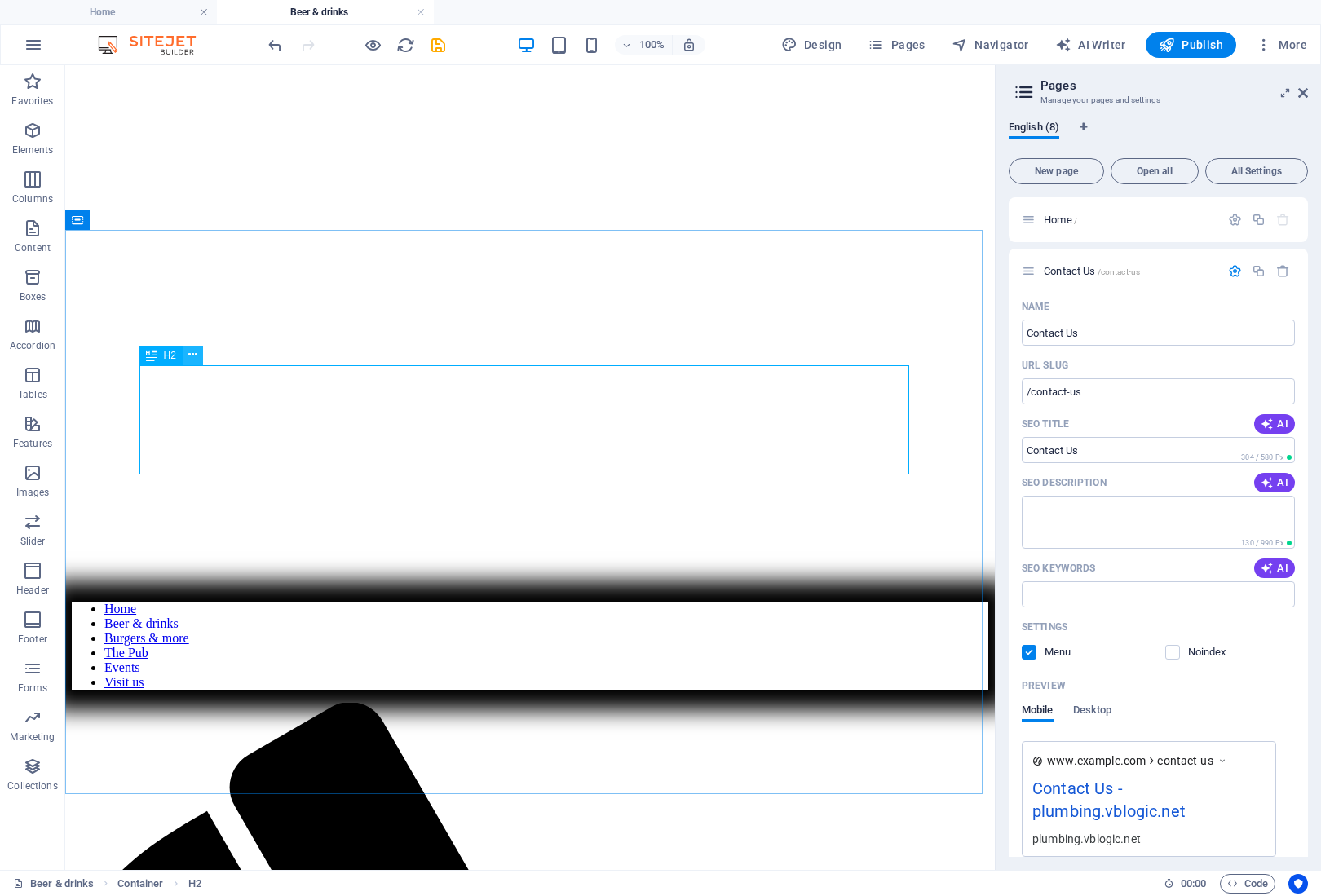 click at bounding box center [192, 355] 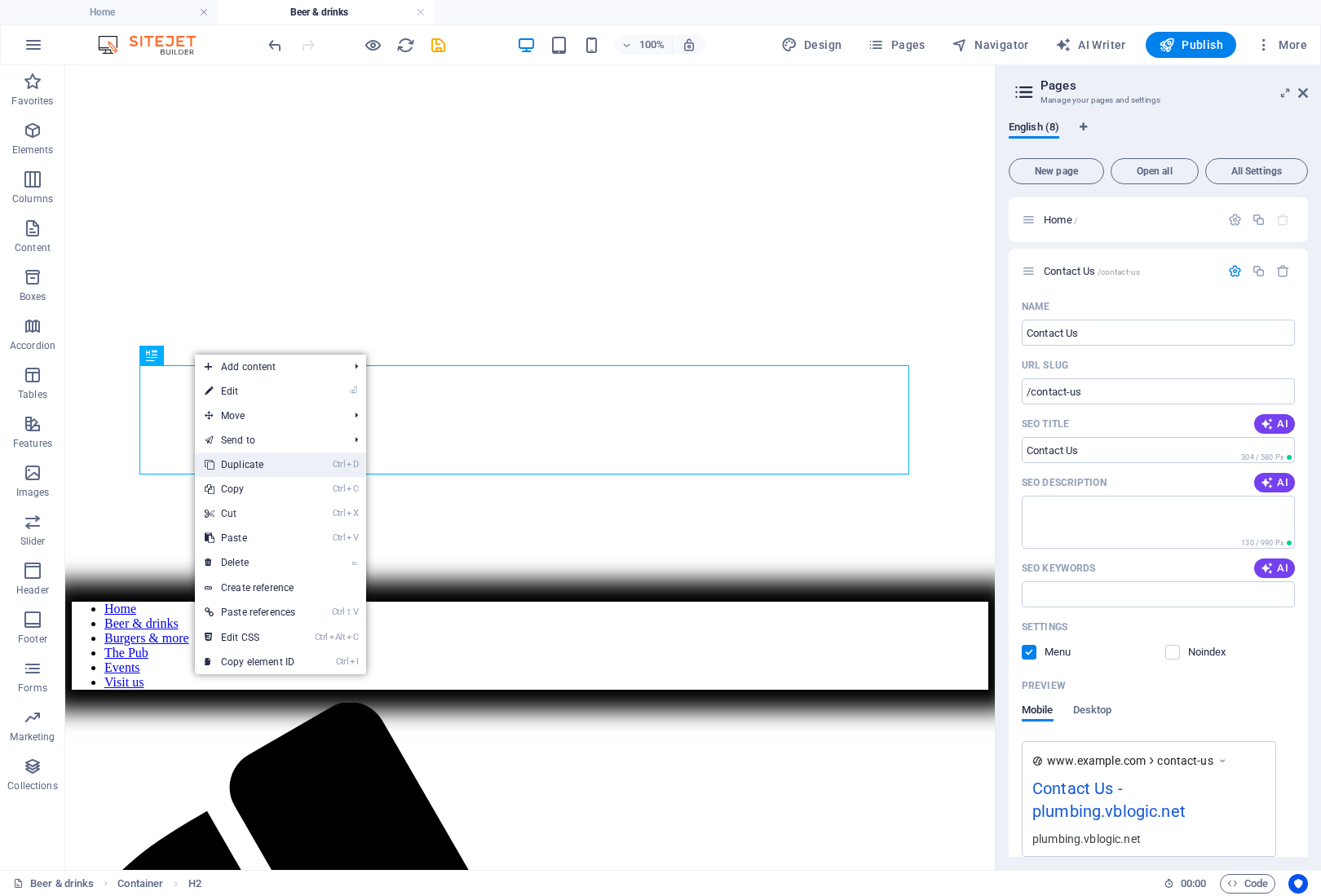click on "Ctrl D  Duplicate" at bounding box center (250, 465) 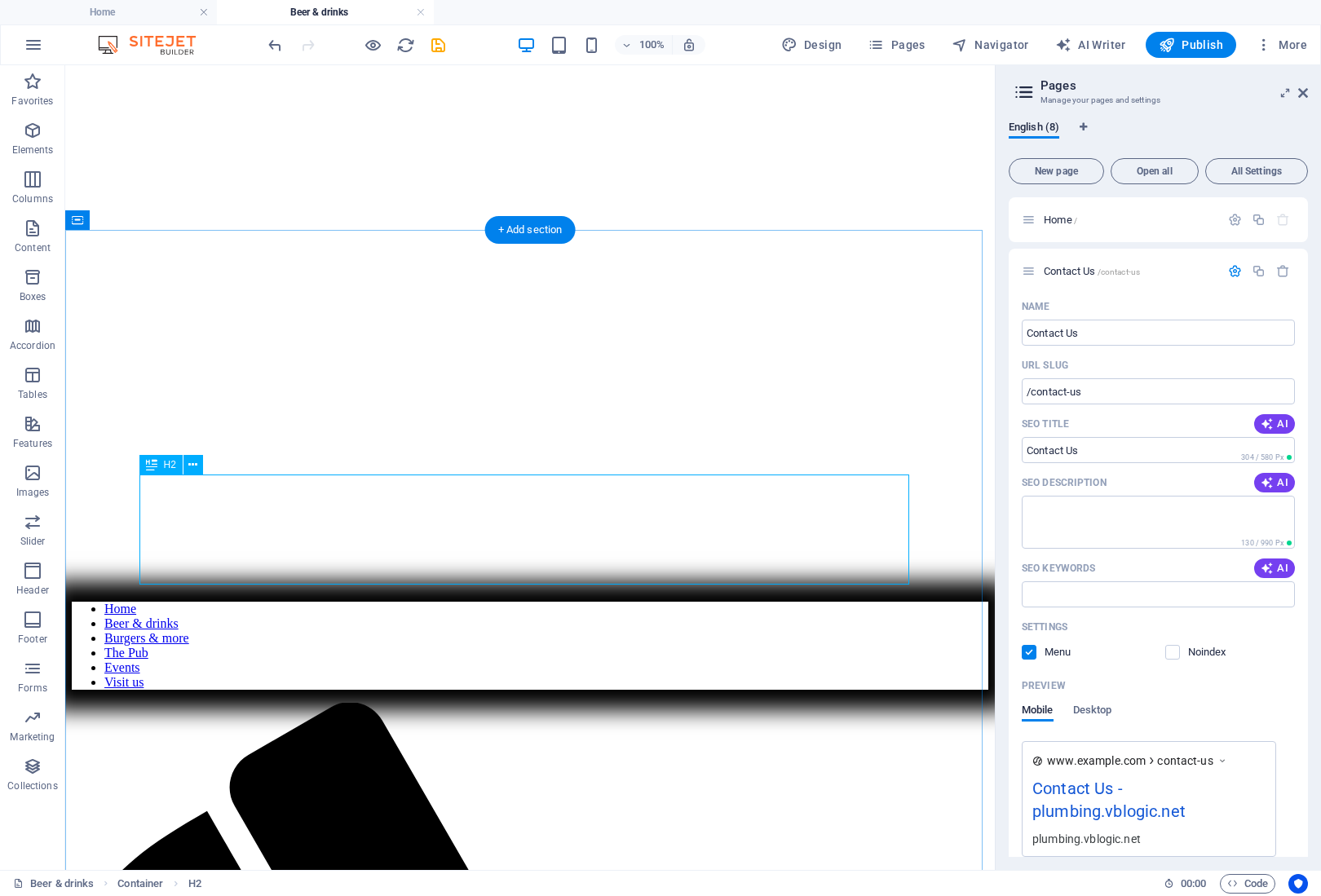 click on "Serving [CITY]" at bounding box center [530, 2100] 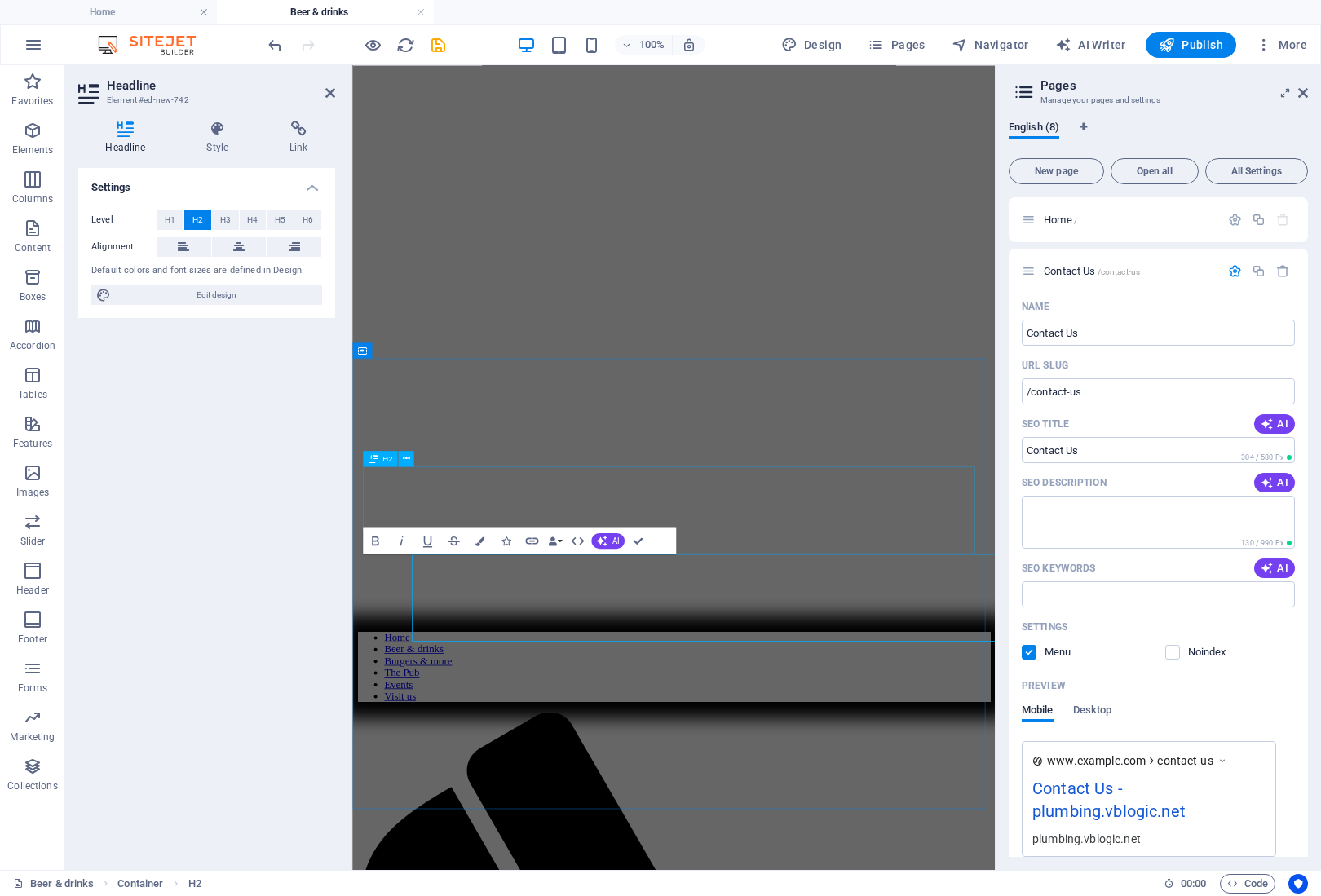 scroll, scrollTop: 42, scrollLeft: 0, axis: vertical 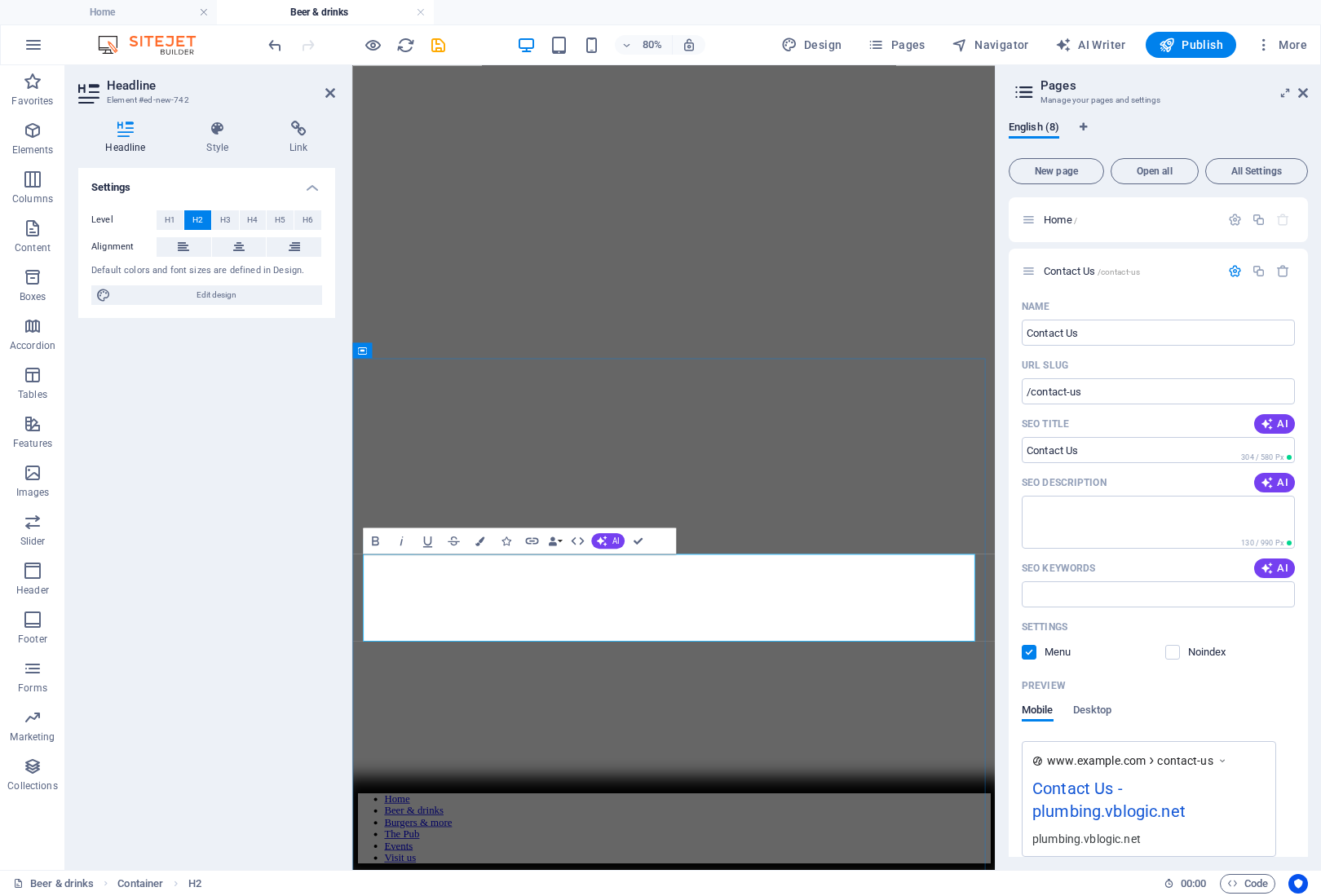 click on "Serving [CITY]" at bounding box center (753, 2305) 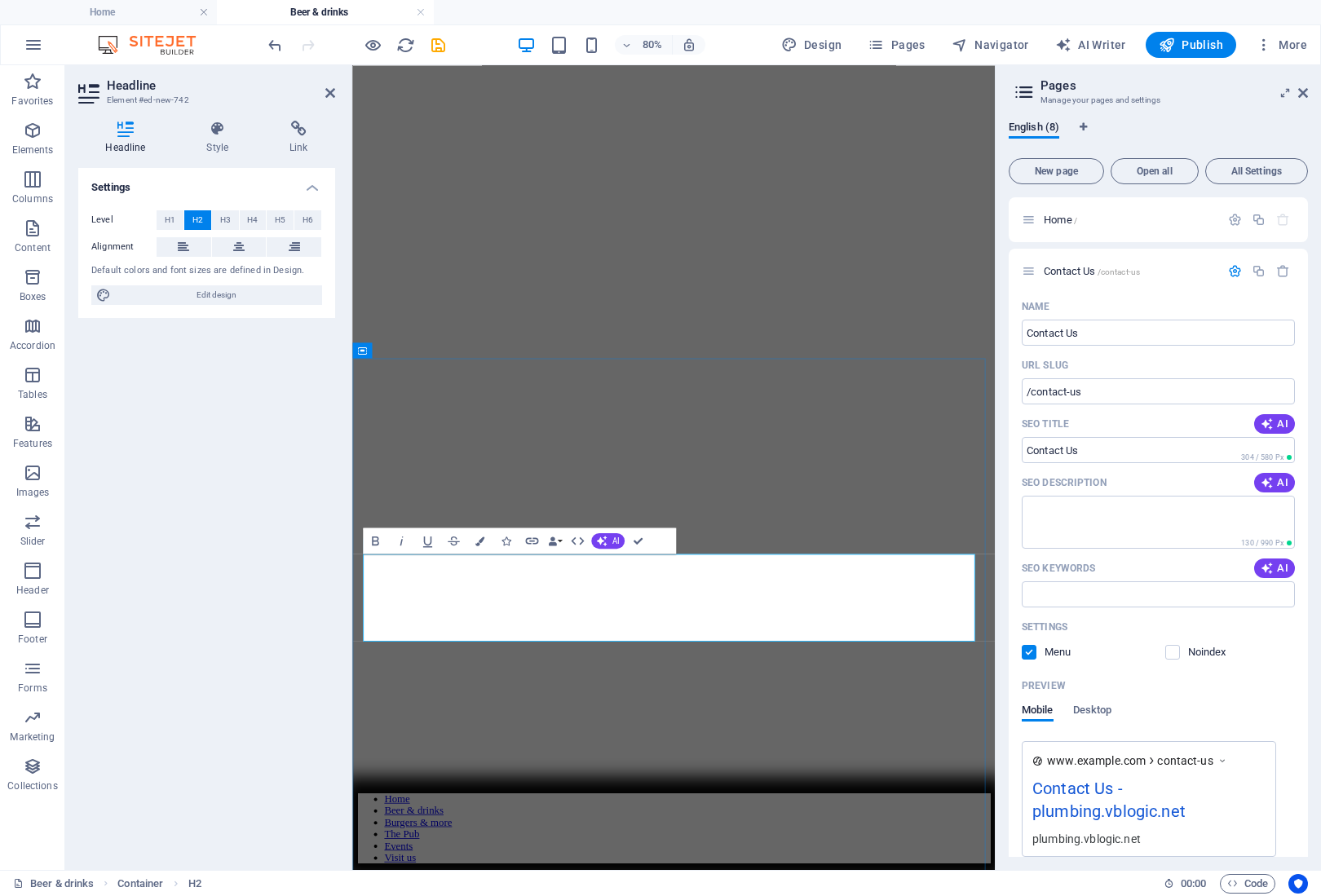 type 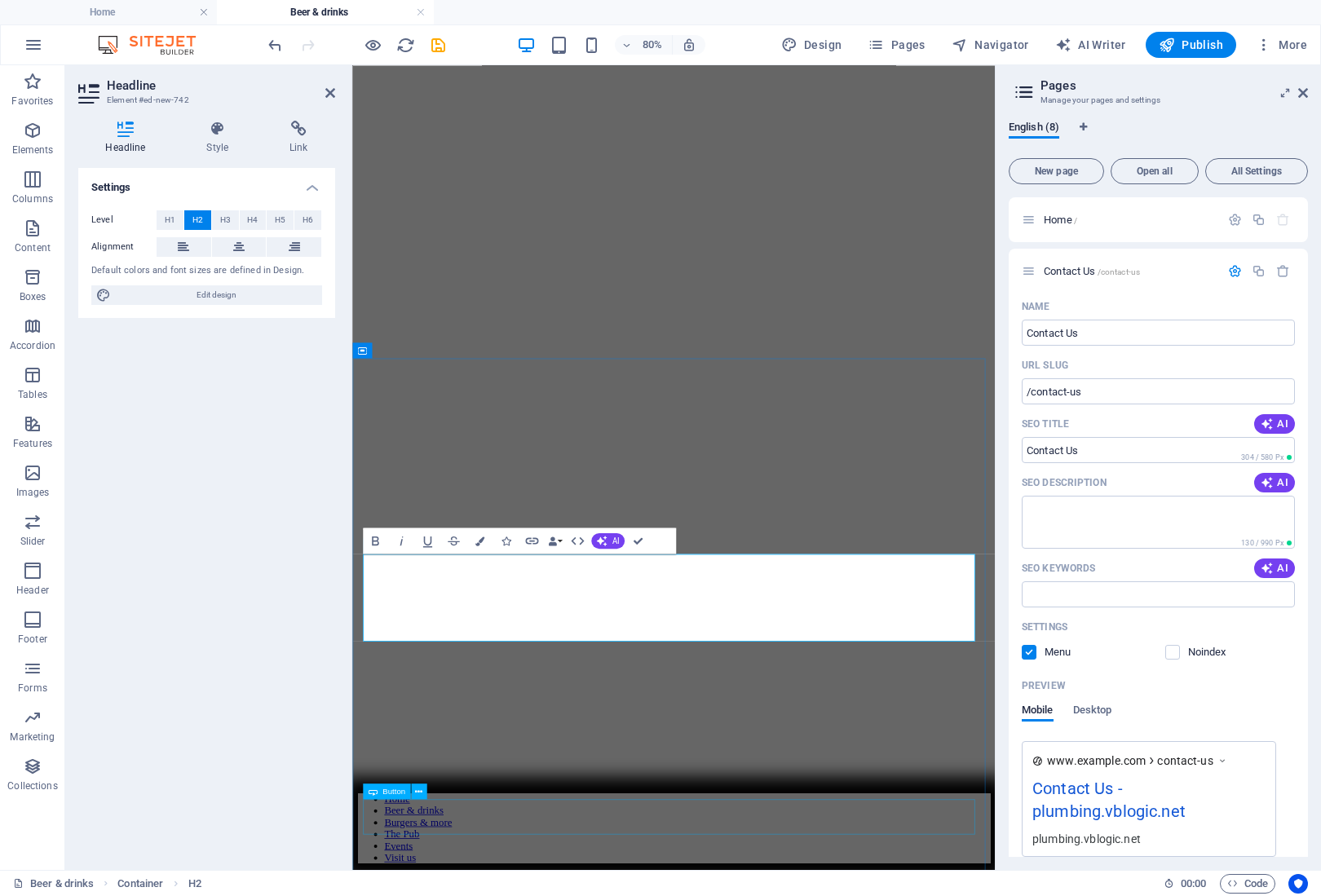 click on "Visit us" at bounding box center (753, 2537) 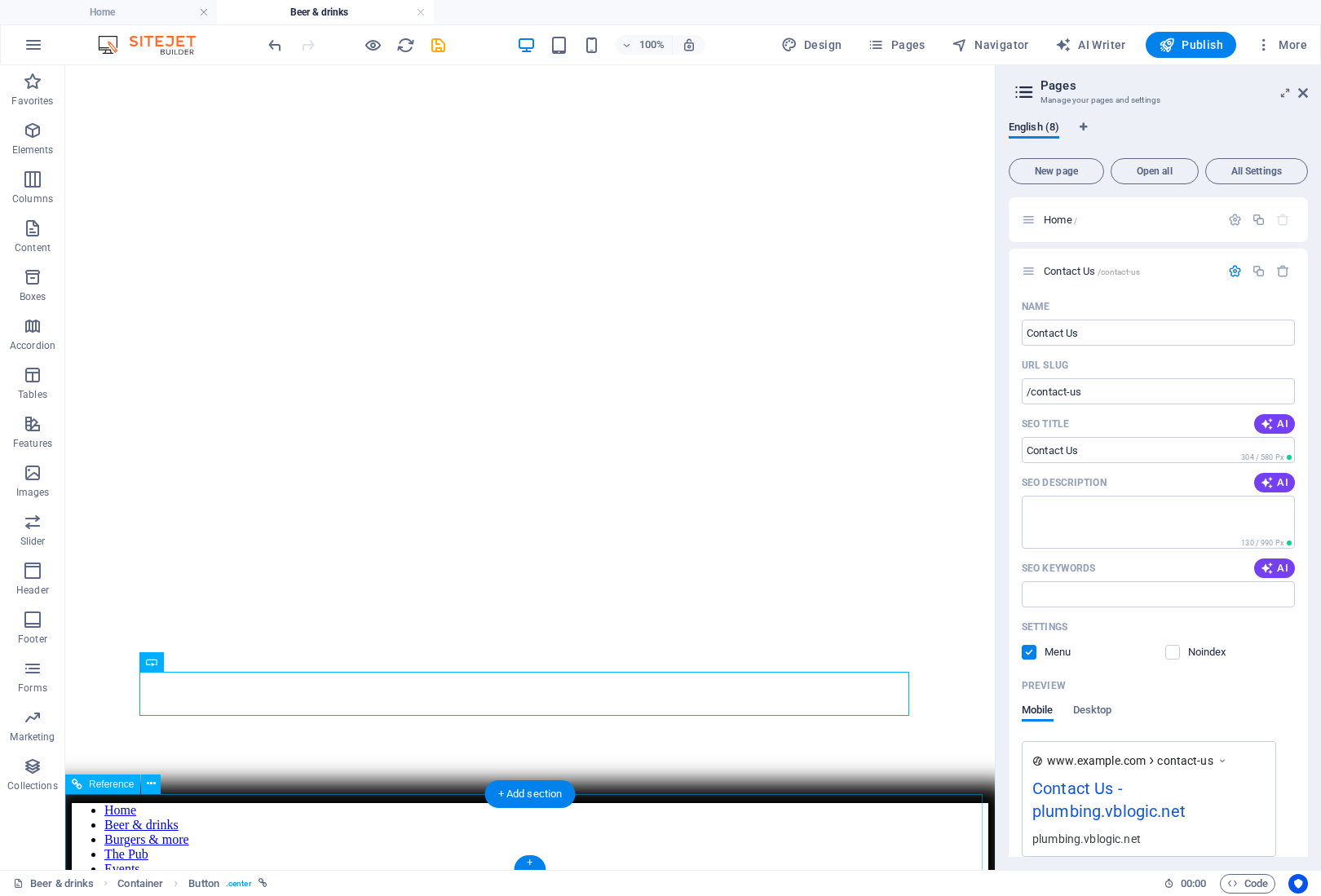 scroll, scrollTop: 352, scrollLeft: 0, axis: vertical 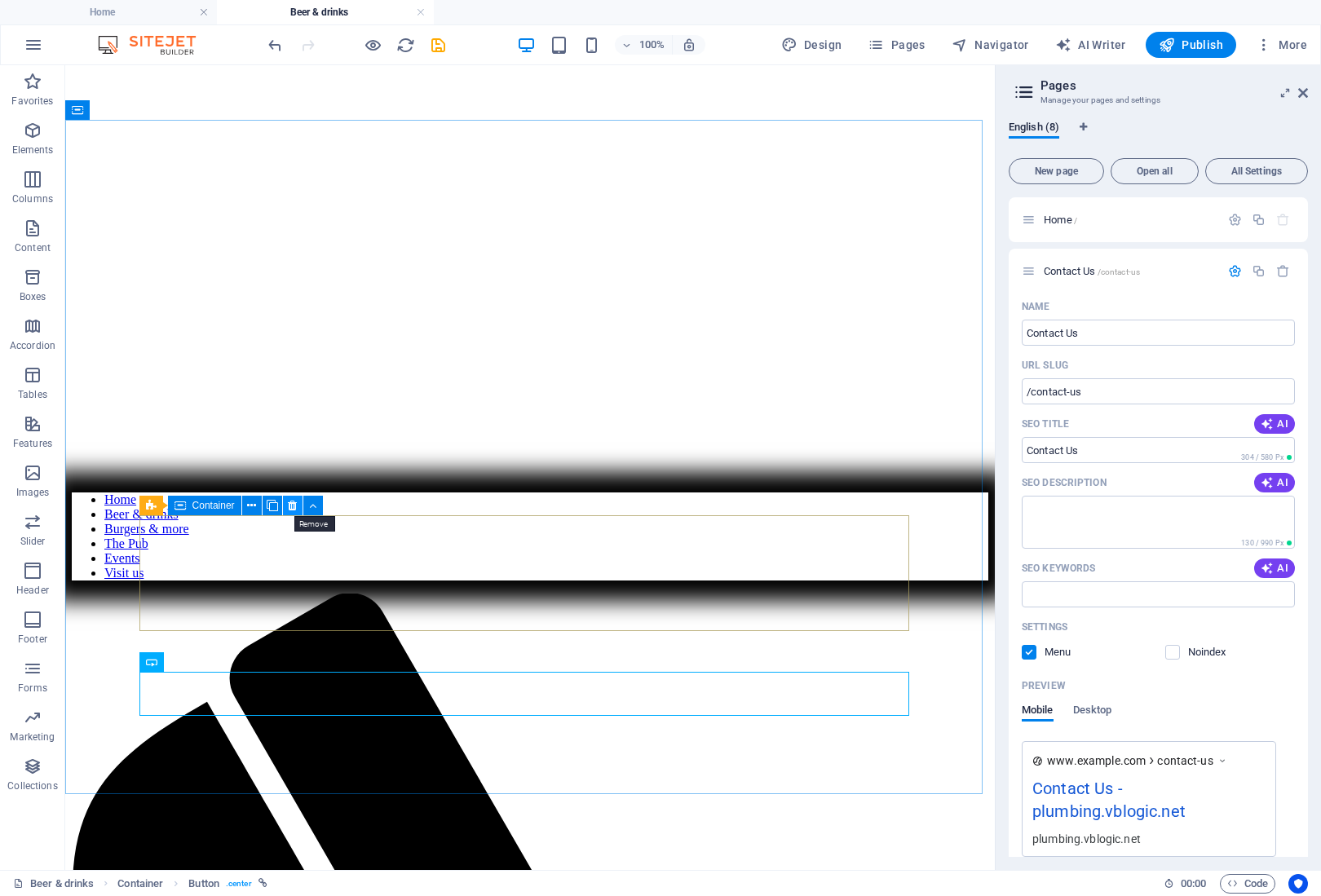 click at bounding box center (292, 505) 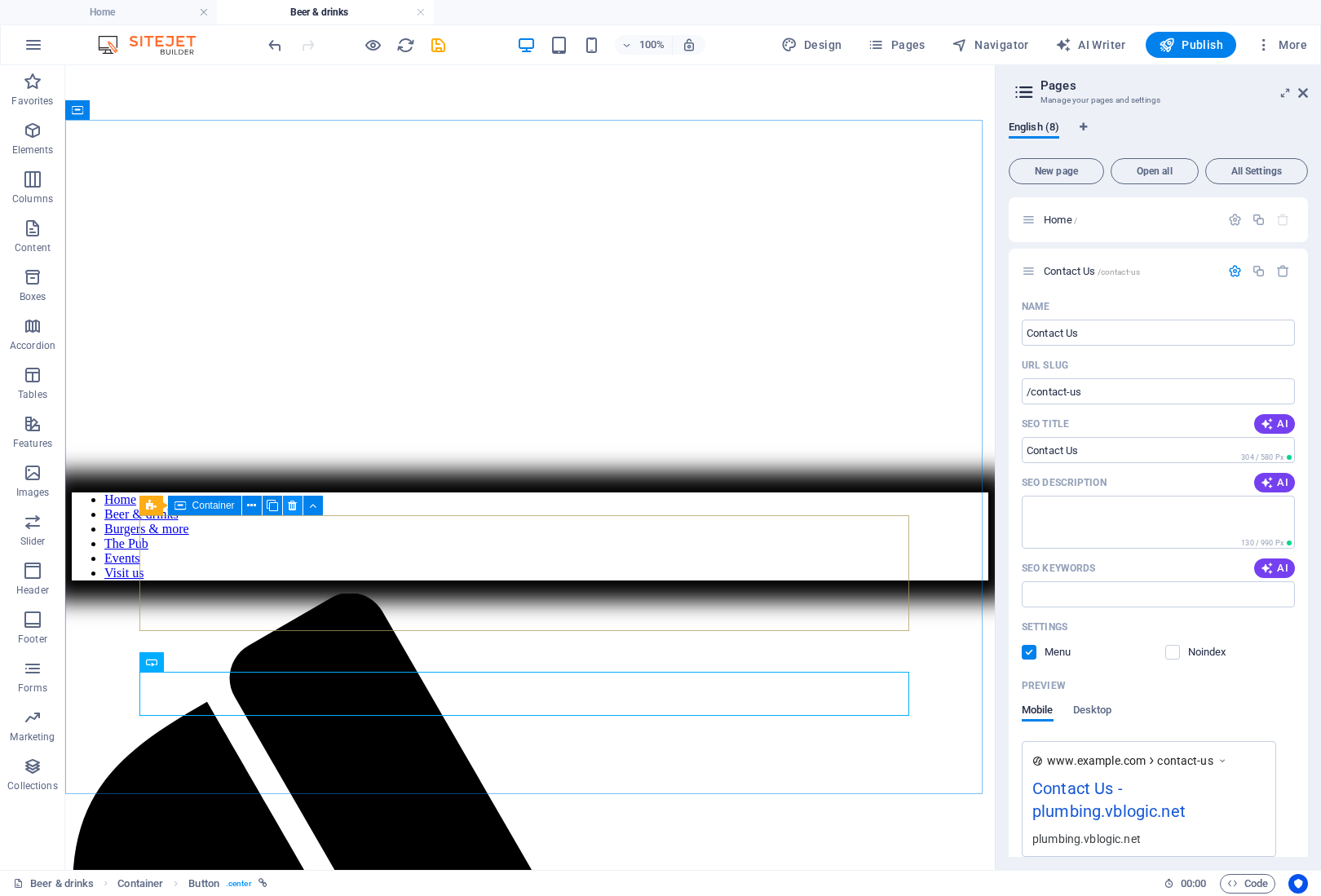 click at bounding box center (292, 505) 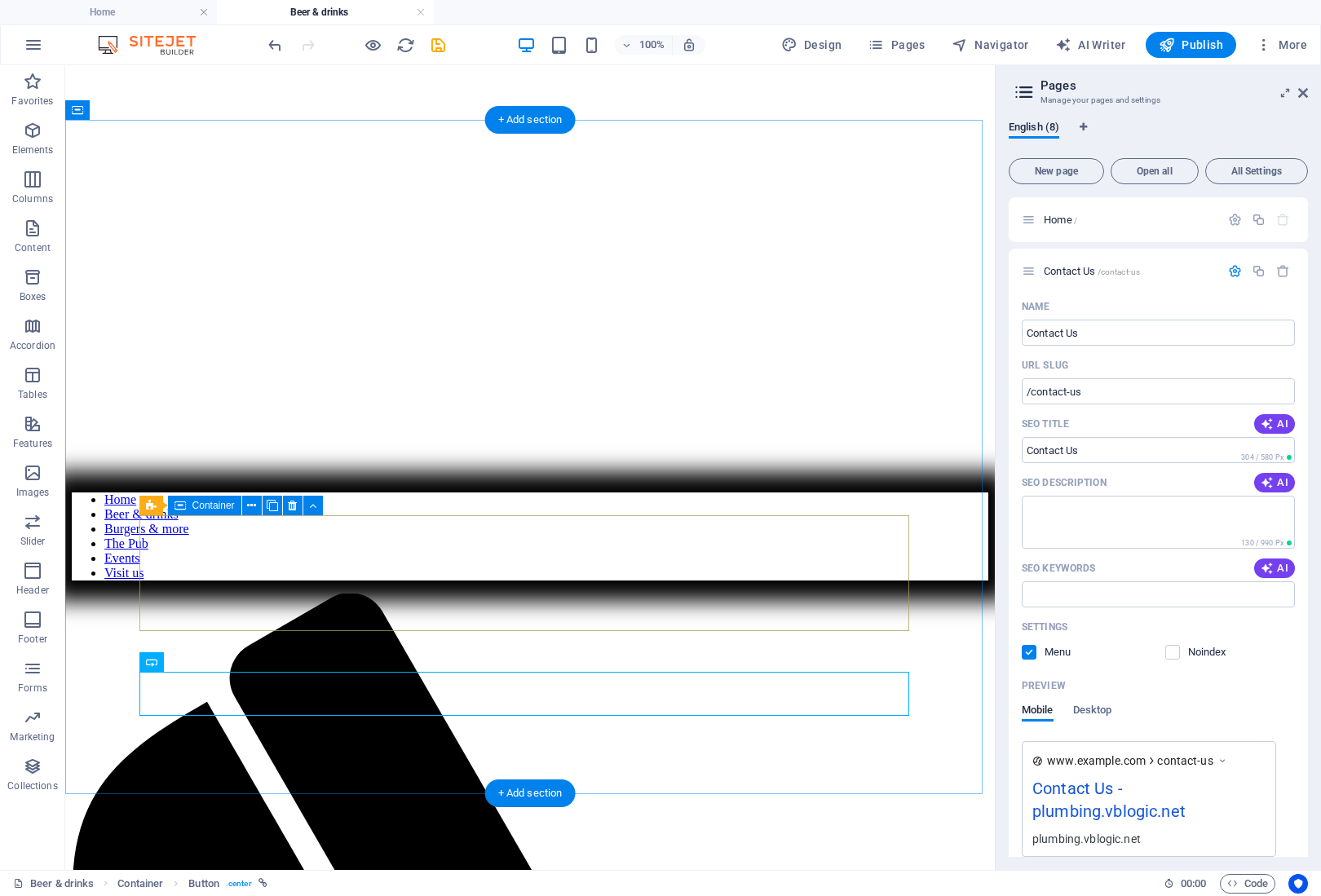 click on "Drop content here or  Add elements  Paste clipboard" at bounding box center [530, 2116] 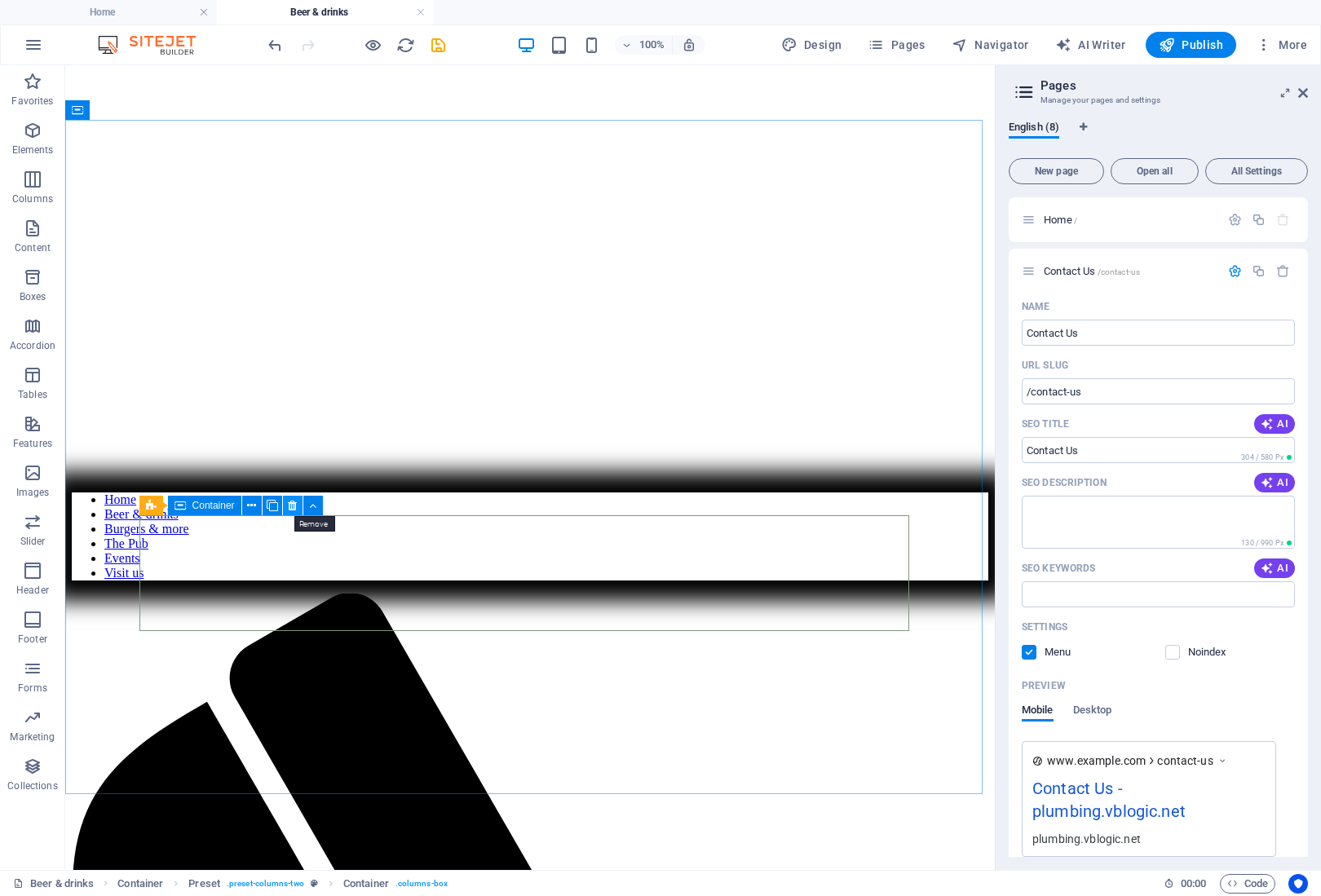 click at bounding box center [292, 505] 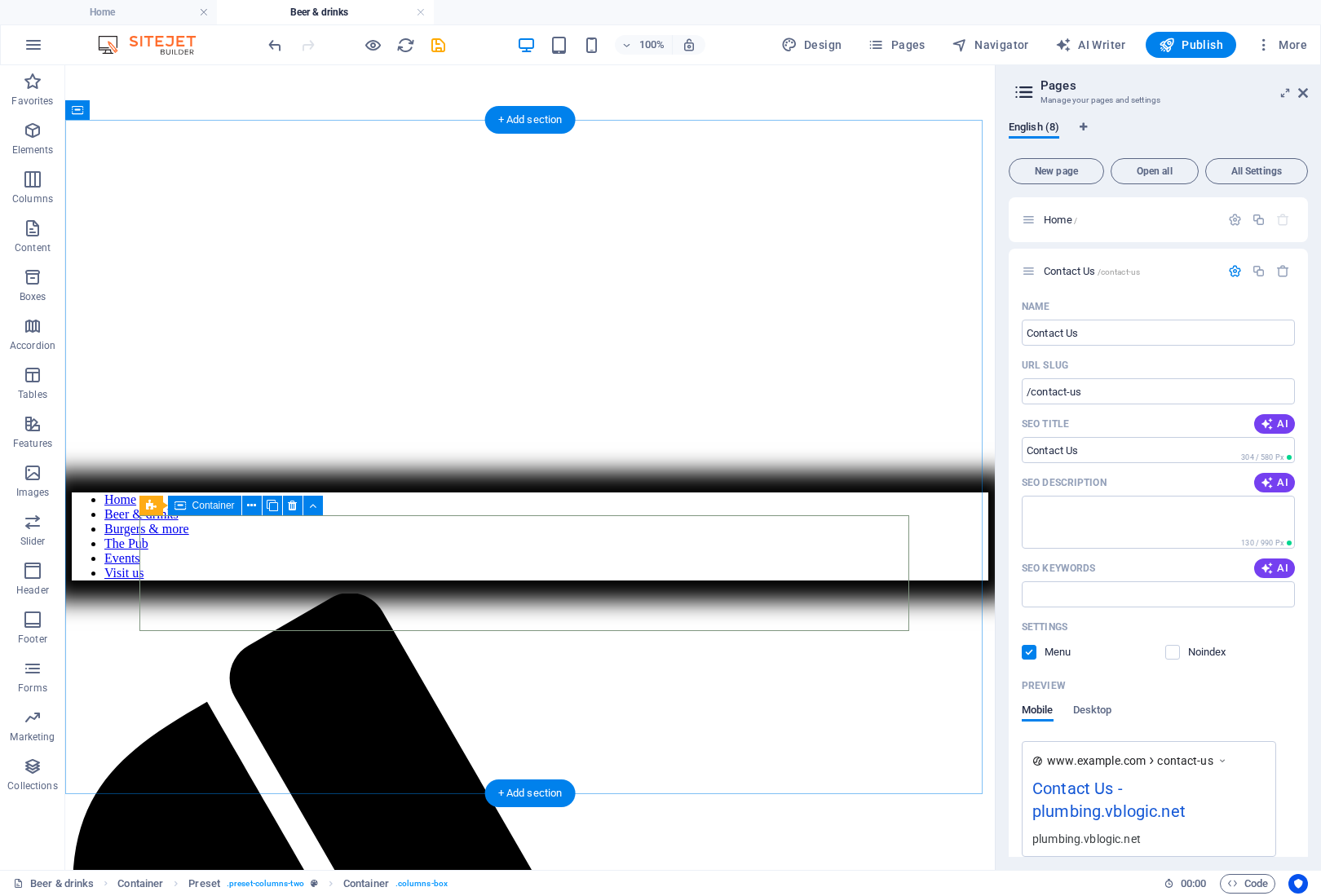 click on "Drop content here or  Add elements  Paste clipboard" at bounding box center (530, 2116) 